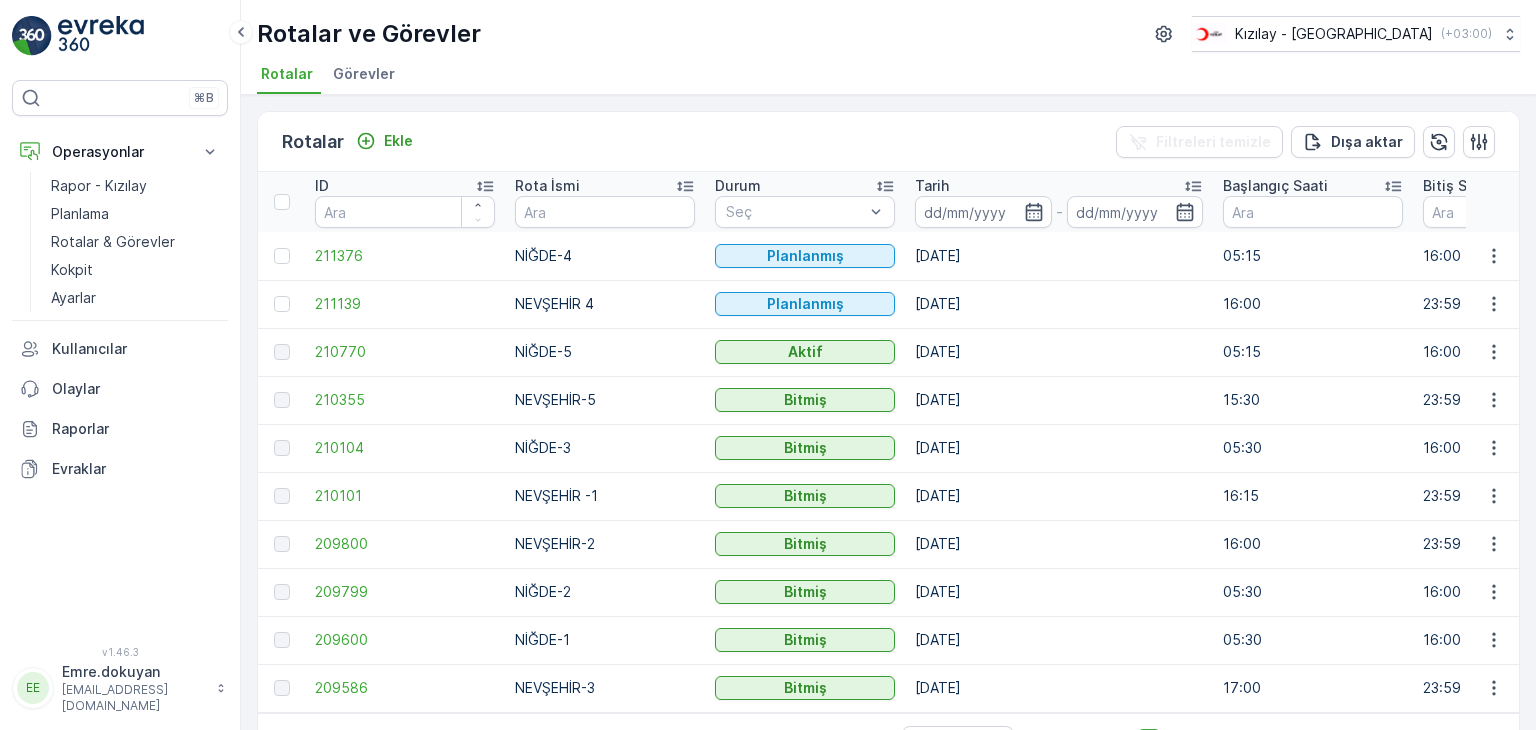 scroll, scrollTop: 0, scrollLeft: 0, axis: both 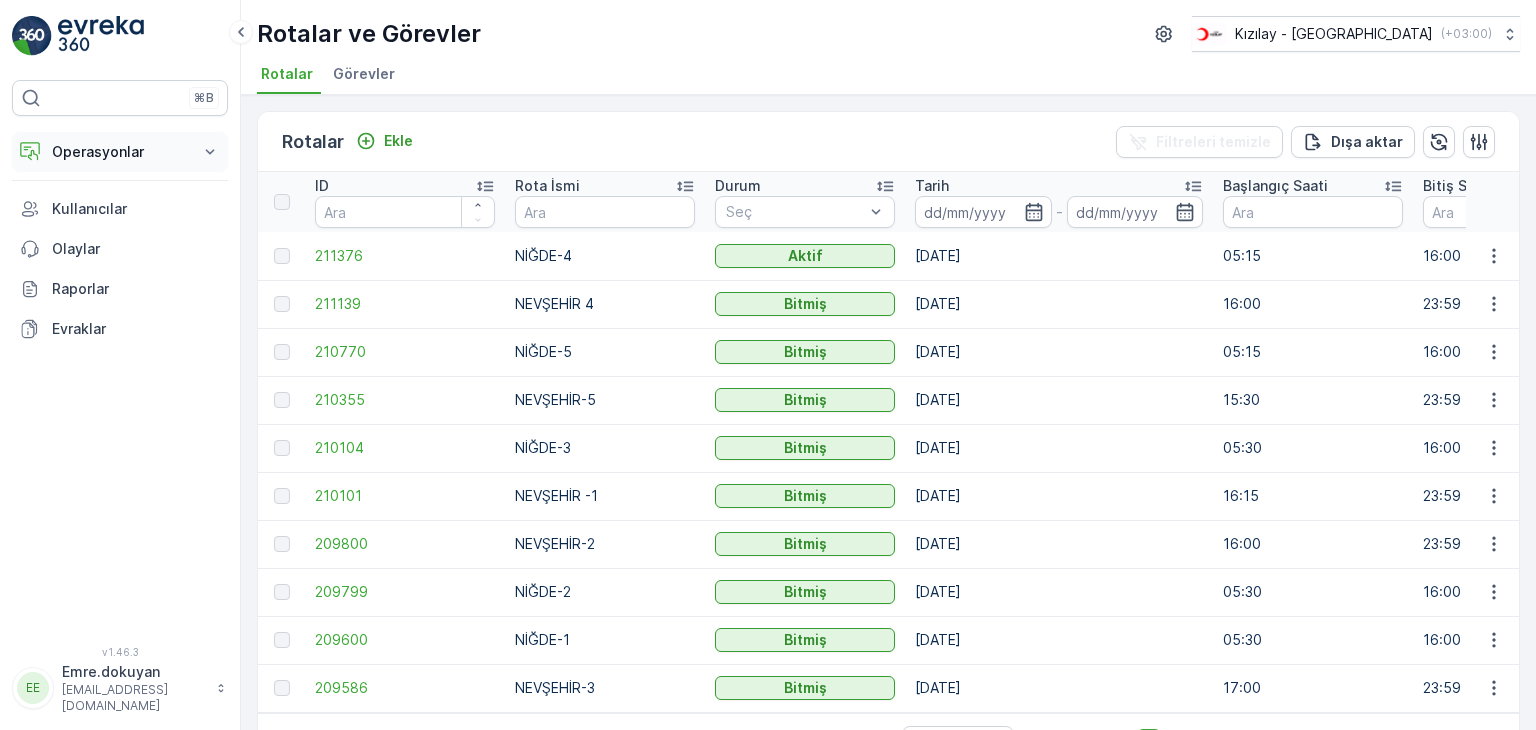 click on "Operasyonlar" at bounding box center (120, 152) 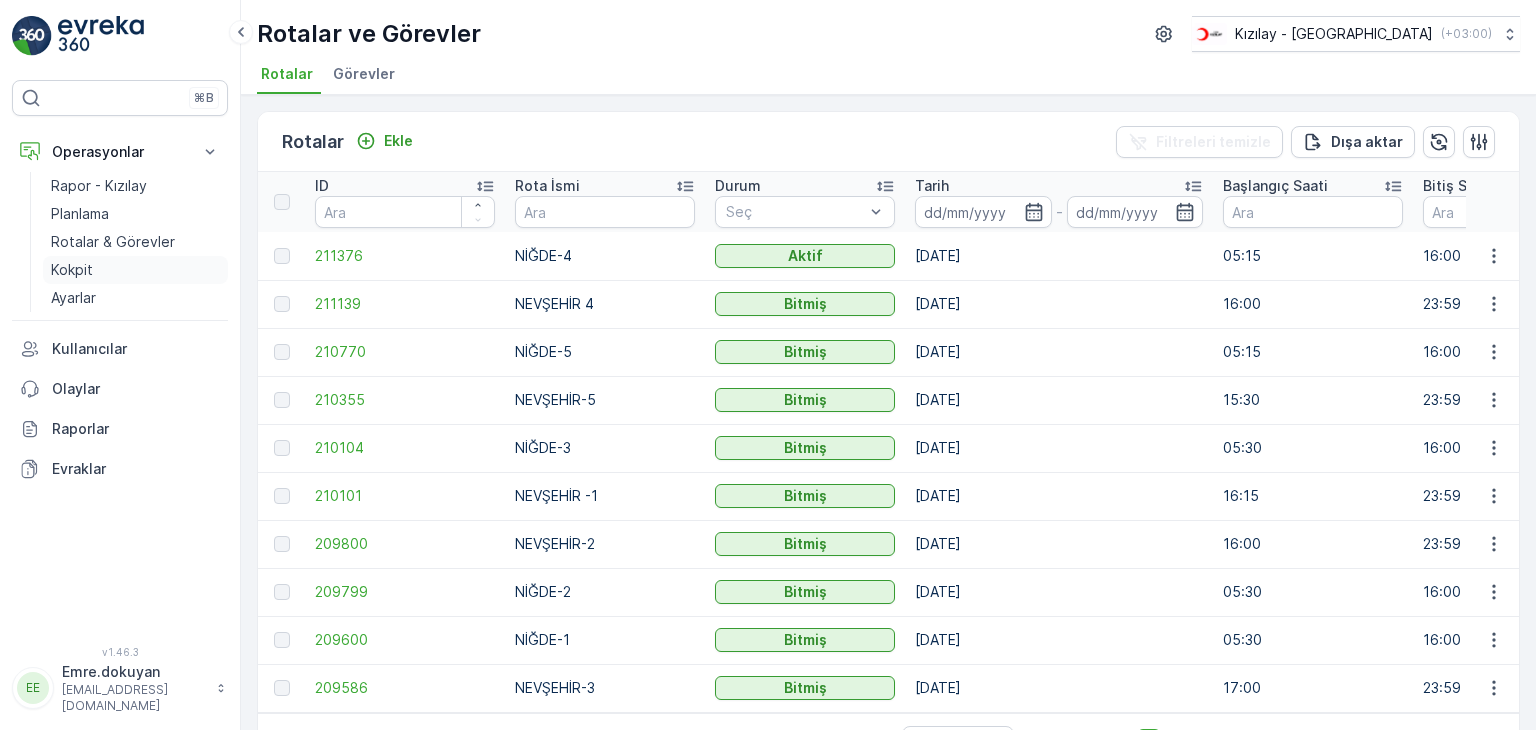 click on "Kokpit" at bounding box center [72, 270] 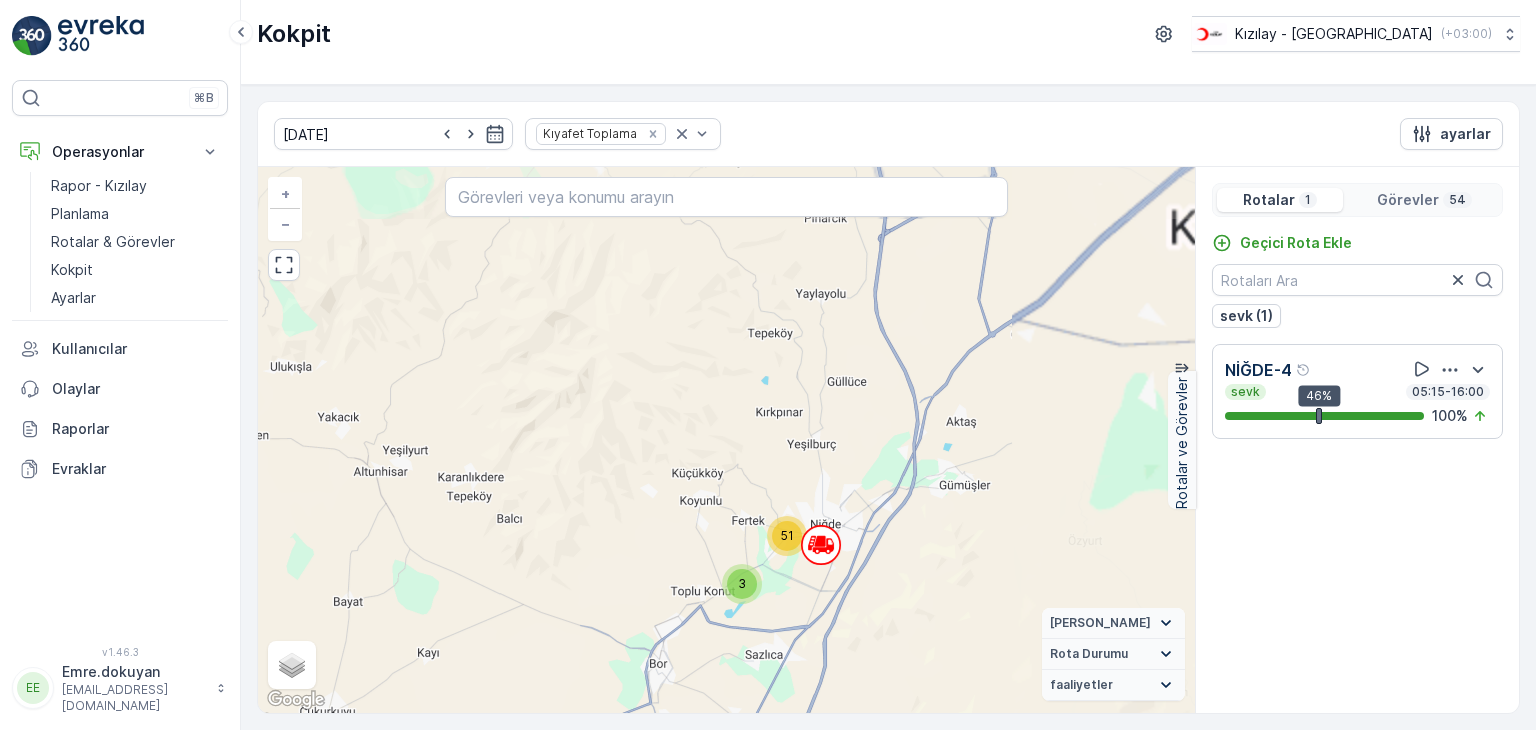 drag, startPoint x: 903, startPoint y: 571, endPoint x: 762, endPoint y: 641, distance: 157.41982 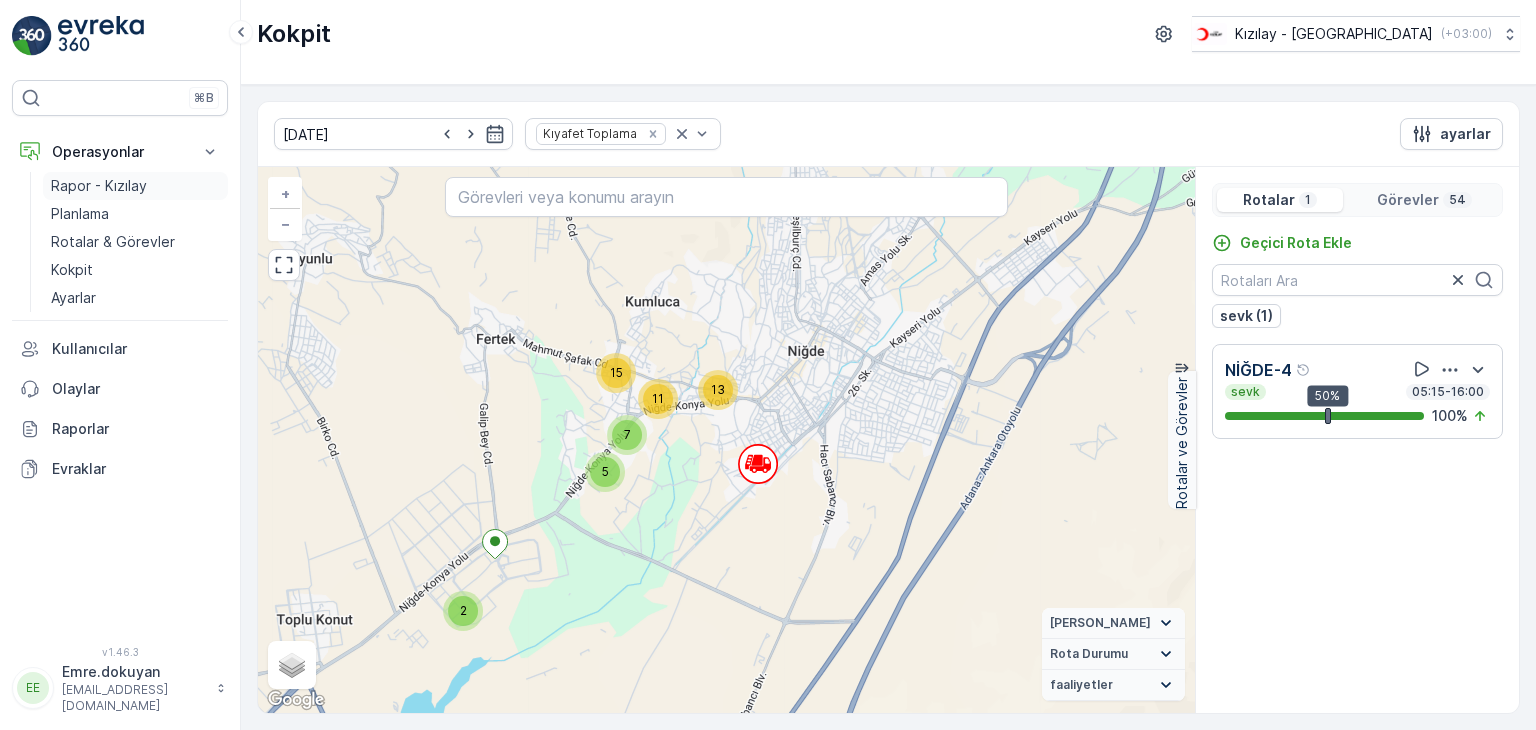 click on "Rapor - Kızılay" at bounding box center (99, 186) 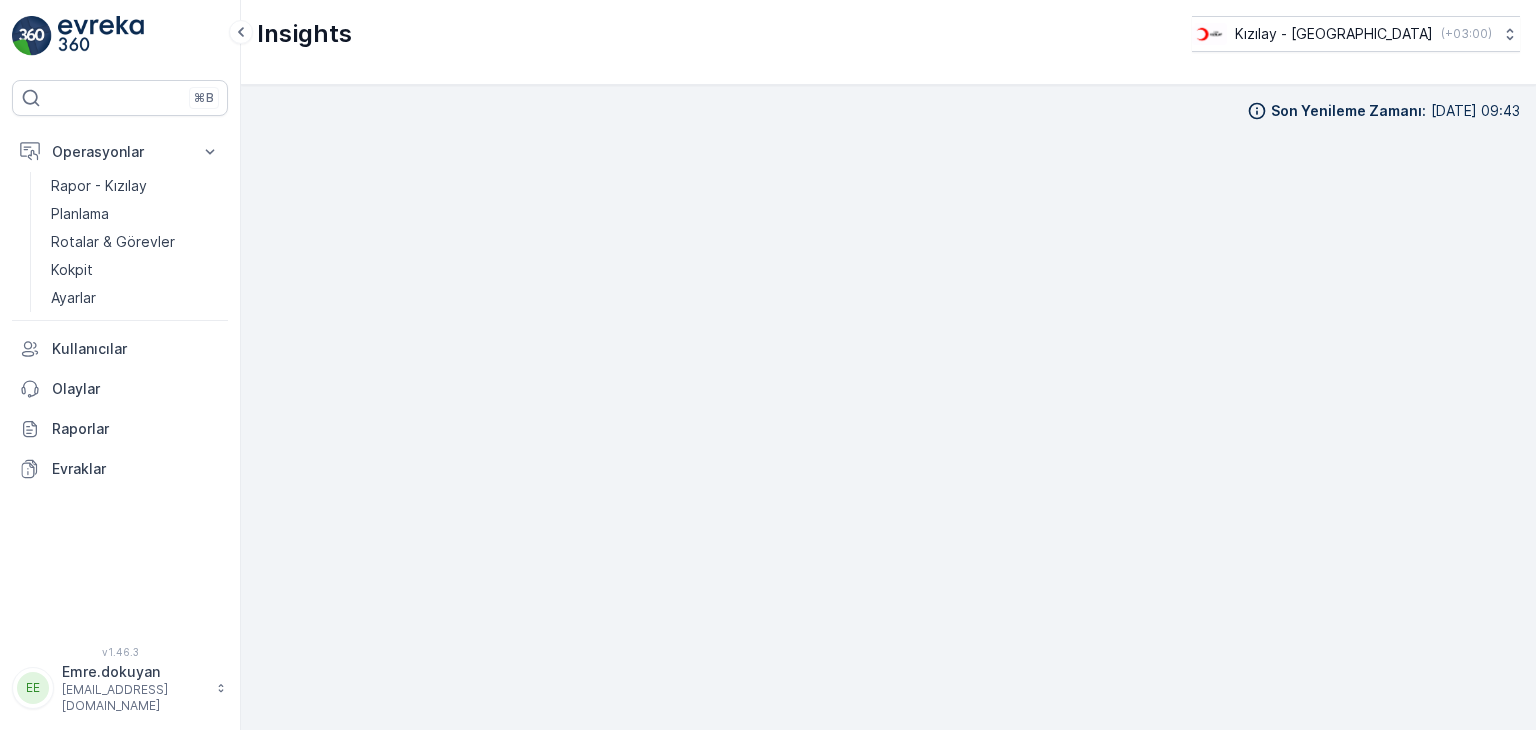 scroll, scrollTop: 17, scrollLeft: 0, axis: vertical 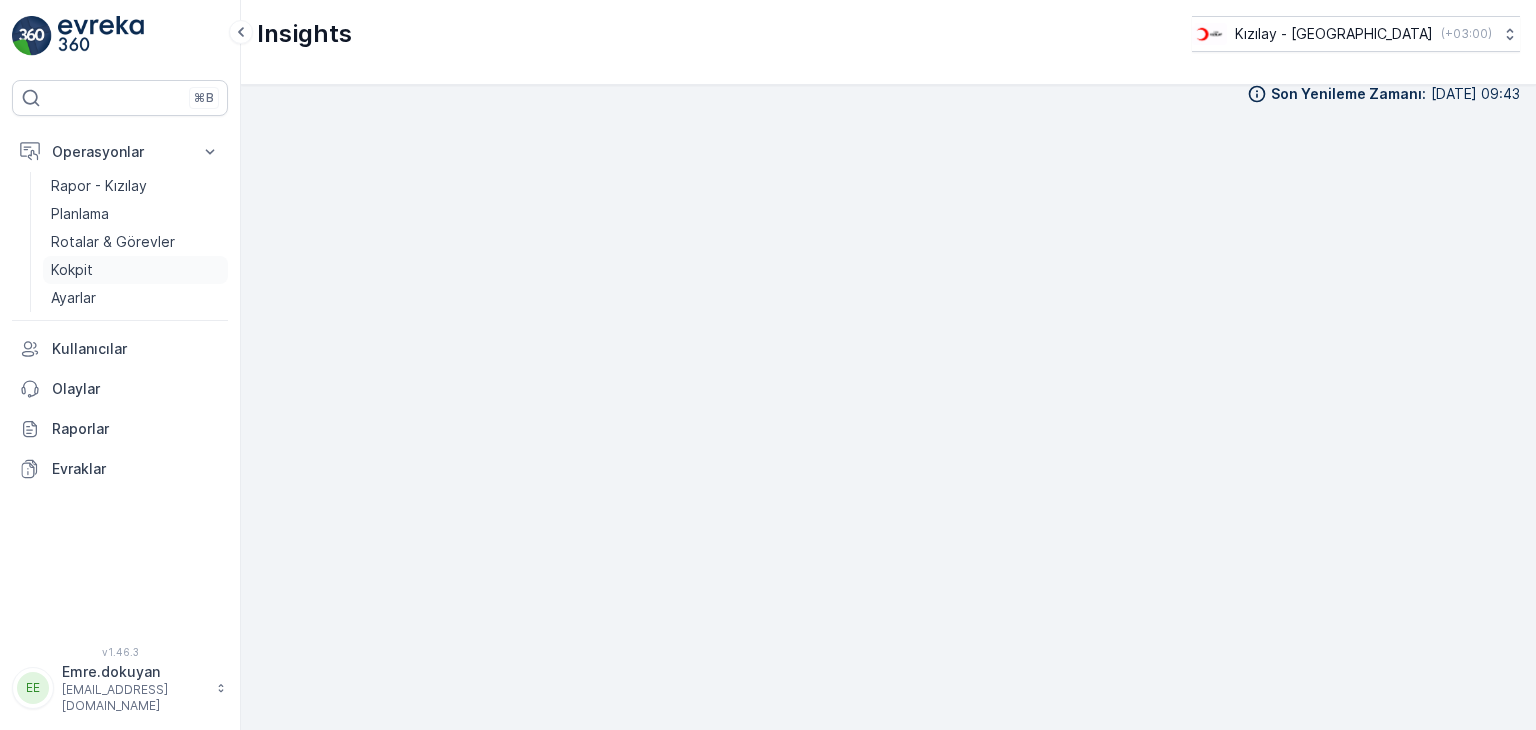 click on "Kokpit" at bounding box center [135, 270] 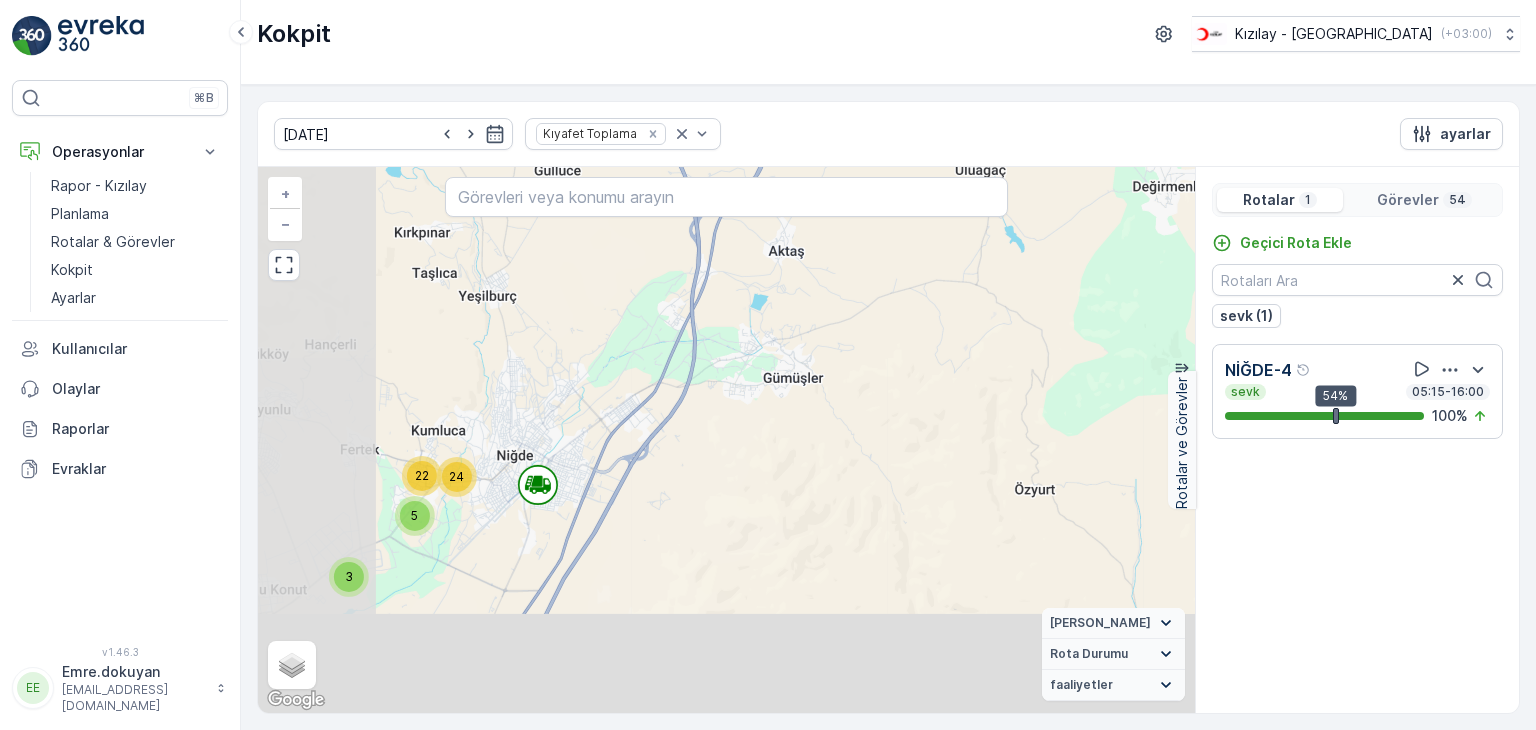 drag, startPoint x: 516, startPoint y: 653, endPoint x: 737, endPoint y: 429, distance: 314.66968 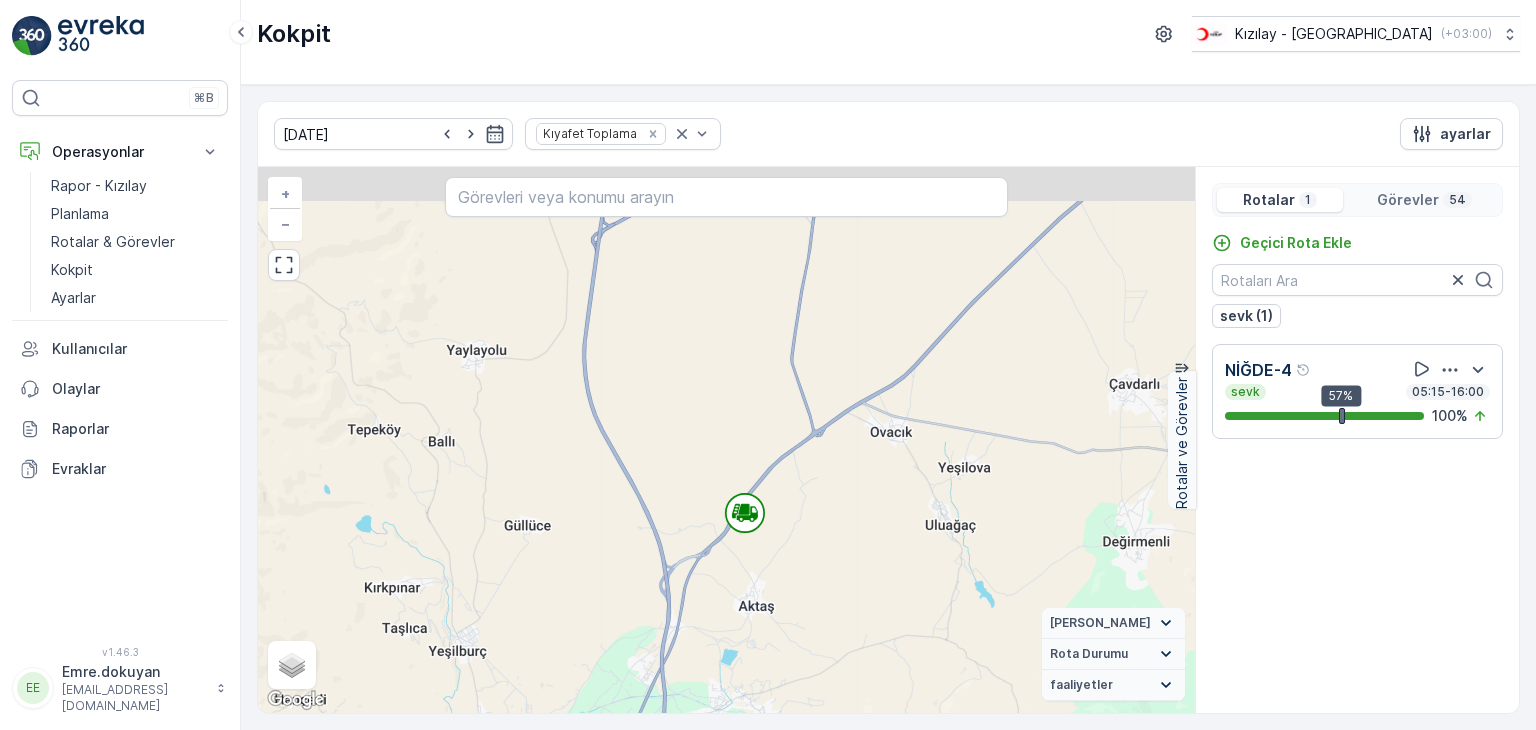 drag, startPoint x: 845, startPoint y: 277, endPoint x: 803, endPoint y: 625, distance: 350.52533 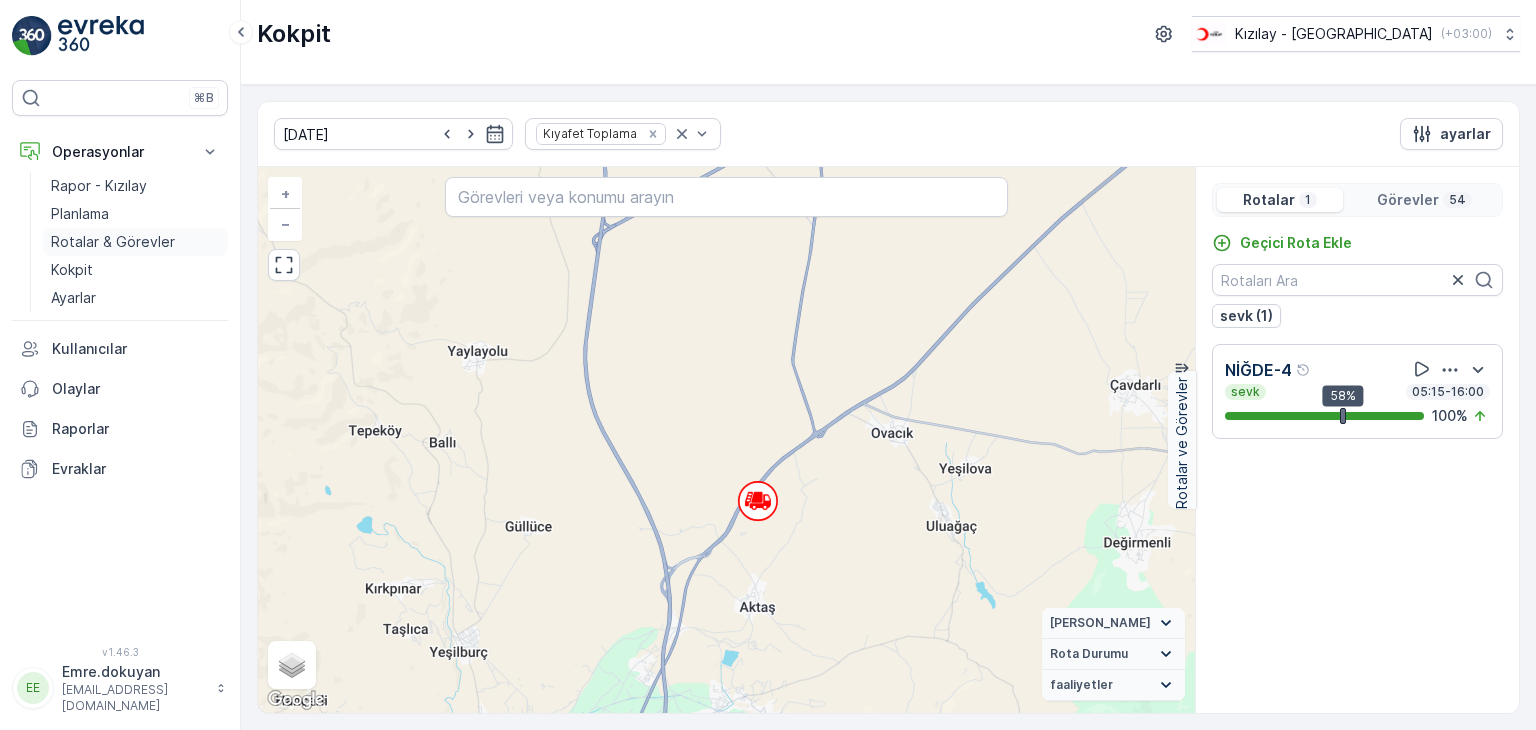click on "Rotalar & Görevler" at bounding box center (113, 242) 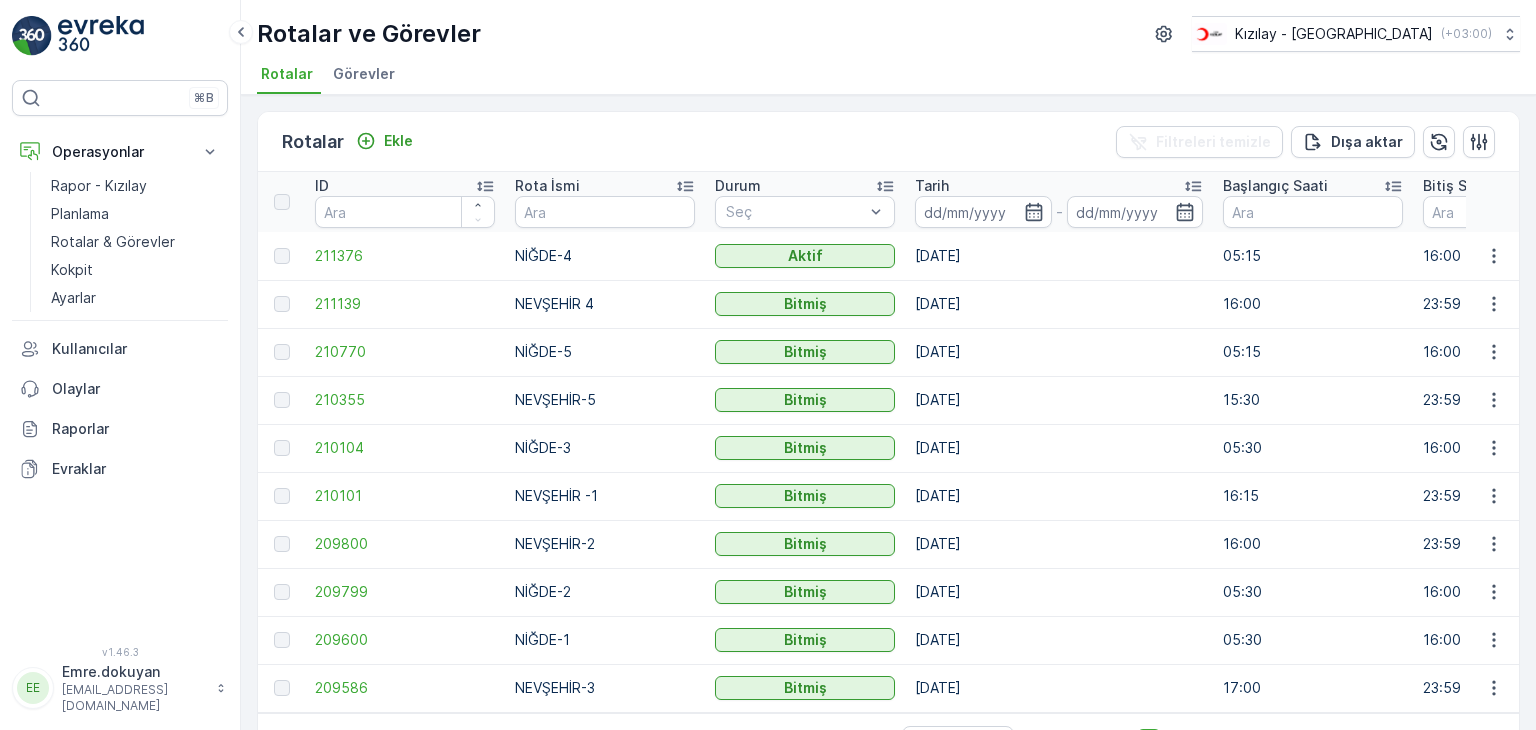 scroll, scrollTop: 64, scrollLeft: 0, axis: vertical 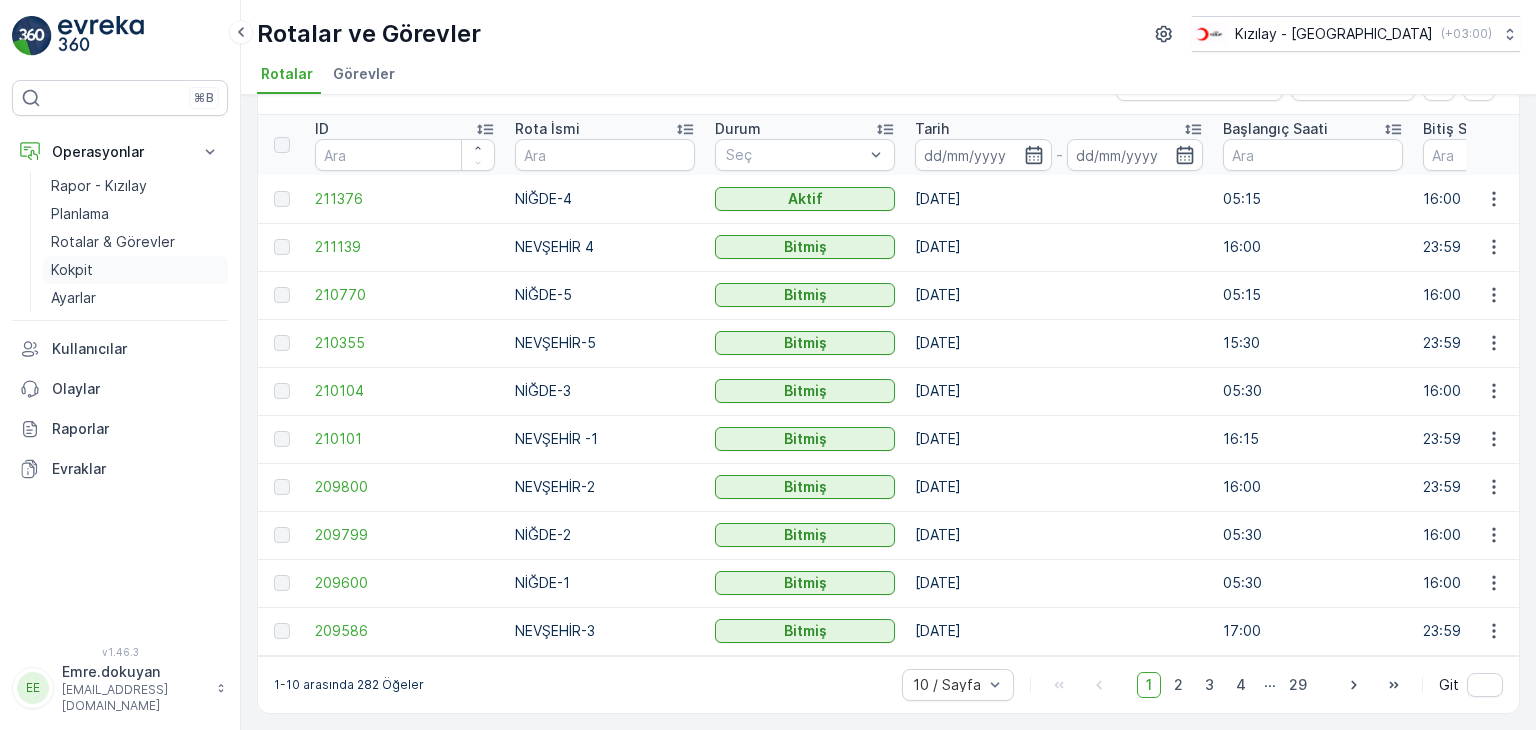 click on "Kokpit" at bounding box center [72, 270] 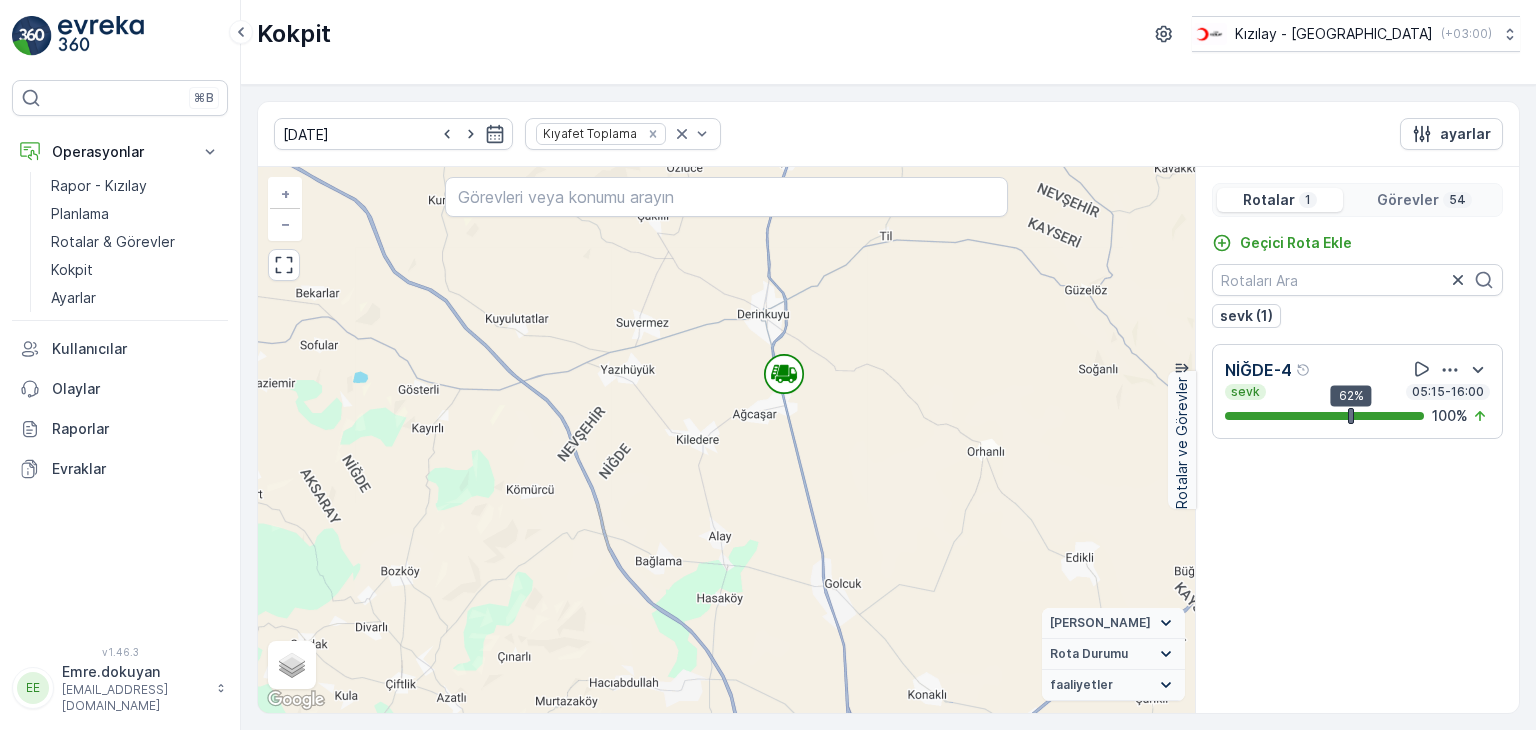 drag, startPoint x: 776, startPoint y: 377, endPoint x: 758, endPoint y: 453, distance: 78.10249 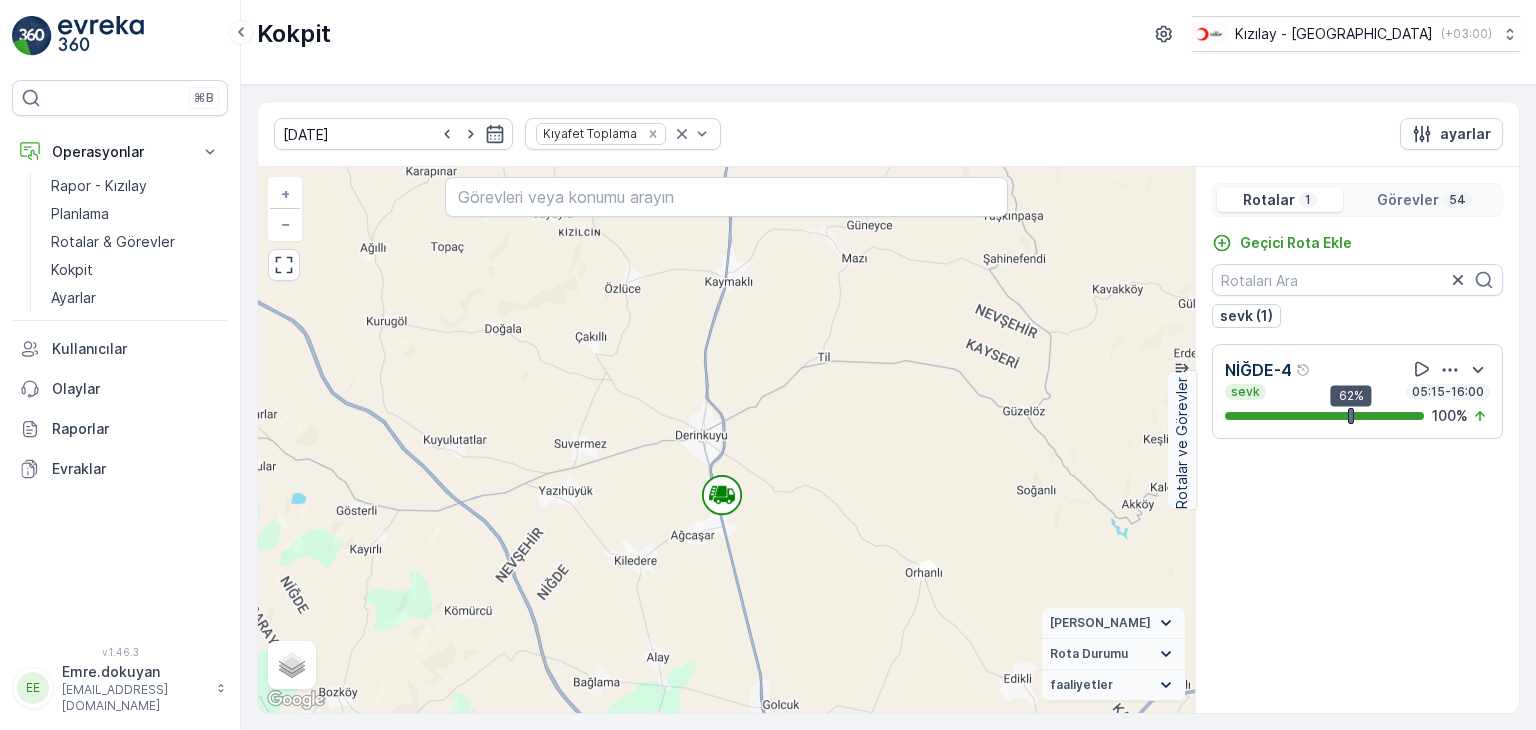drag, startPoint x: 725, startPoint y: 365, endPoint x: 681, endPoint y: 464, distance: 108.33743 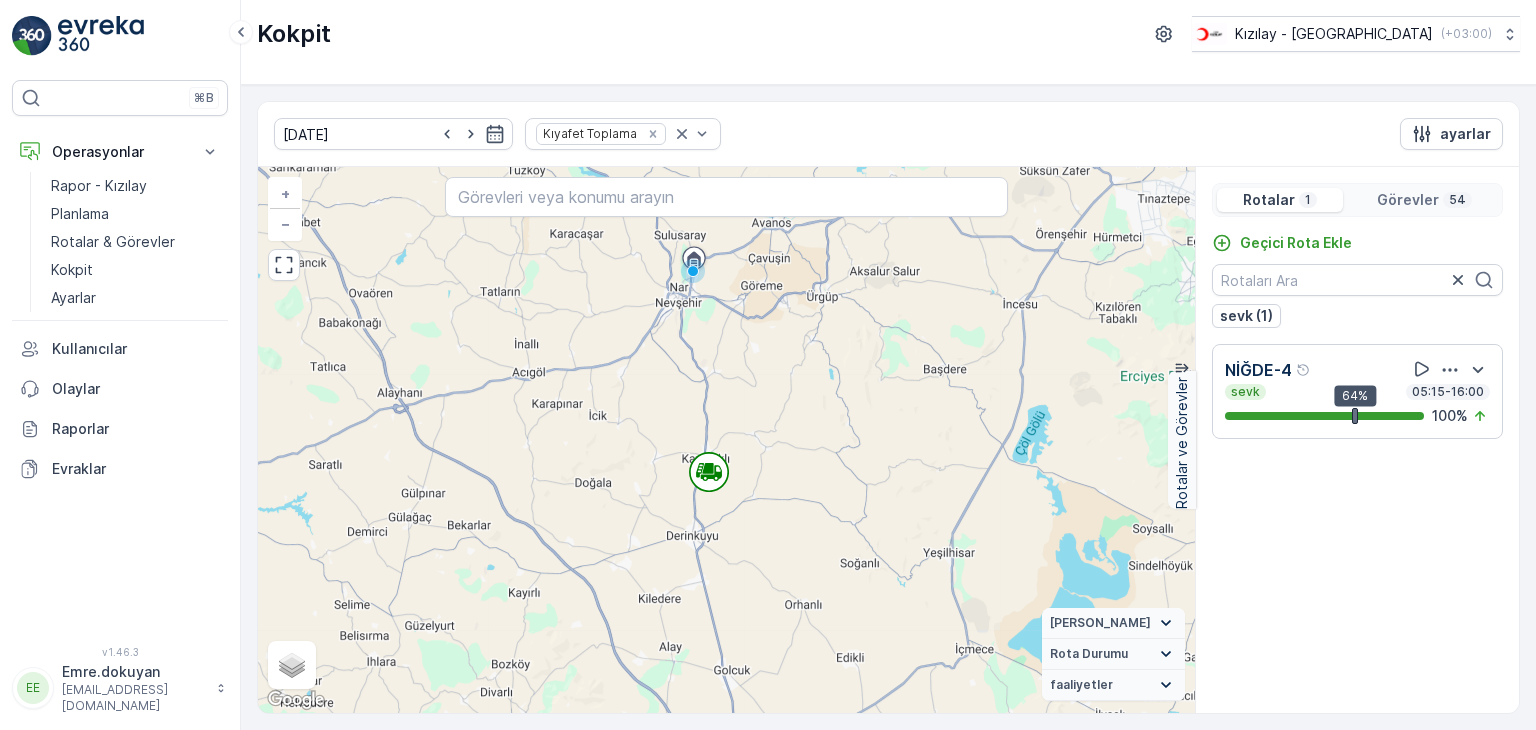 drag, startPoint x: 800, startPoint y: 311, endPoint x: 789, endPoint y: 451, distance: 140.43147 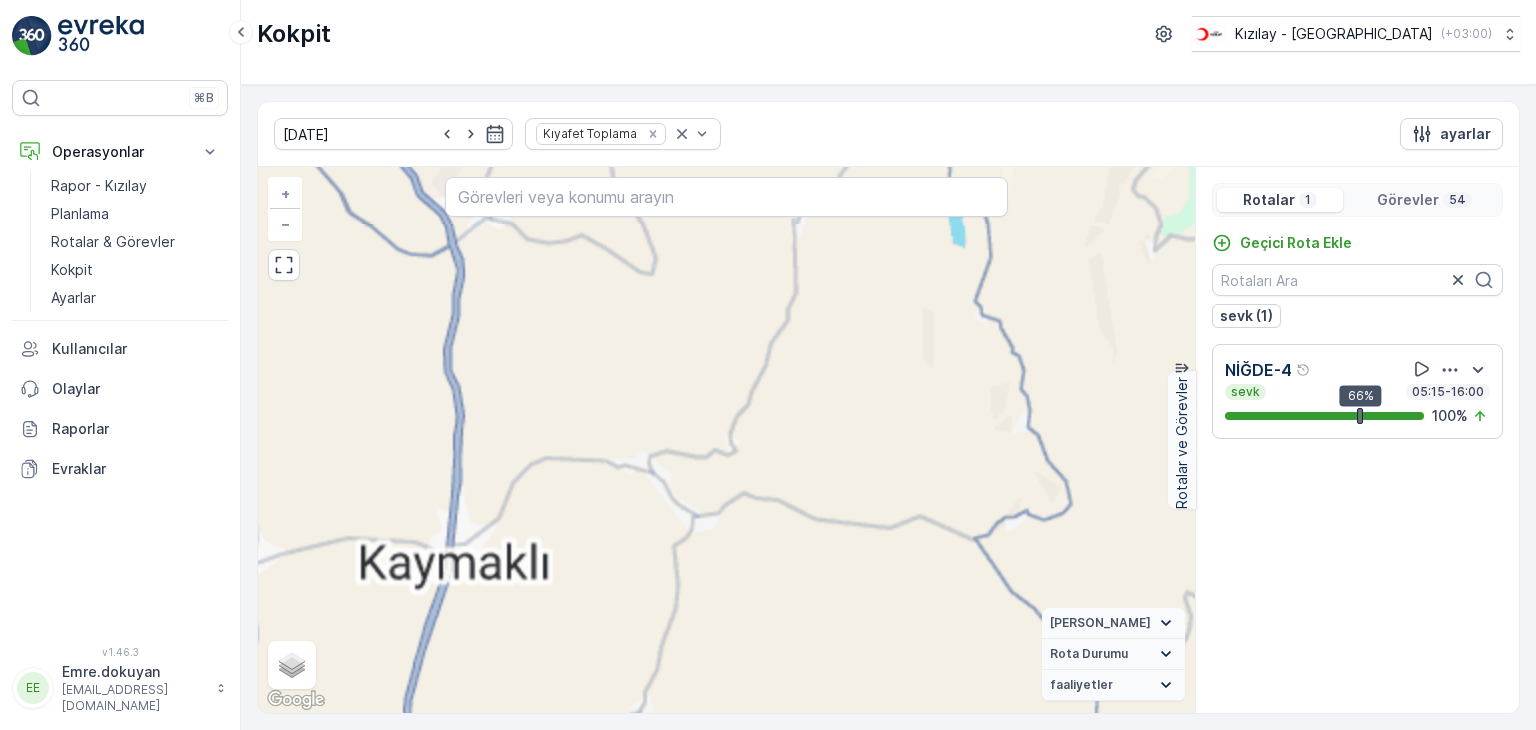 drag, startPoint x: 621, startPoint y: 396, endPoint x: 659, endPoint y: 589, distance: 196.70537 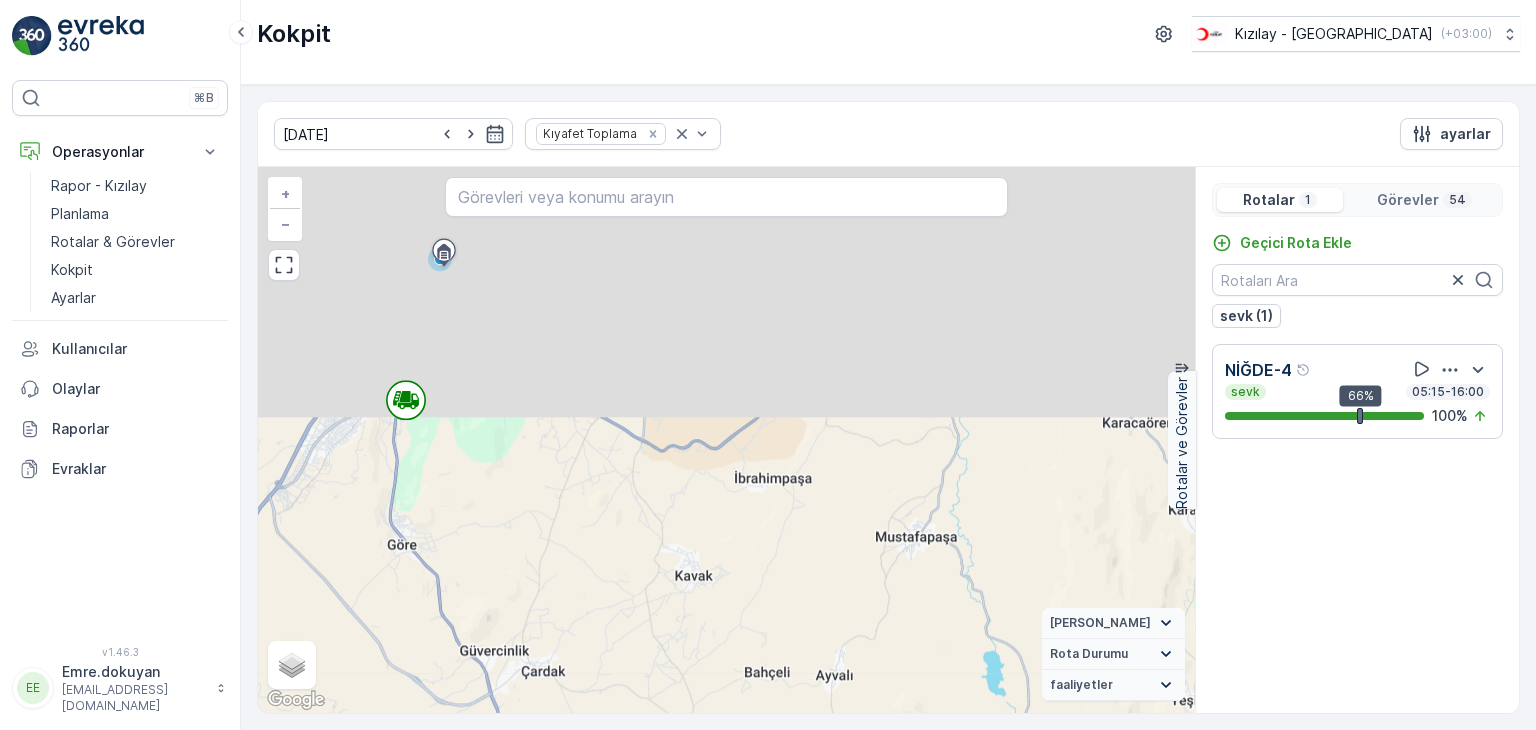 drag, startPoint x: 615, startPoint y: 422, endPoint x: 606, endPoint y: 677, distance: 255.15877 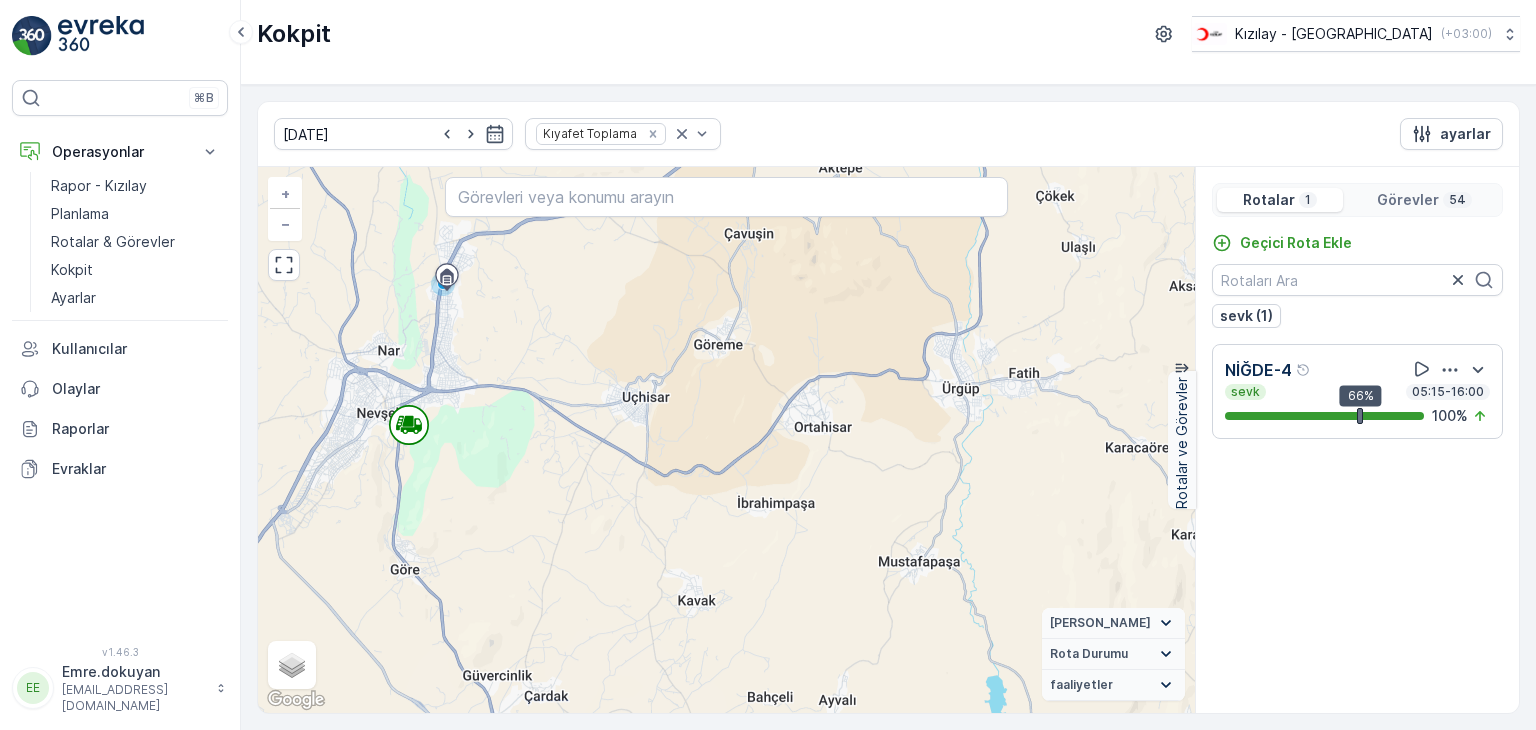 drag, startPoint x: 500, startPoint y: 513, endPoint x: 566, endPoint y: 695, distance: 193.59752 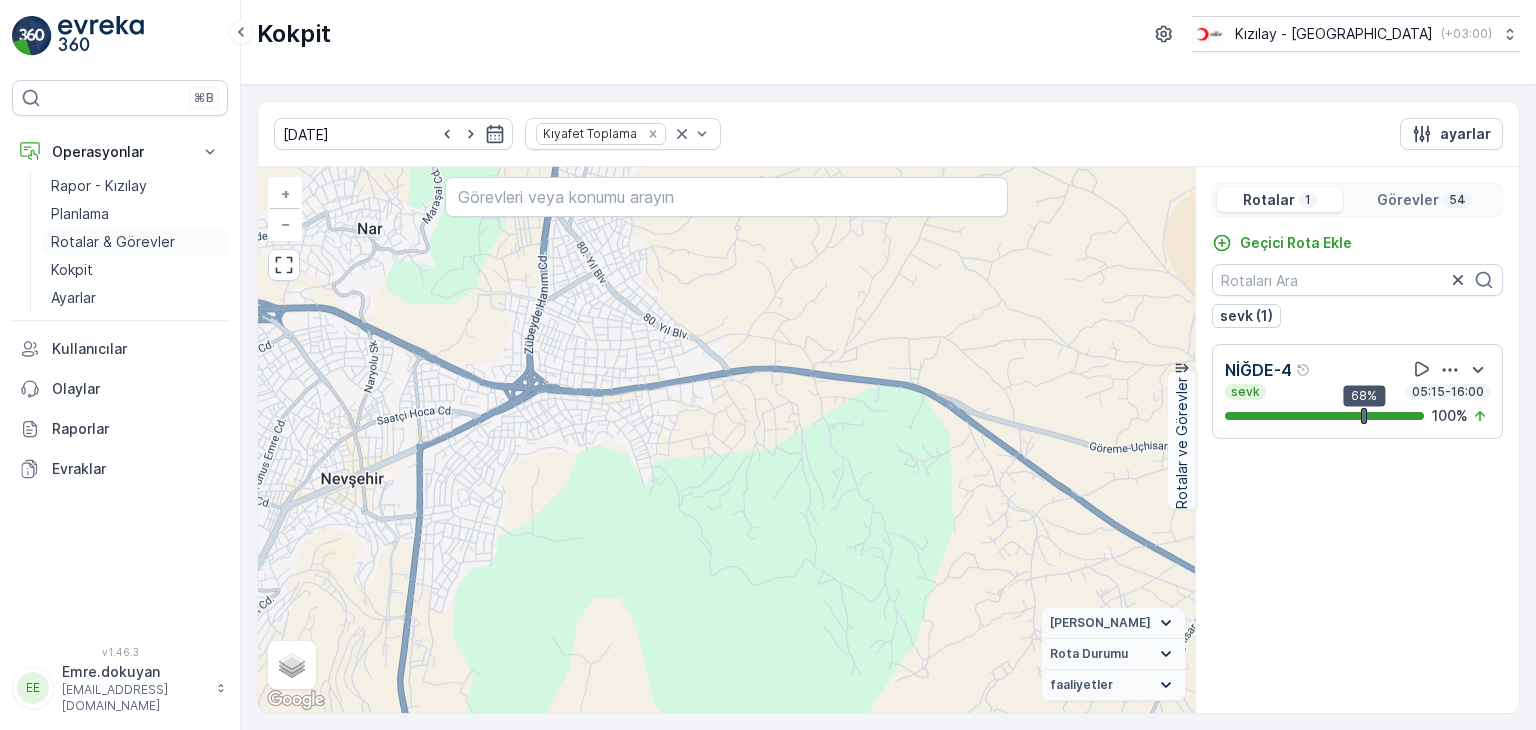 click on "Rotalar & Görevler" at bounding box center [113, 242] 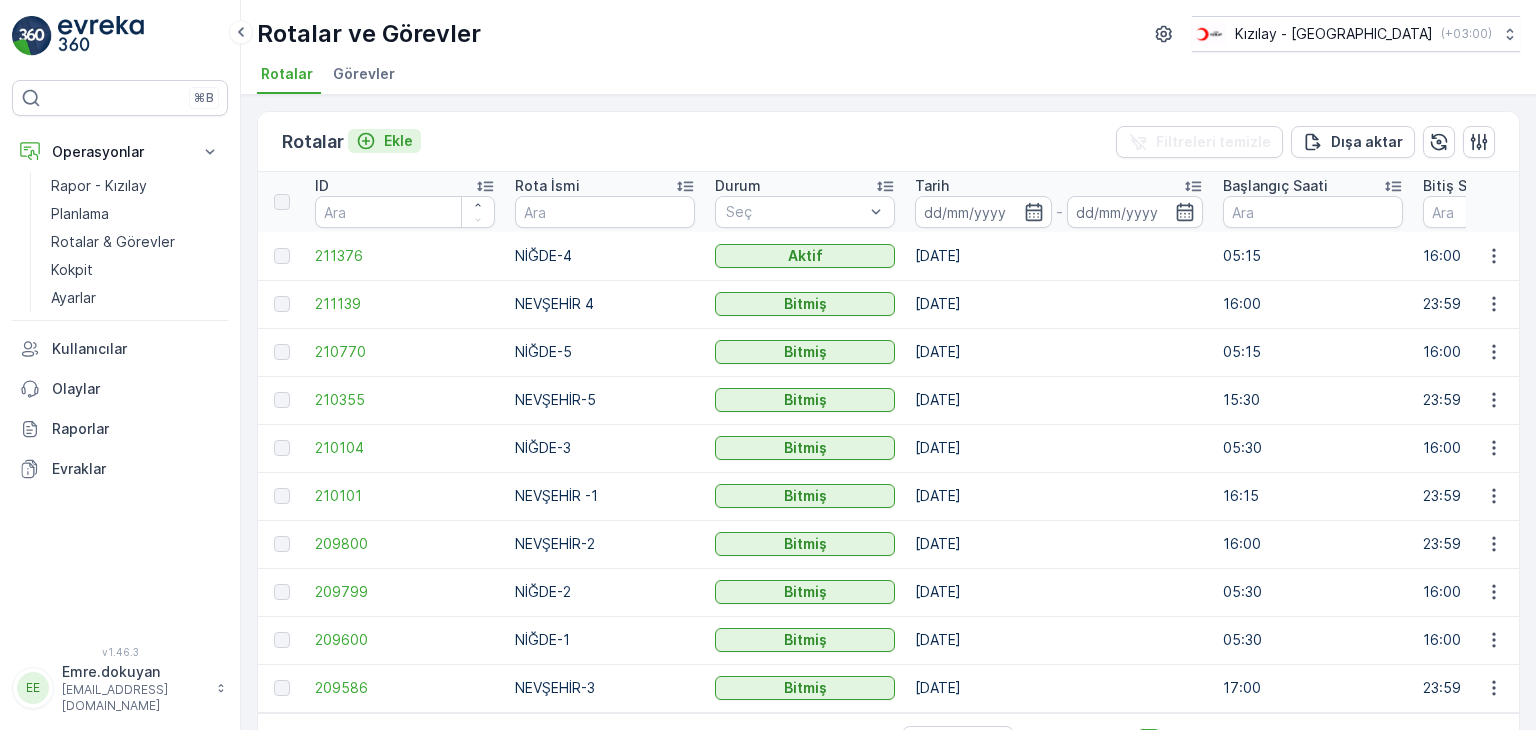 click on "Ekle" at bounding box center (398, 141) 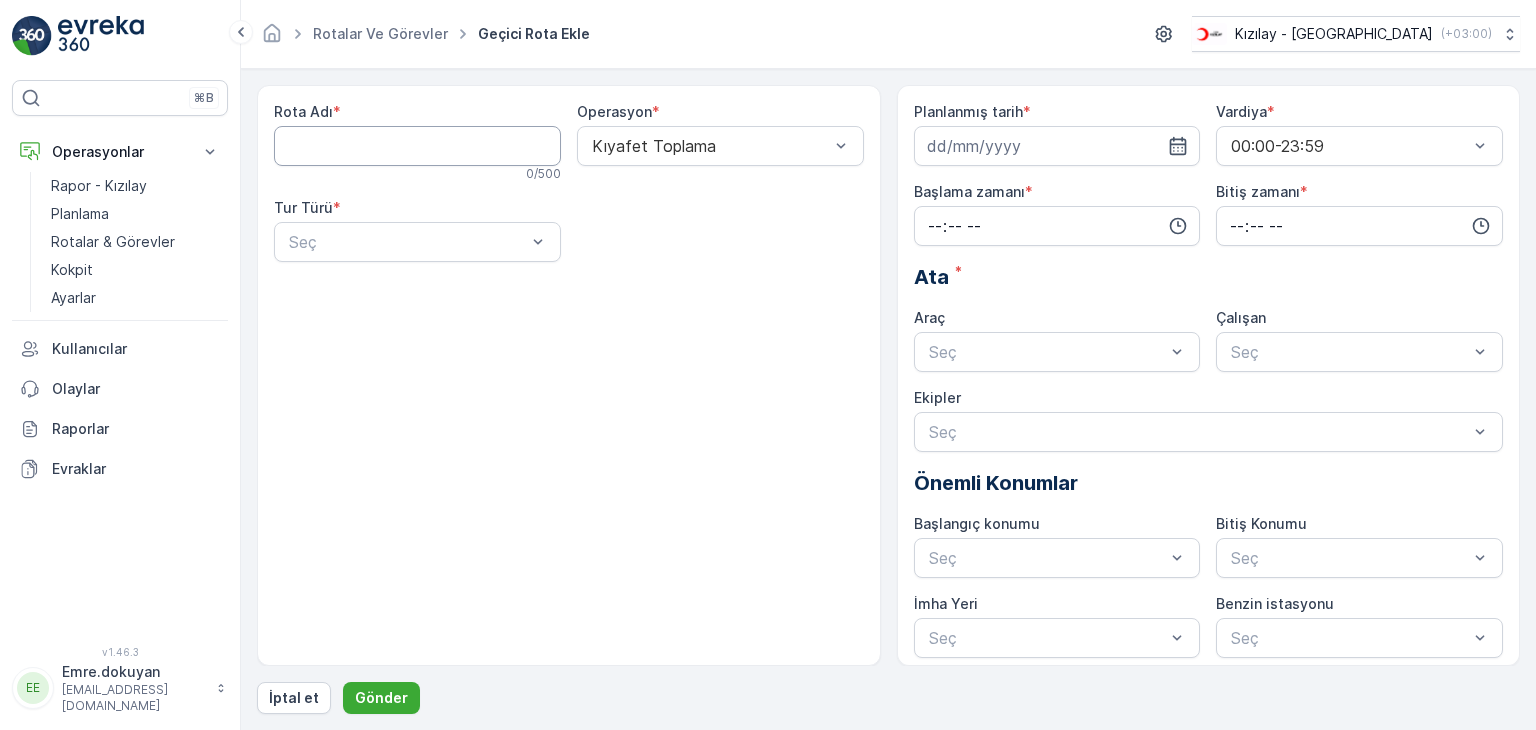 click on "Rota Adı" at bounding box center (417, 146) 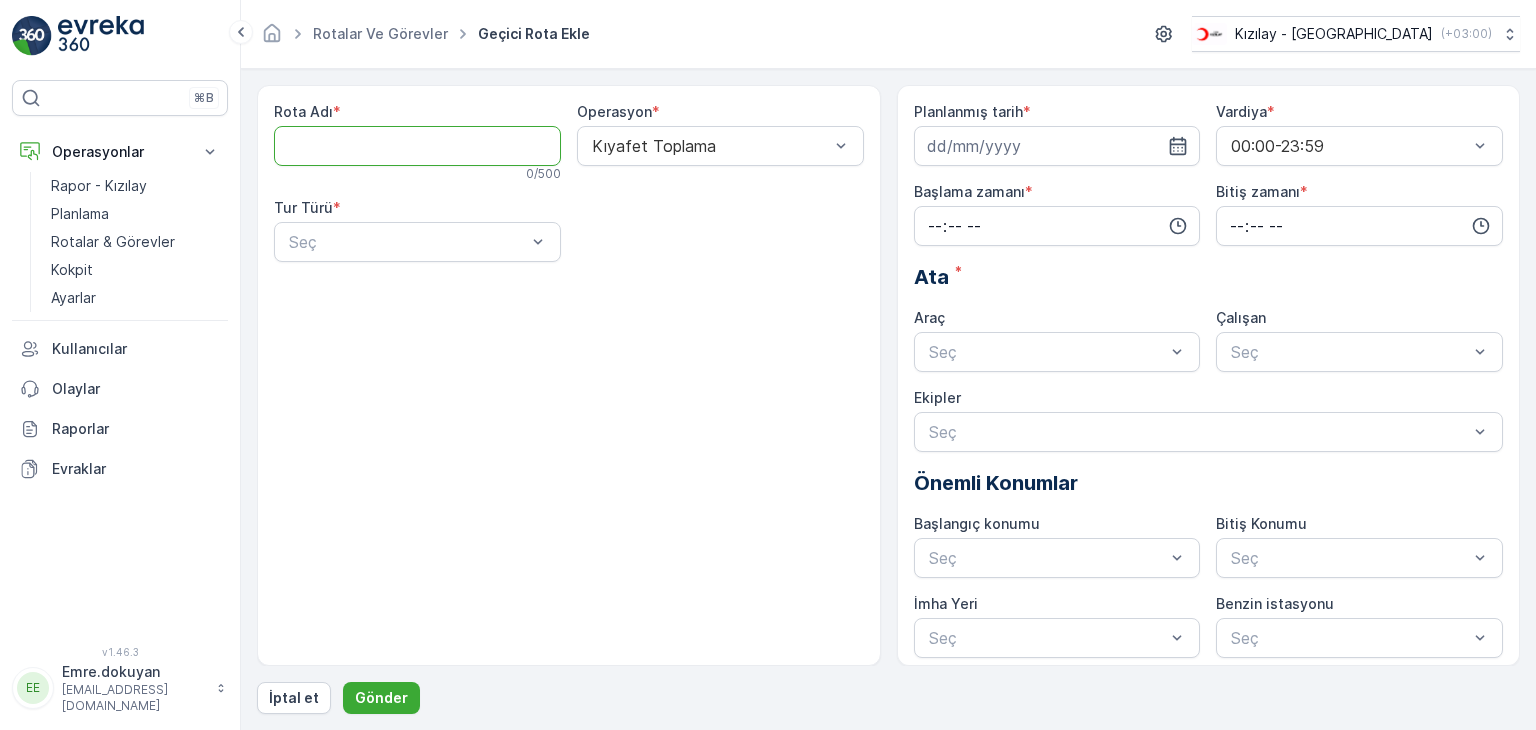 click on "Rota Adı" at bounding box center [417, 146] 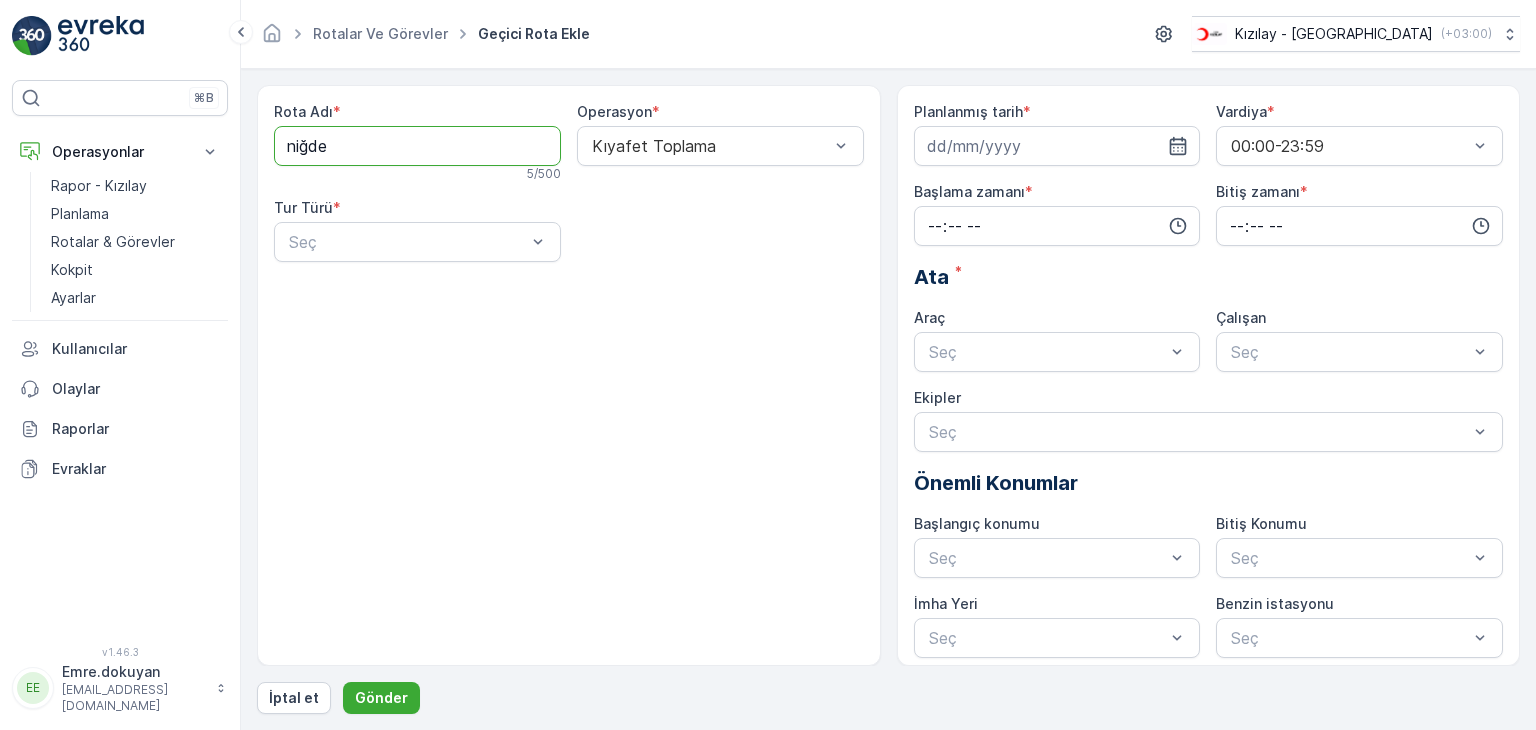 type on "NİĞDE-3" 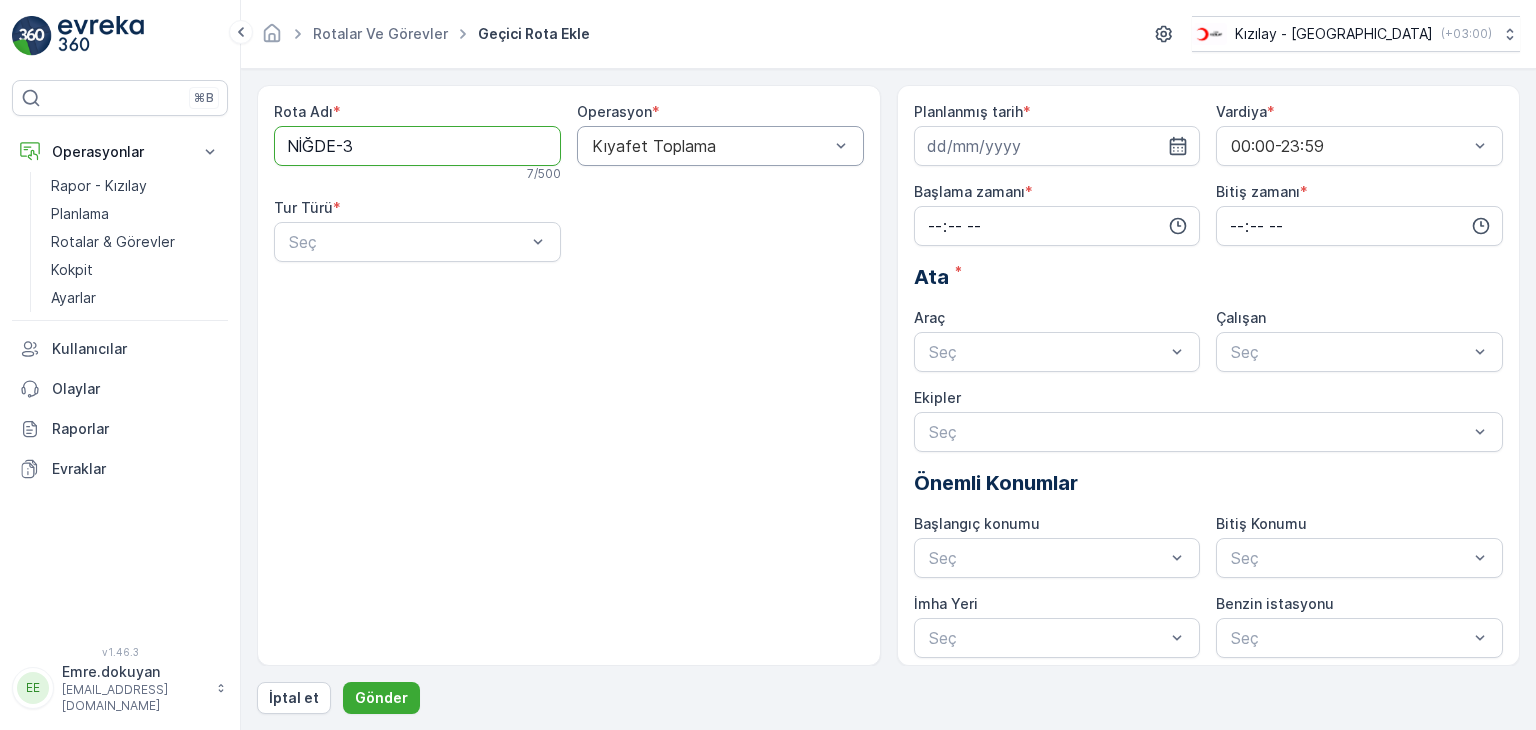click at bounding box center (710, 146) 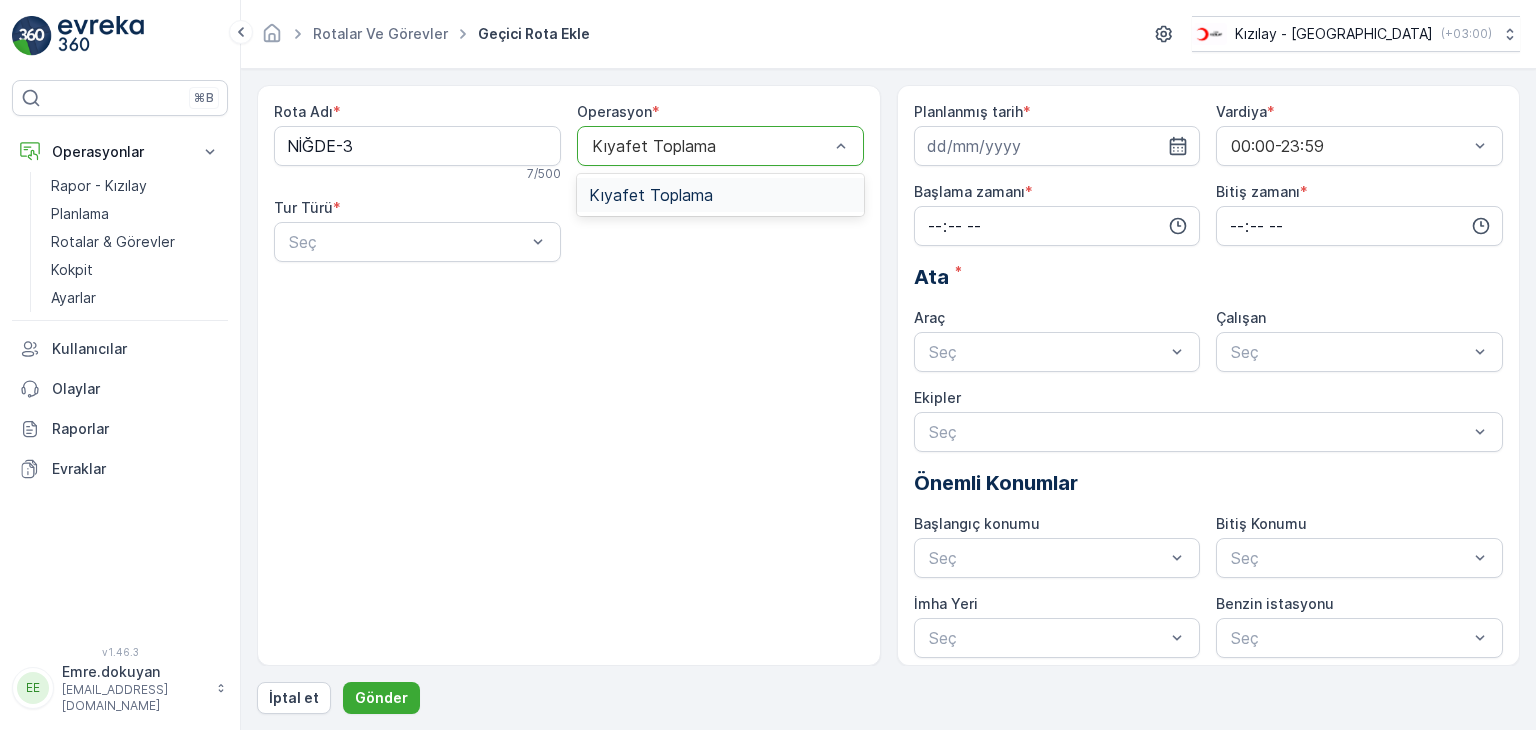 click on "Kıyafet Toplama" at bounding box center (651, 195) 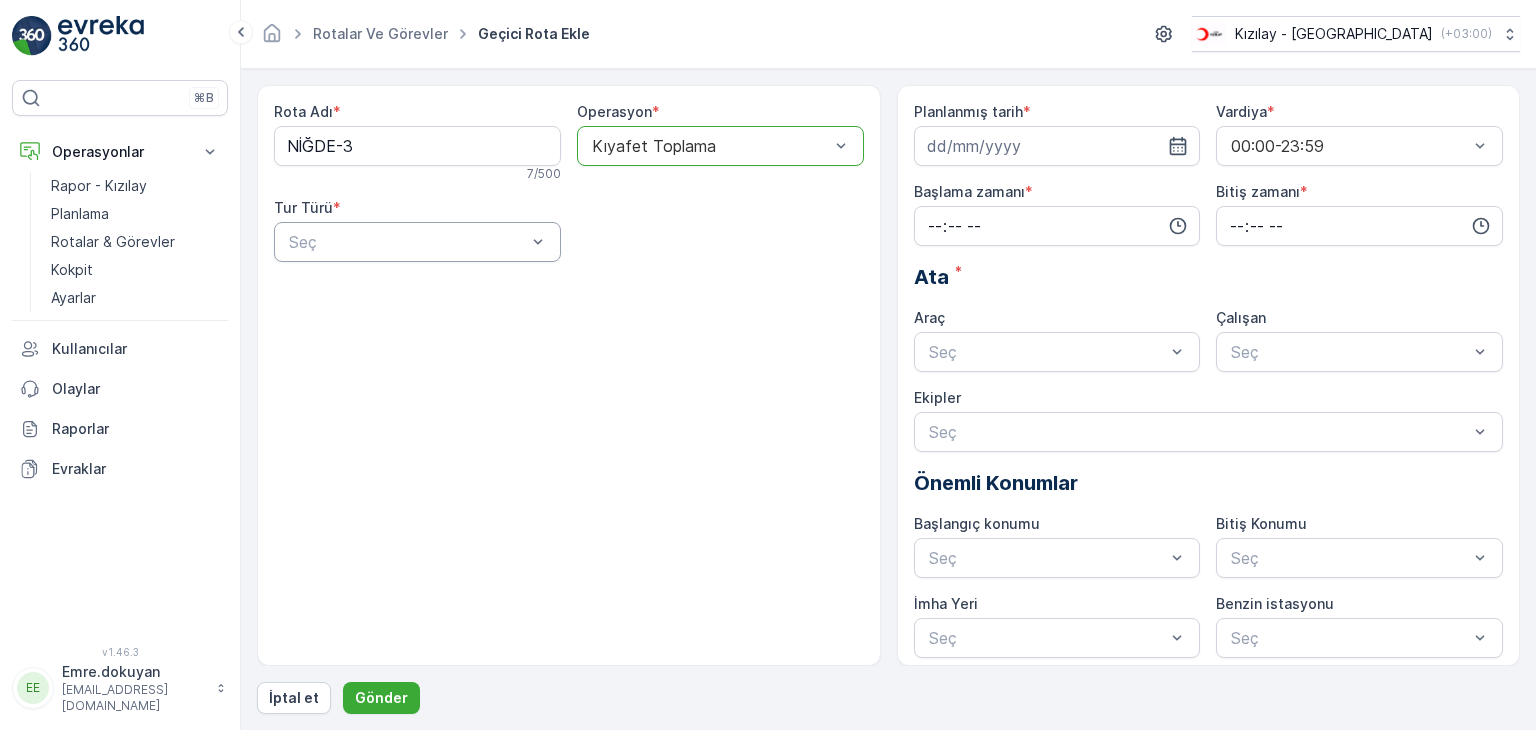 click at bounding box center [407, 242] 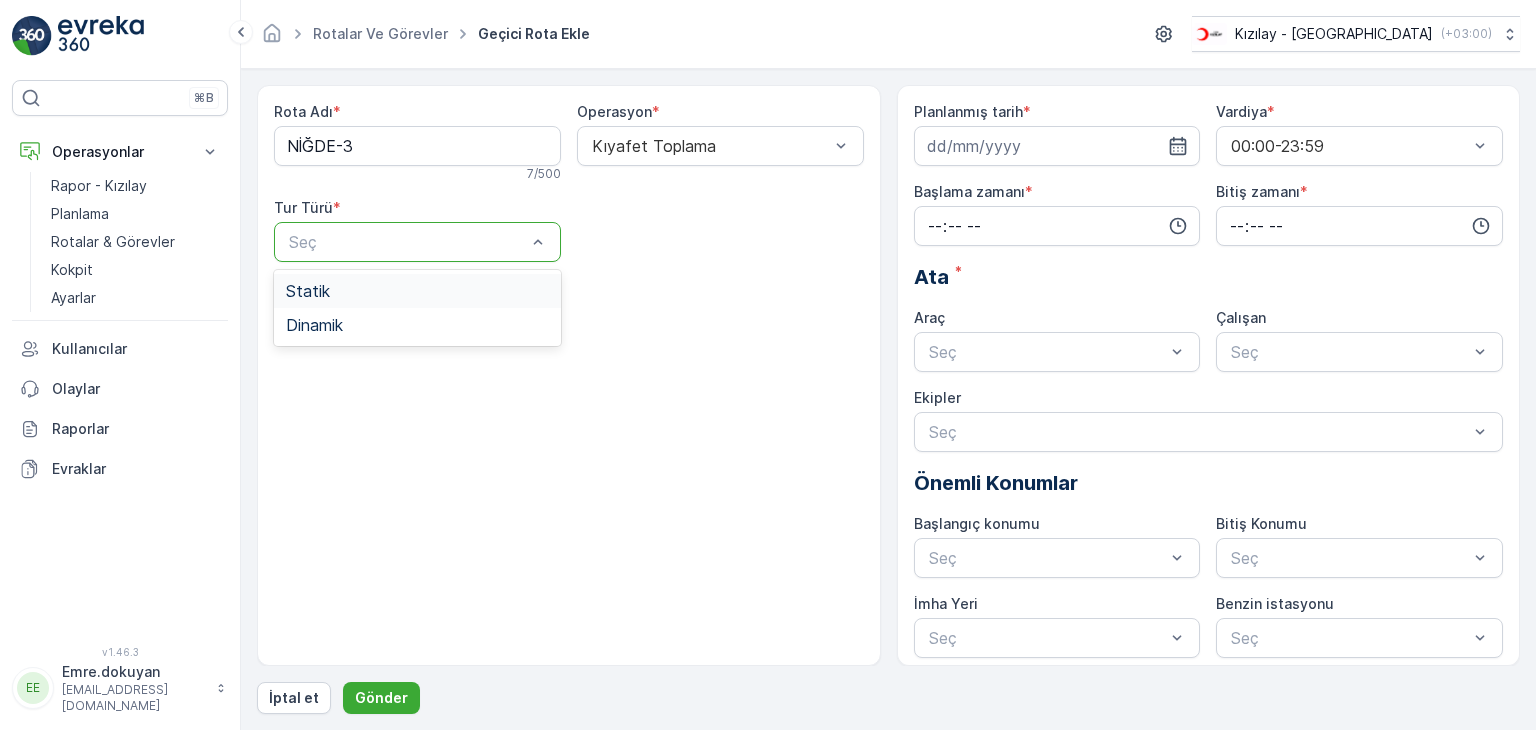 click on "Statik" at bounding box center (417, 291) 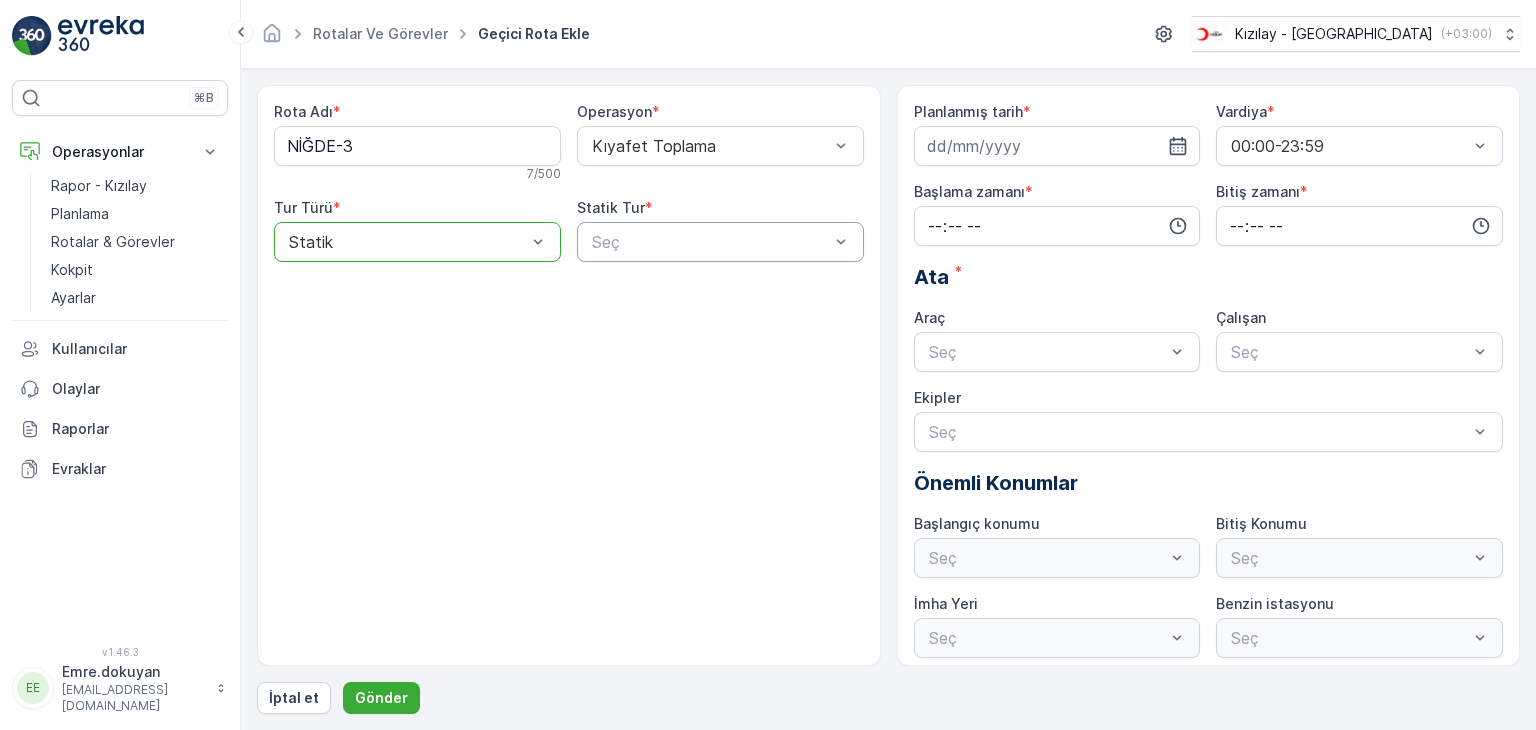 click at bounding box center [710, 242] 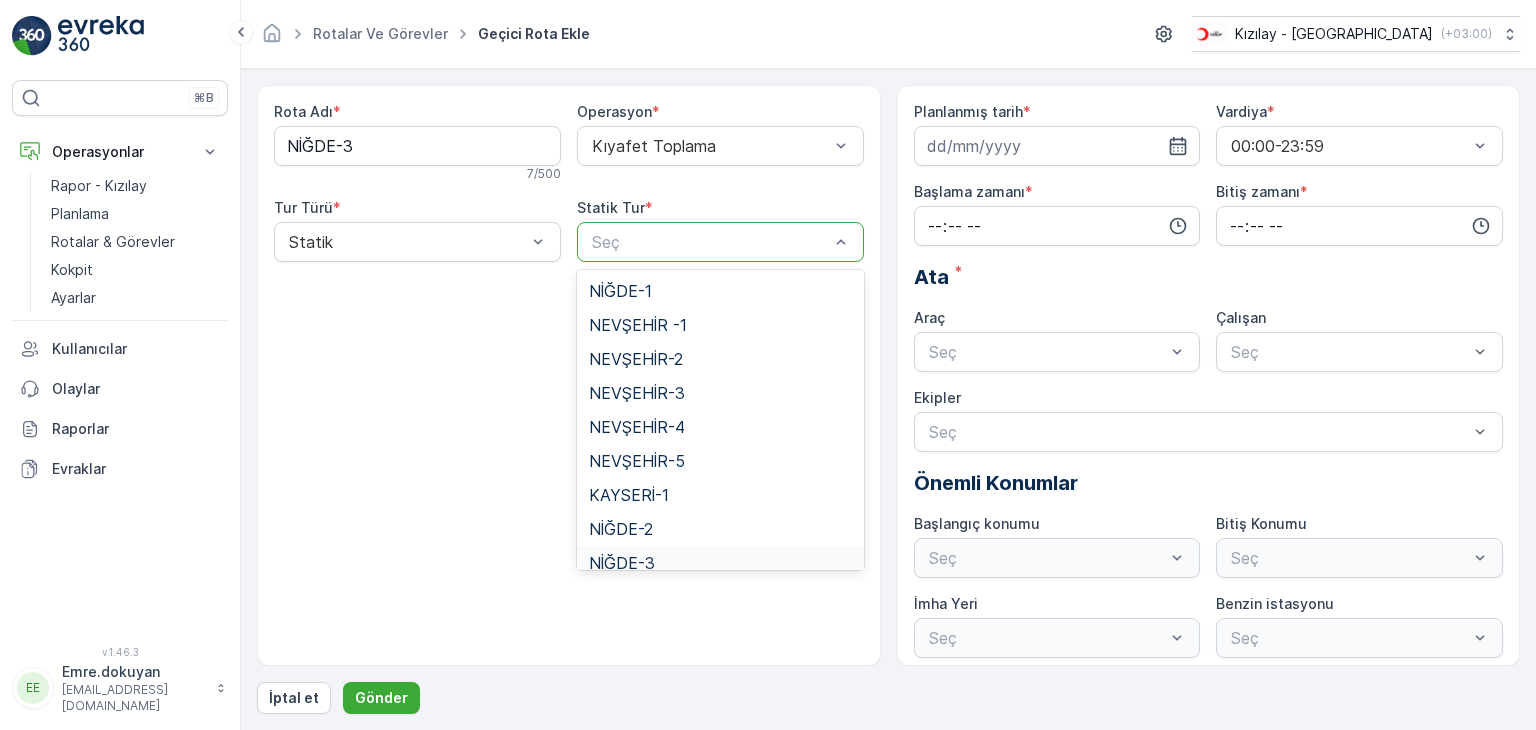 click on "NİĞDE-3" at bounding box center [720, 563] 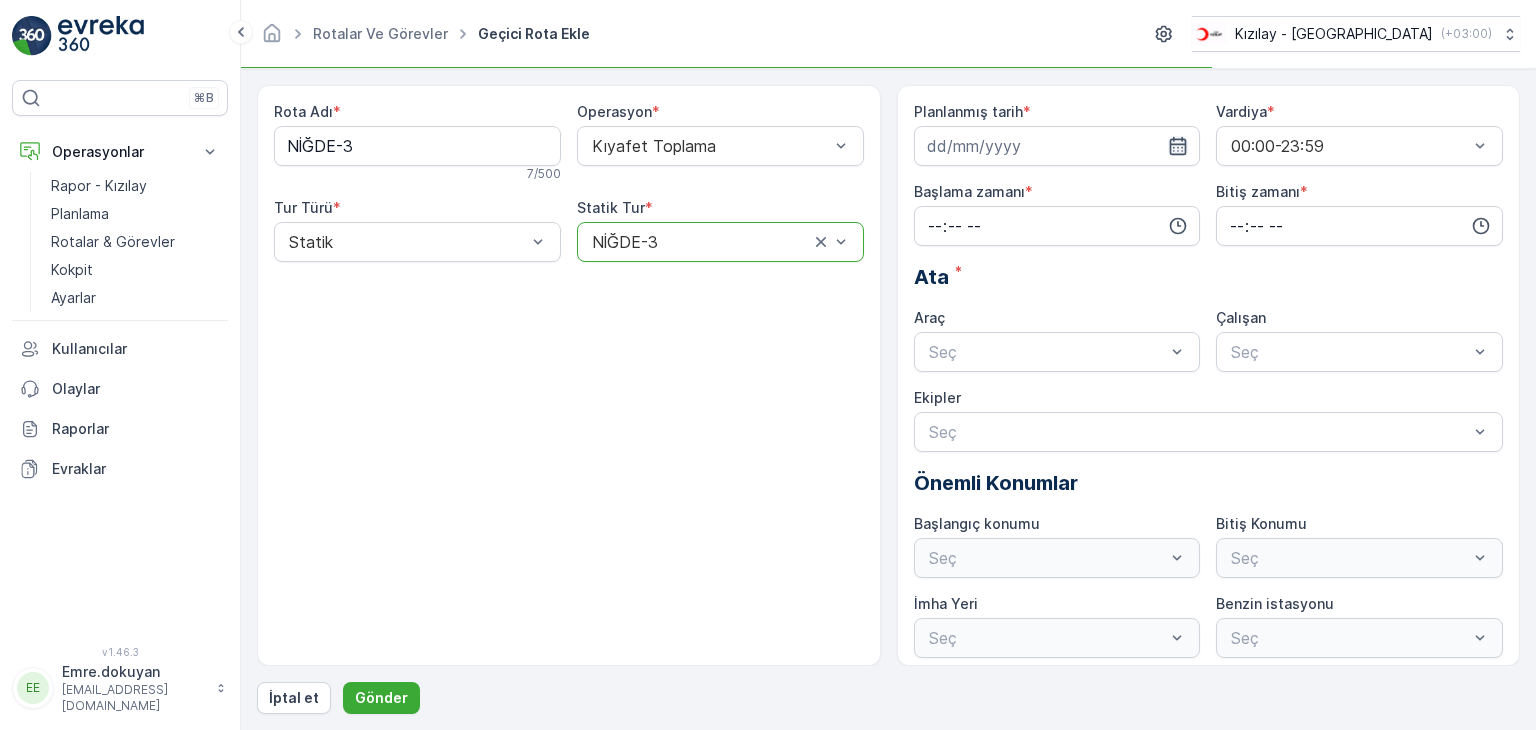 click 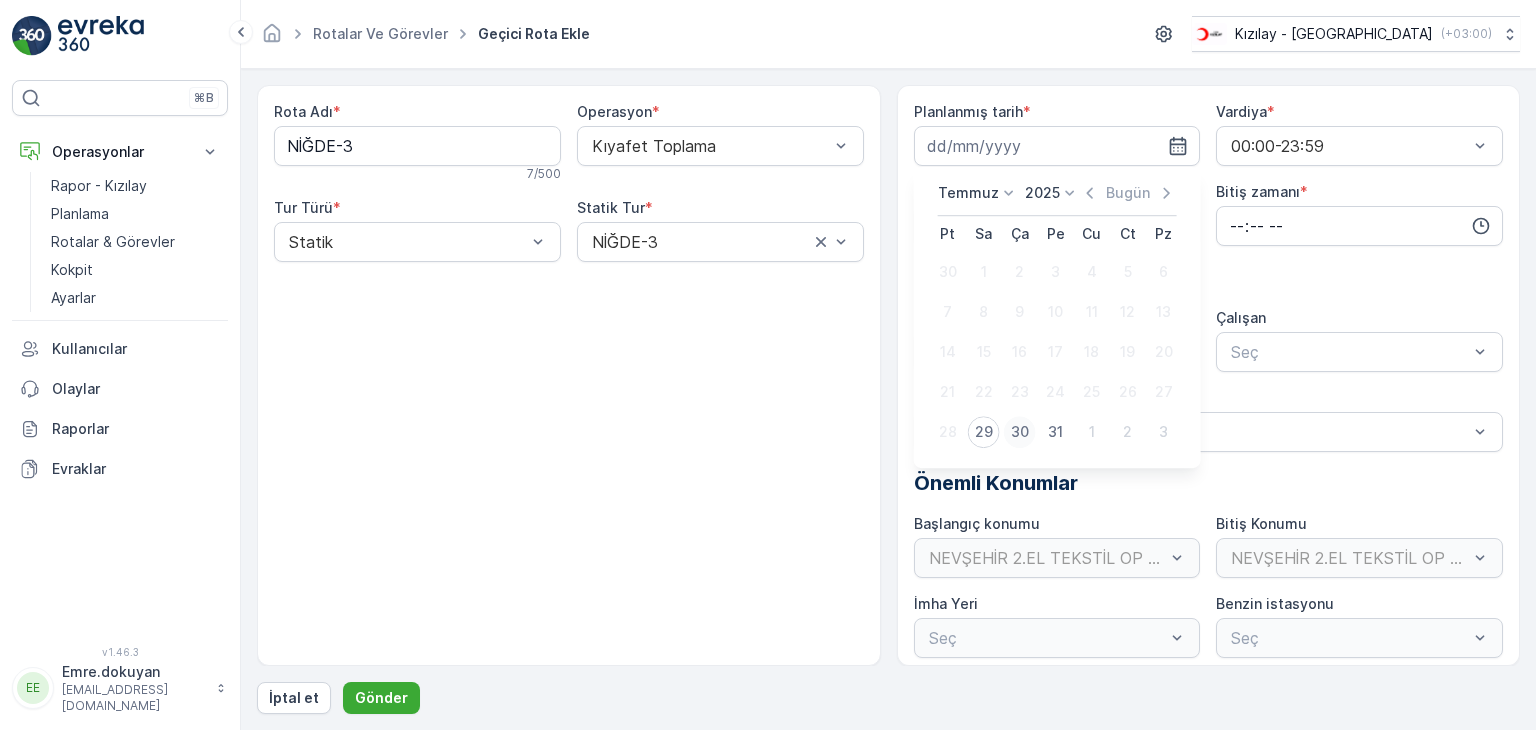 click on "30" at bounding box center (1020, 432) 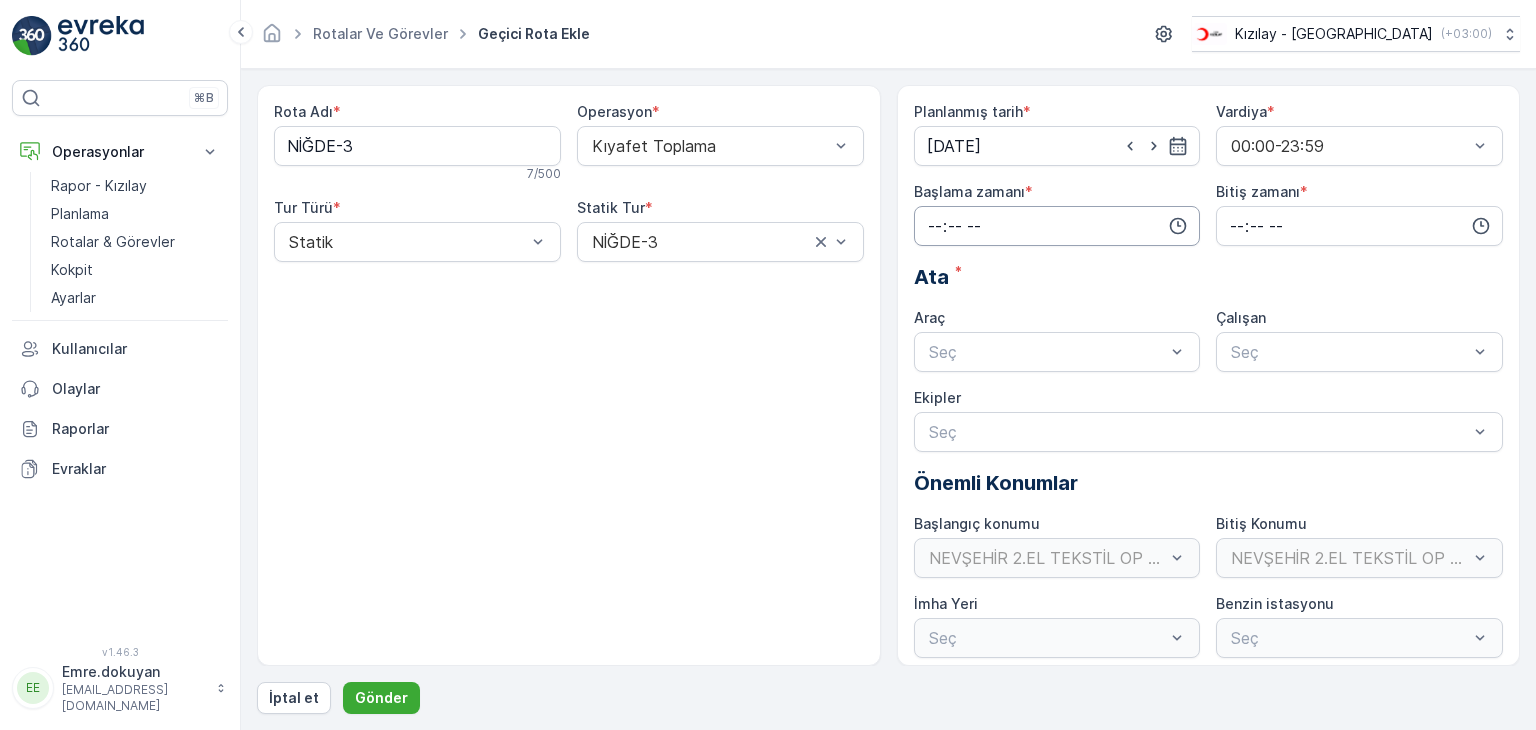 click at bounding box center (1057, 226) 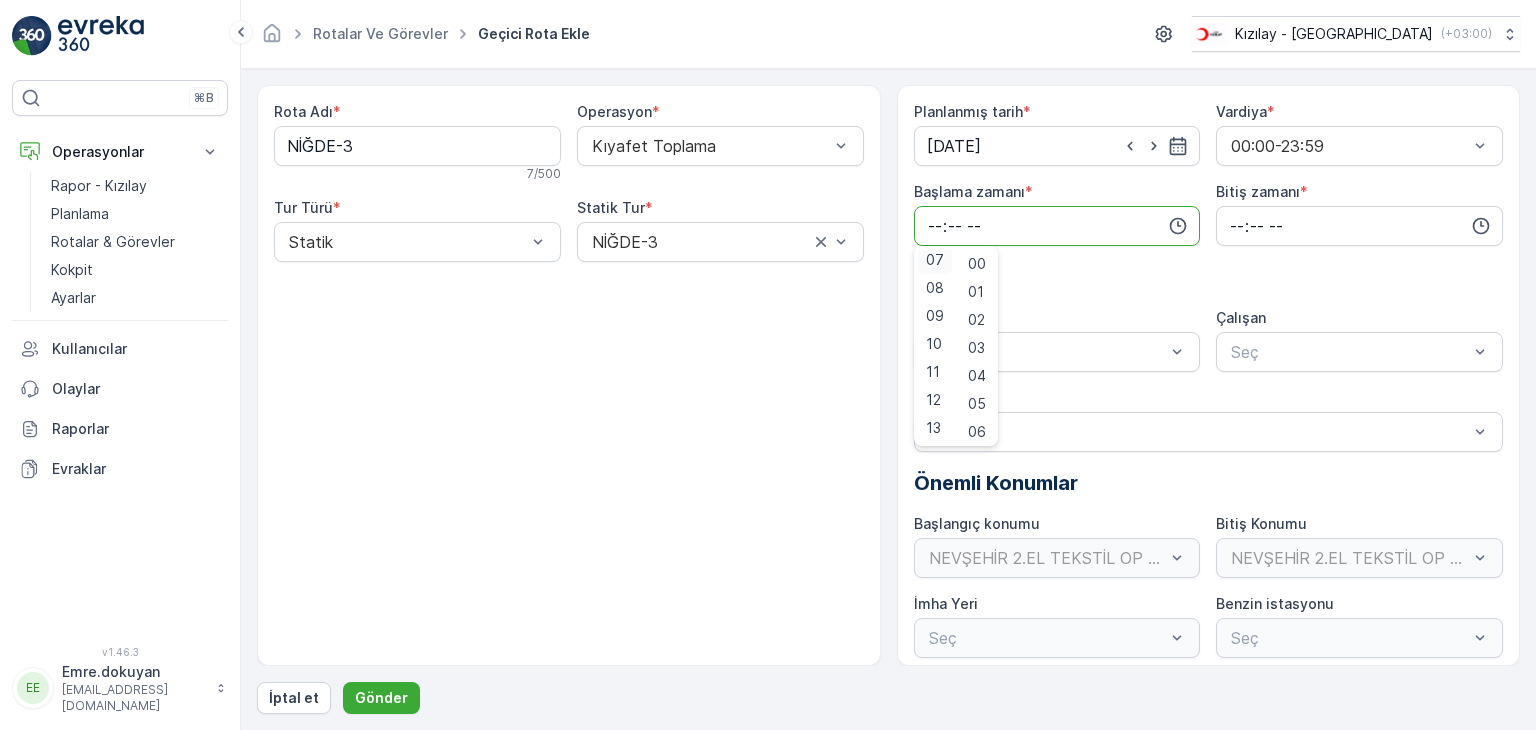 scroll, scrollTop: 196, scrollLeft: 0, axis: vertical 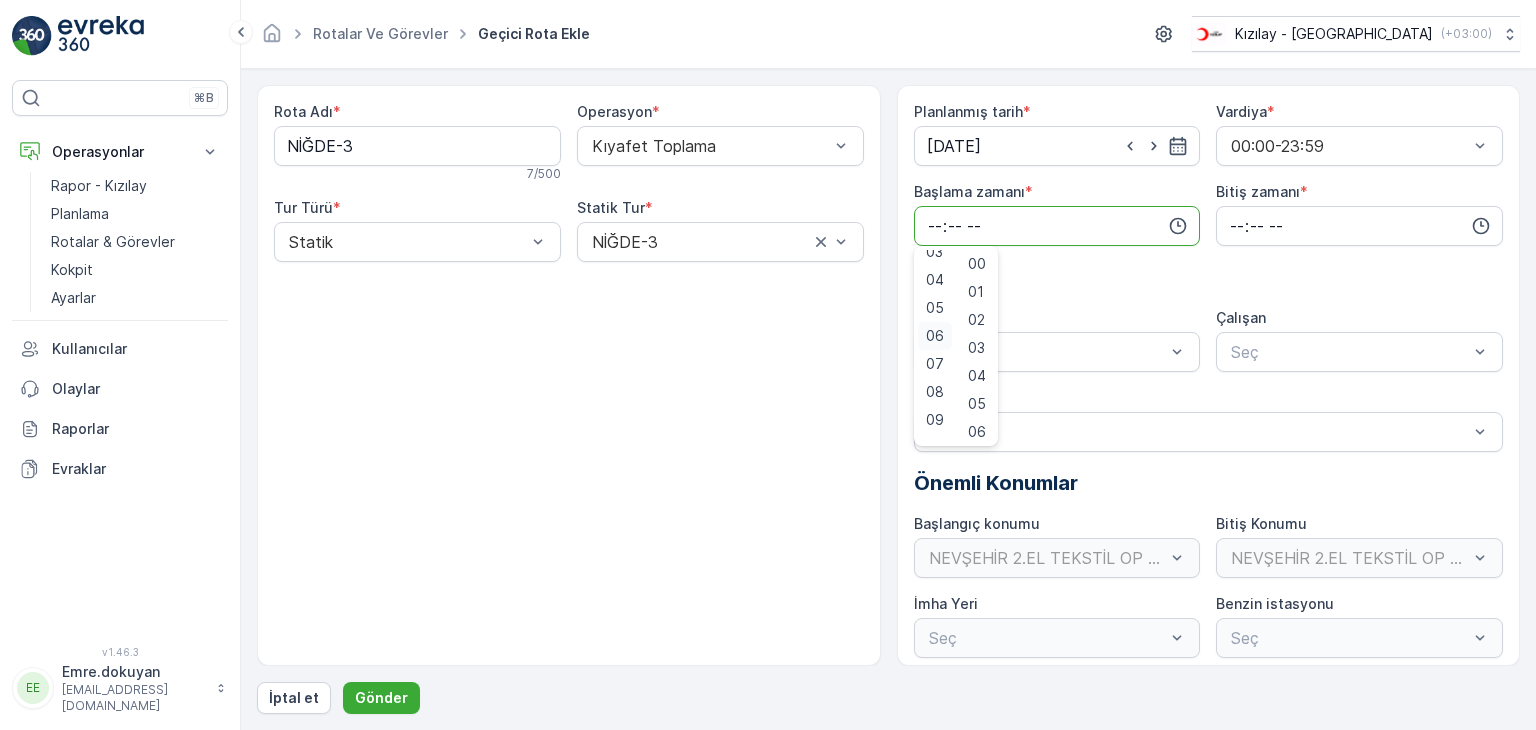 click on "06" at bounding box center (935, 336) 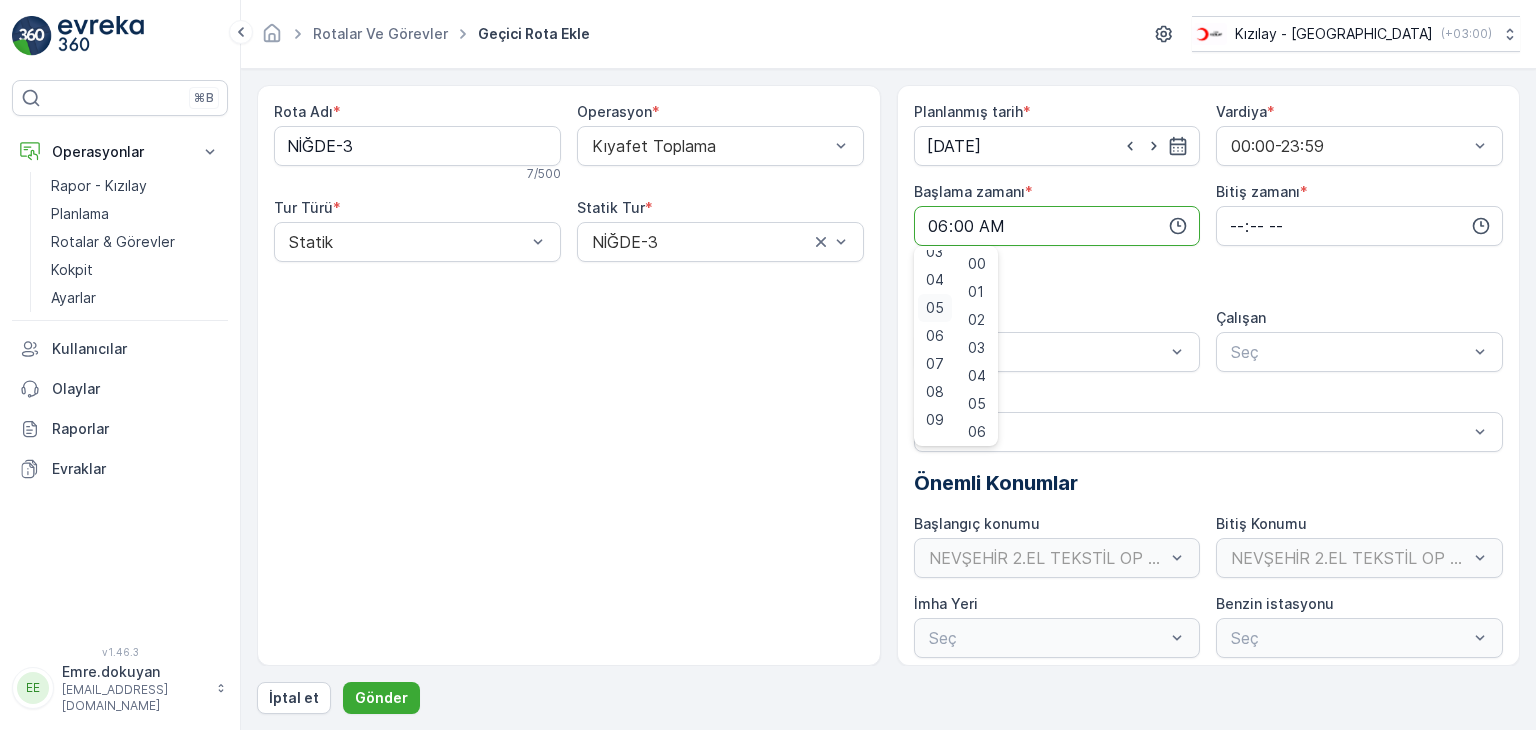 click on "05" at bounding box center (935, 308) 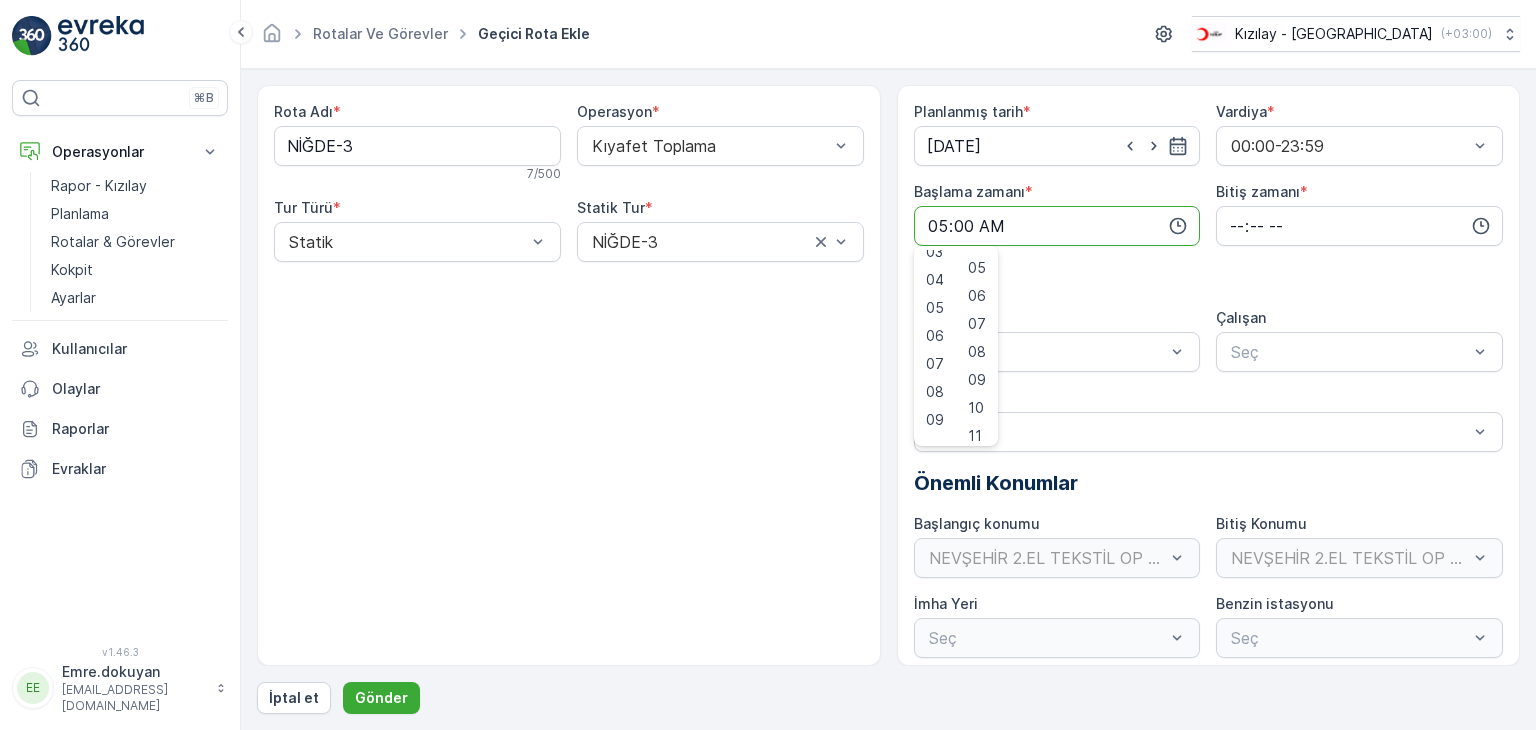 scroll, scrollTop: 200, scrollLeft: 0, axis: vertical 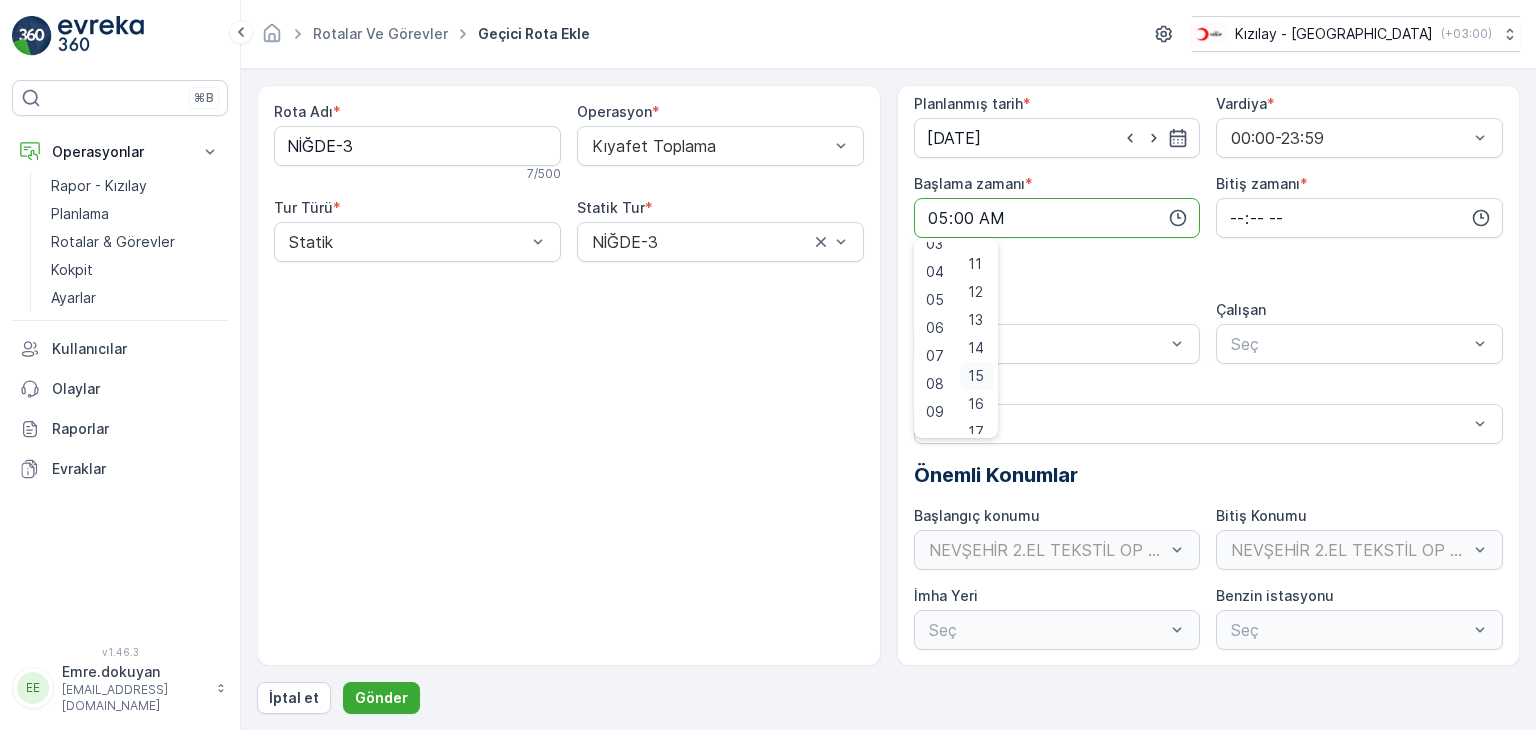 click on "15" at bounding box center (976, 376) 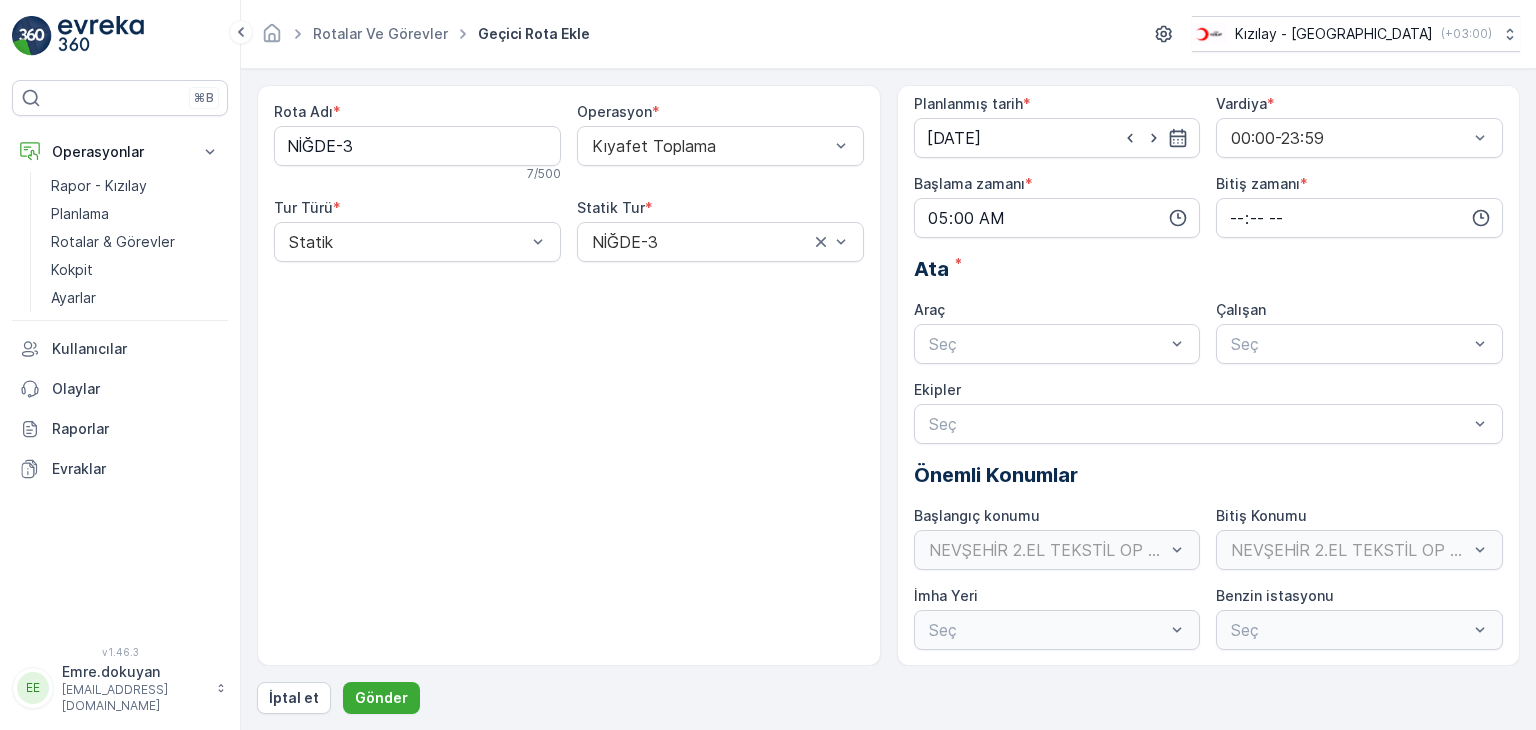 type on "05:15" 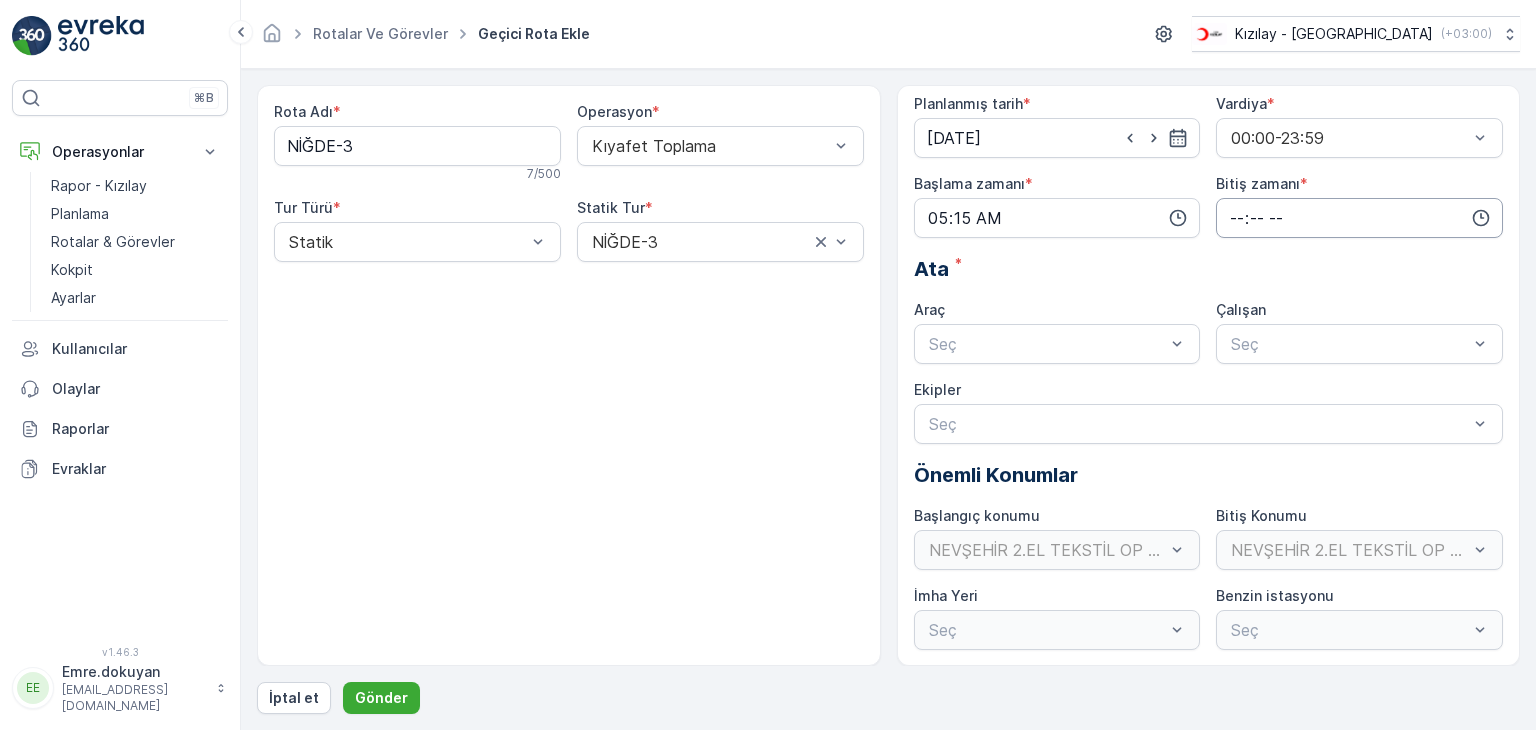 click at bounding box center [1359, 218] 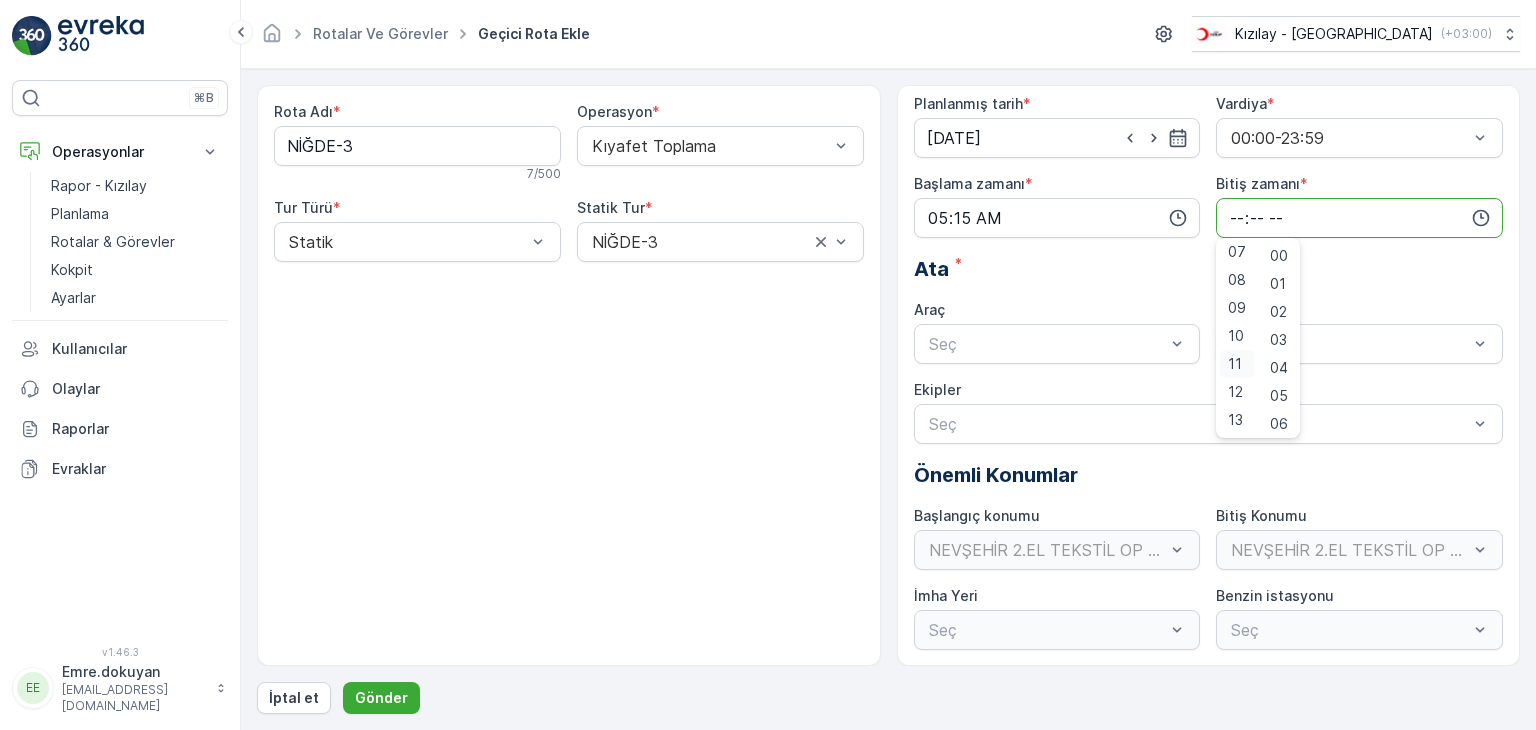 scroll, scrollTop: 300, scrollLeft: 0, axis: vertical 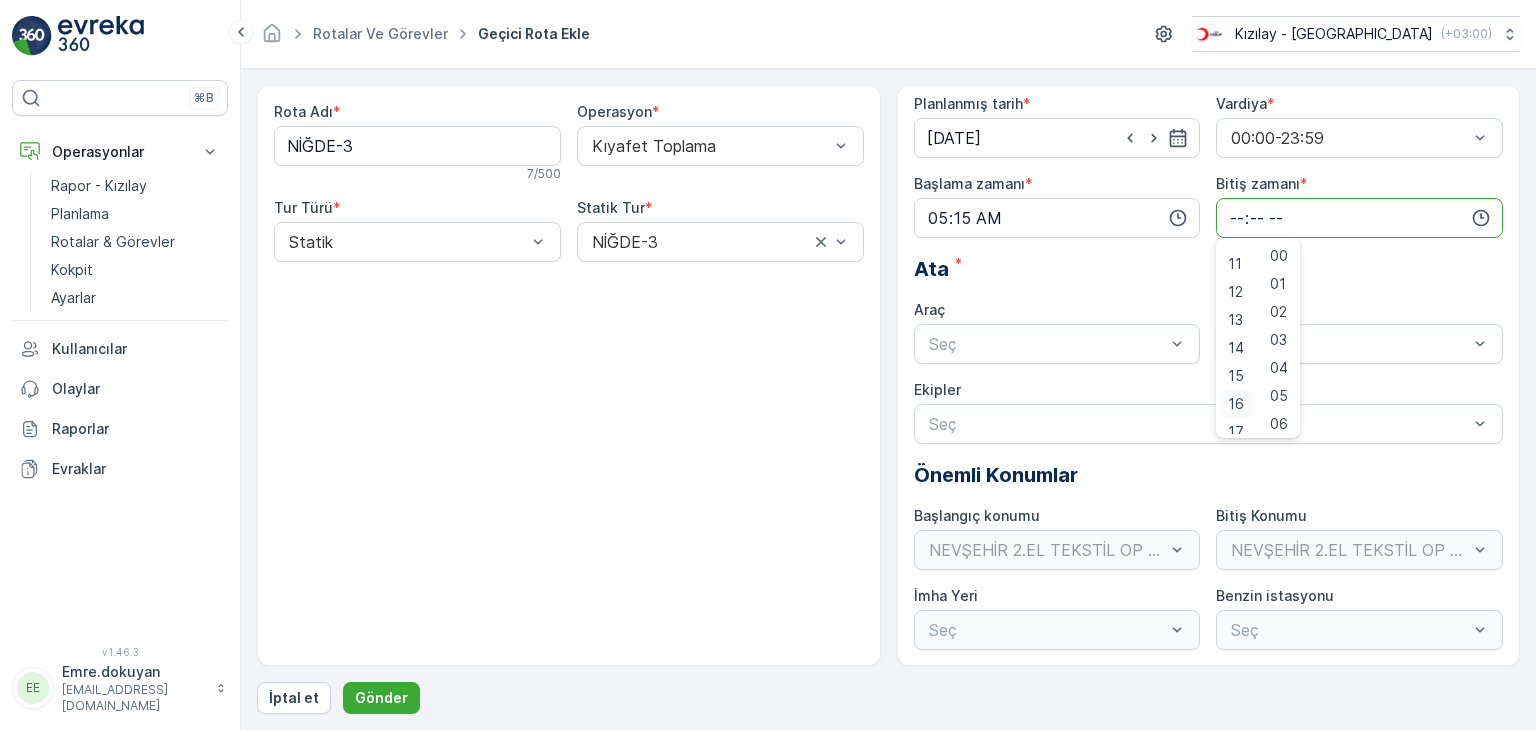 click on "16" at bounding box center [1236, 404] 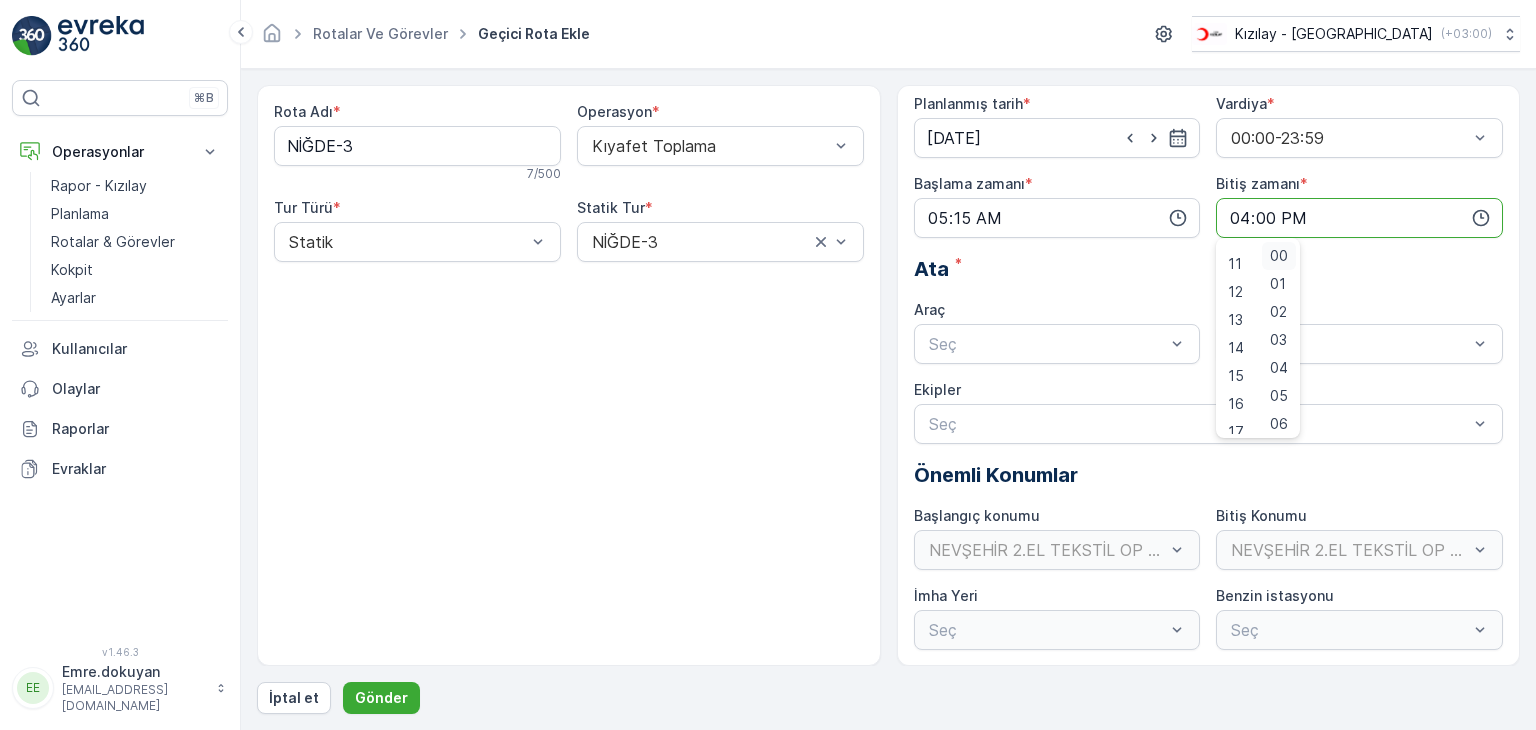click on "00" at bounding box center (1279, 256) 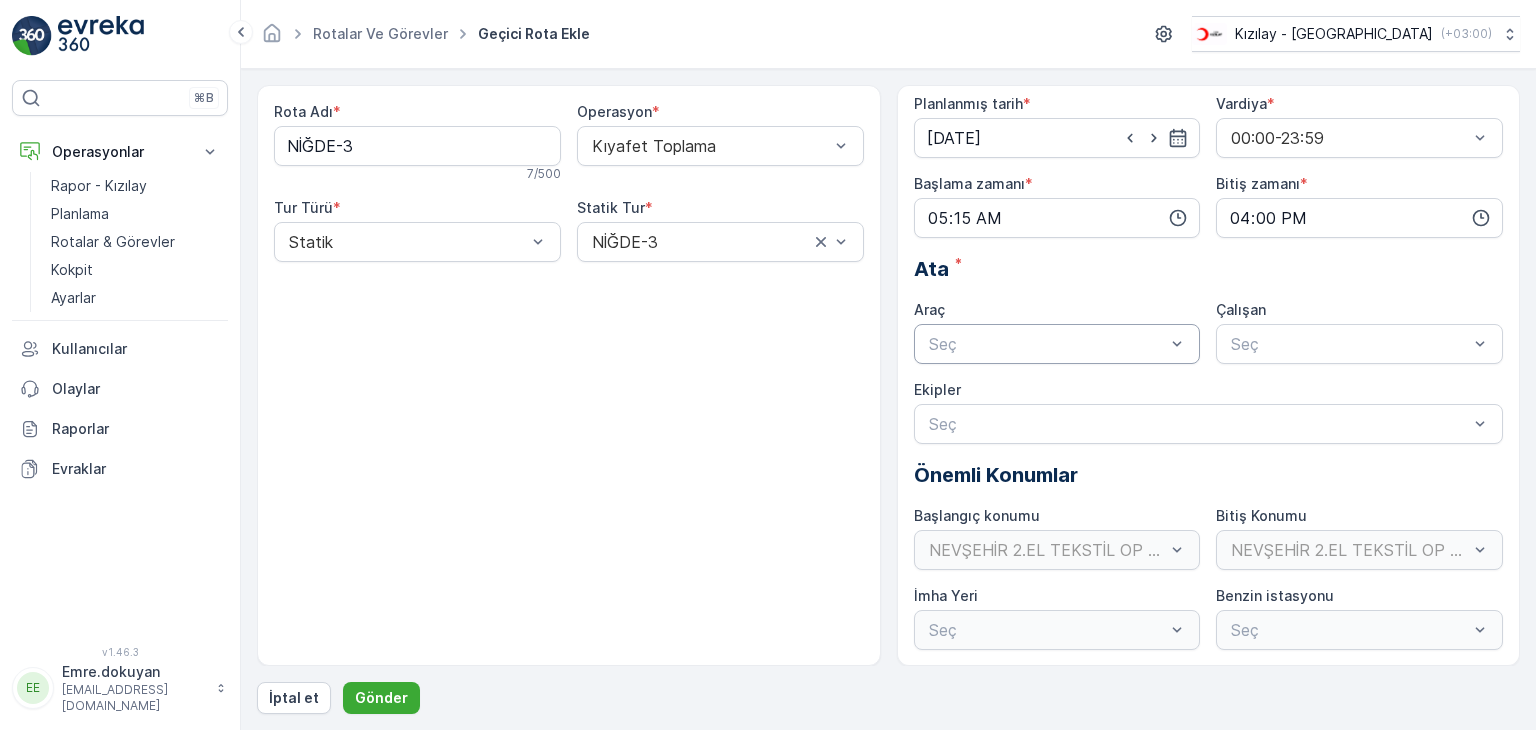 click at bounding box center [1047, 344] 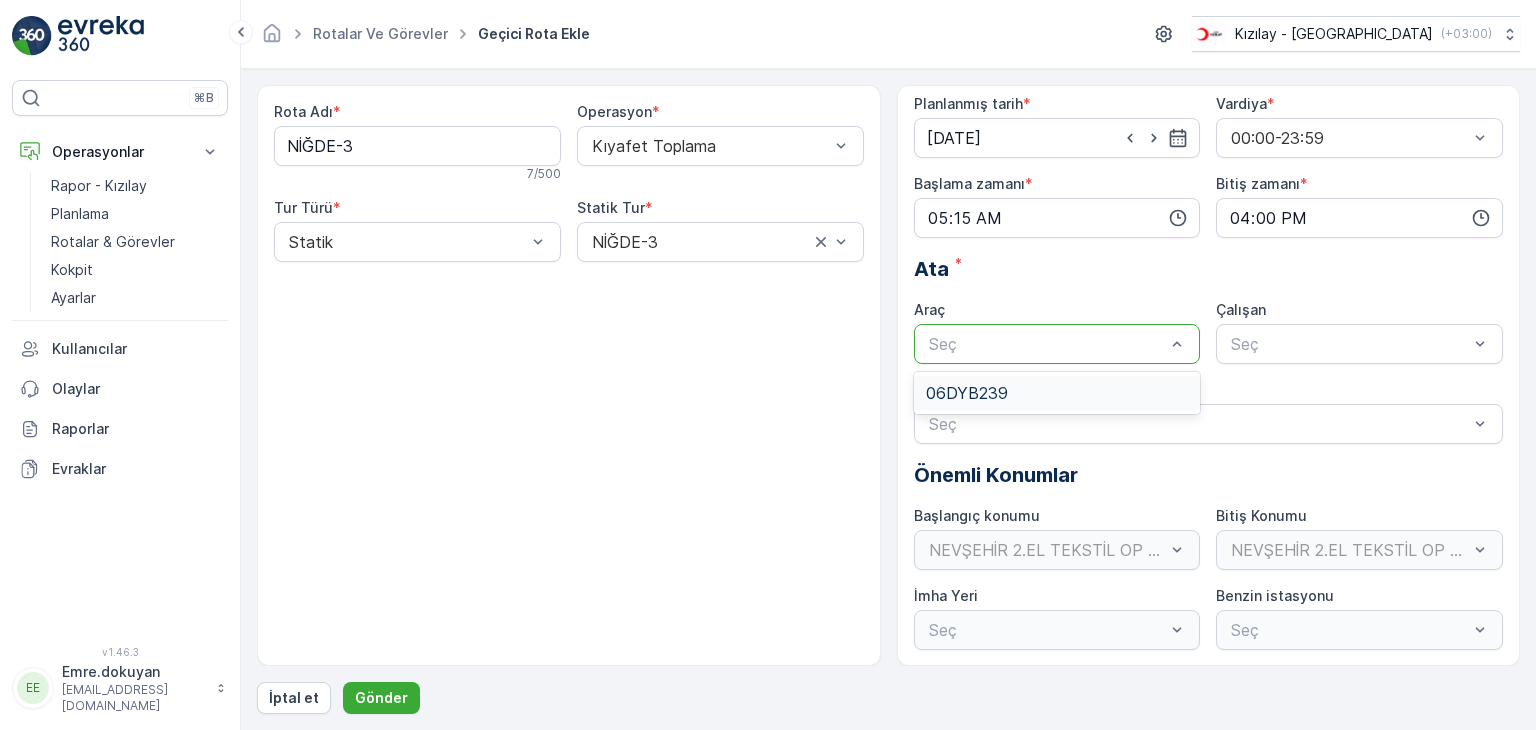 click on "06DYB239" at bounding box center [967, 393] 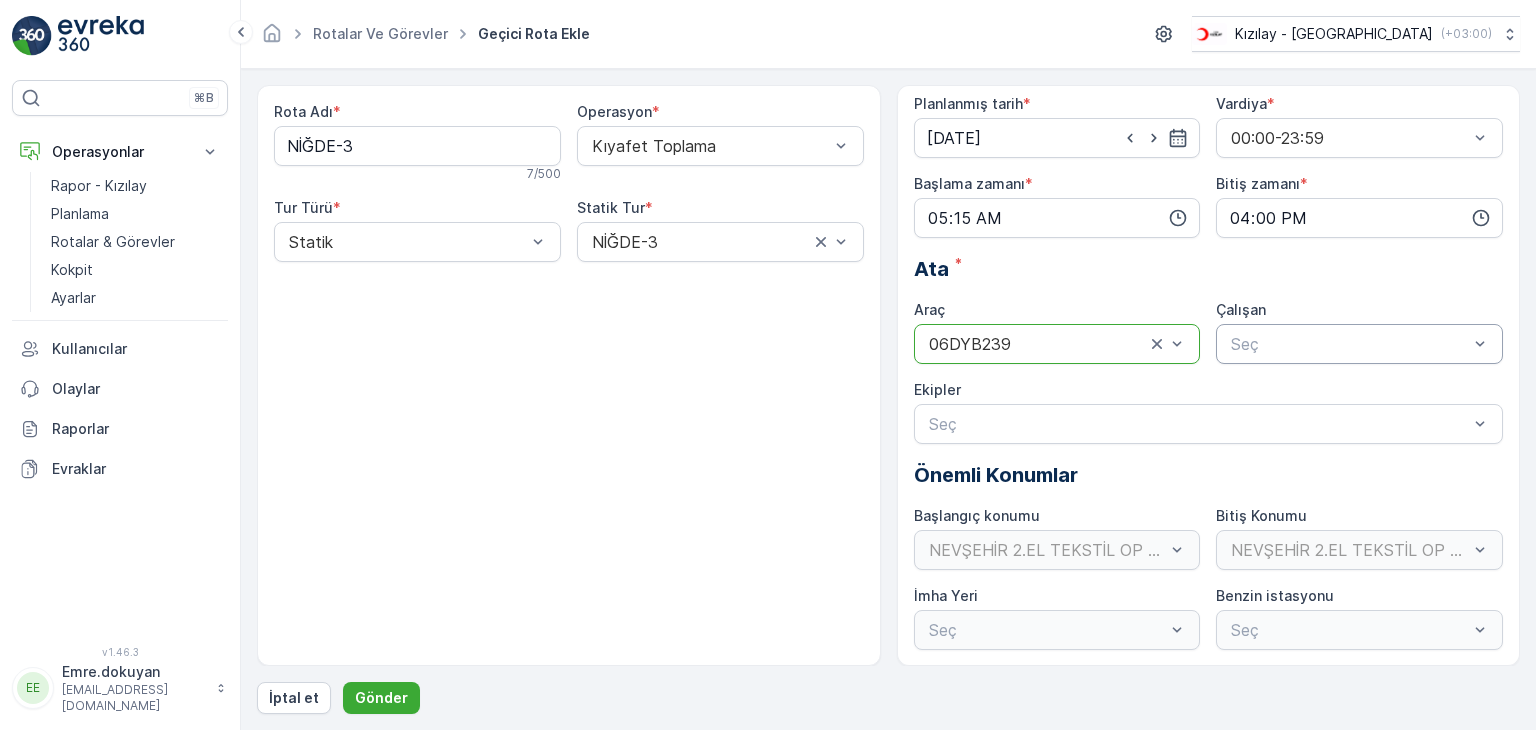 click at bounding box center [1349, 344] 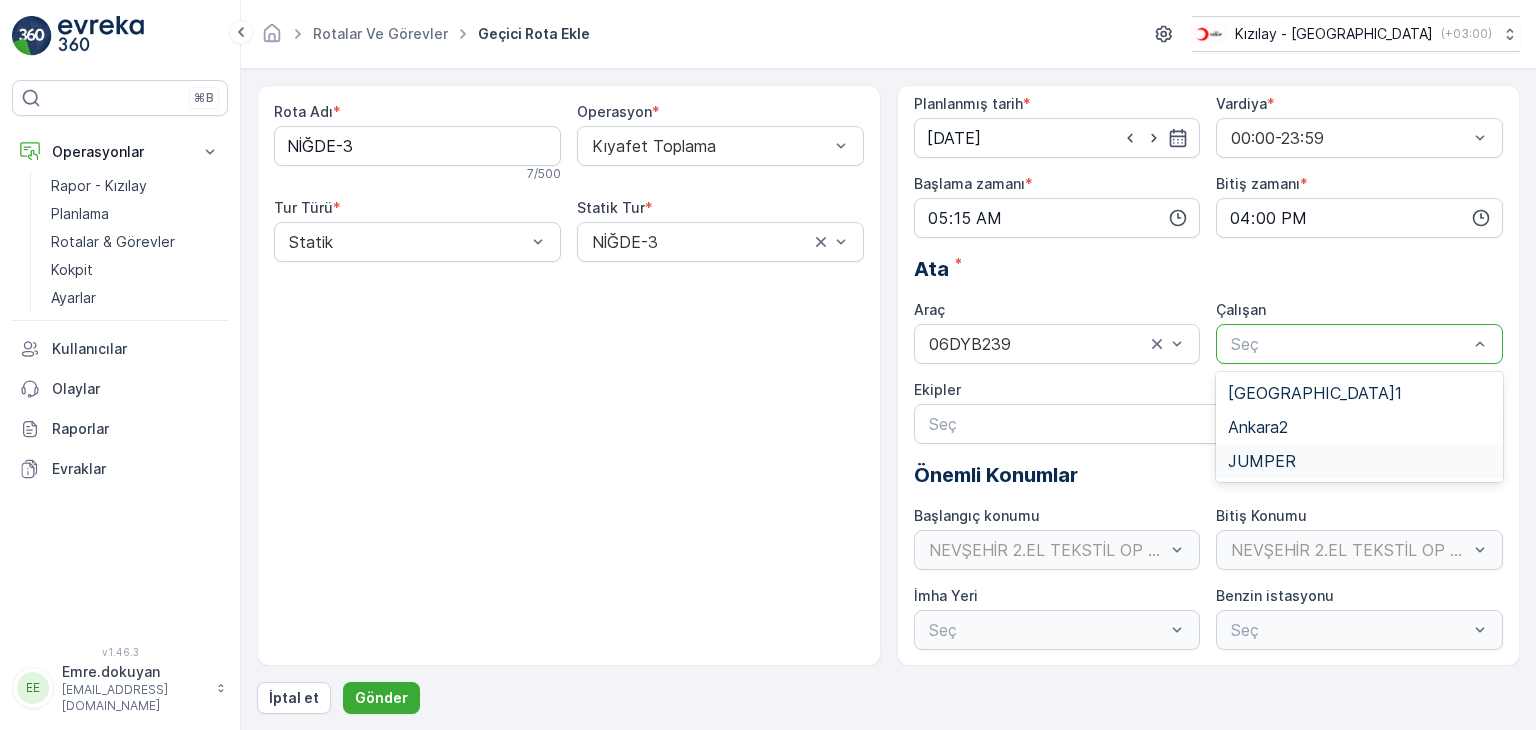 click on "JUMPER" at bounding box center (1262, 461) 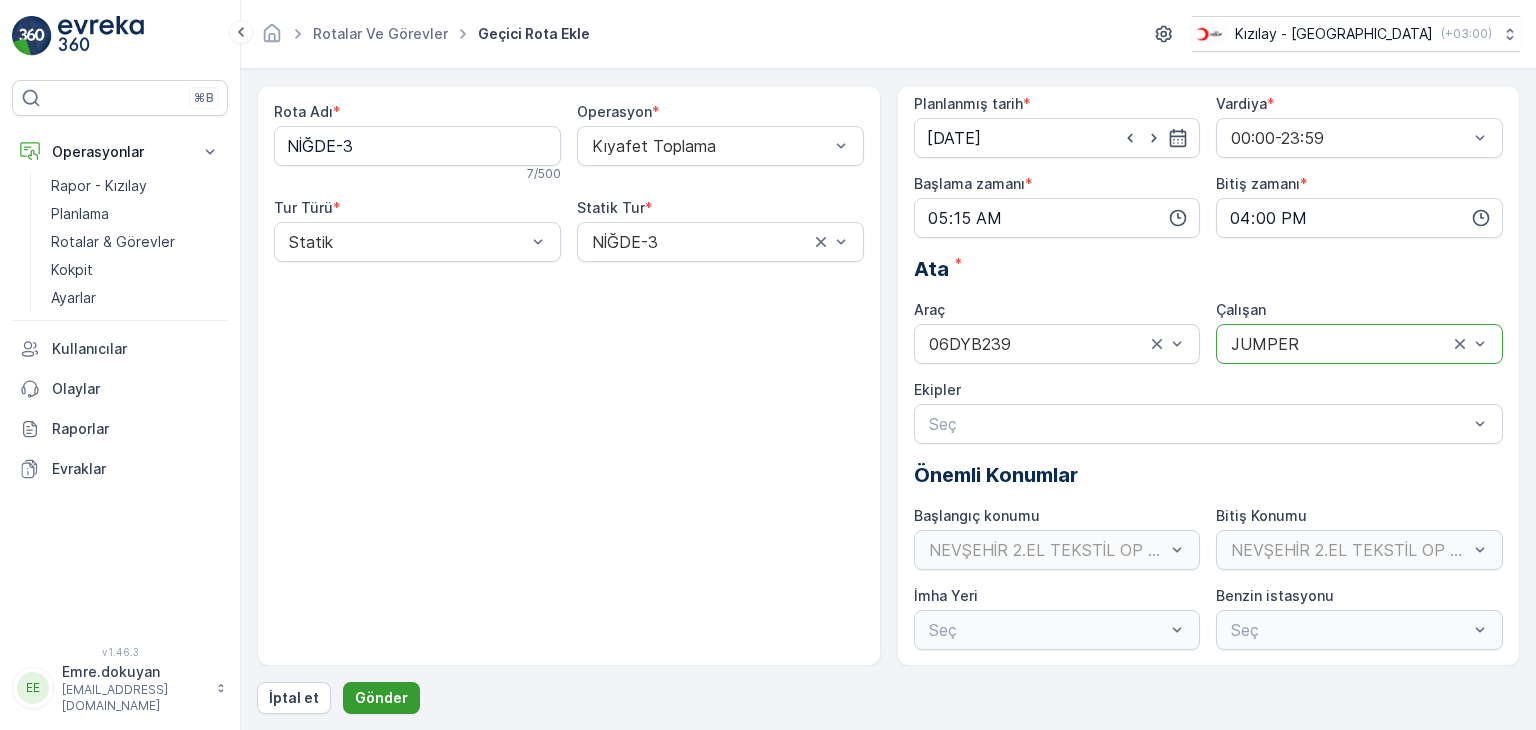 click on "Gönder" at bounding box center [381, 698] 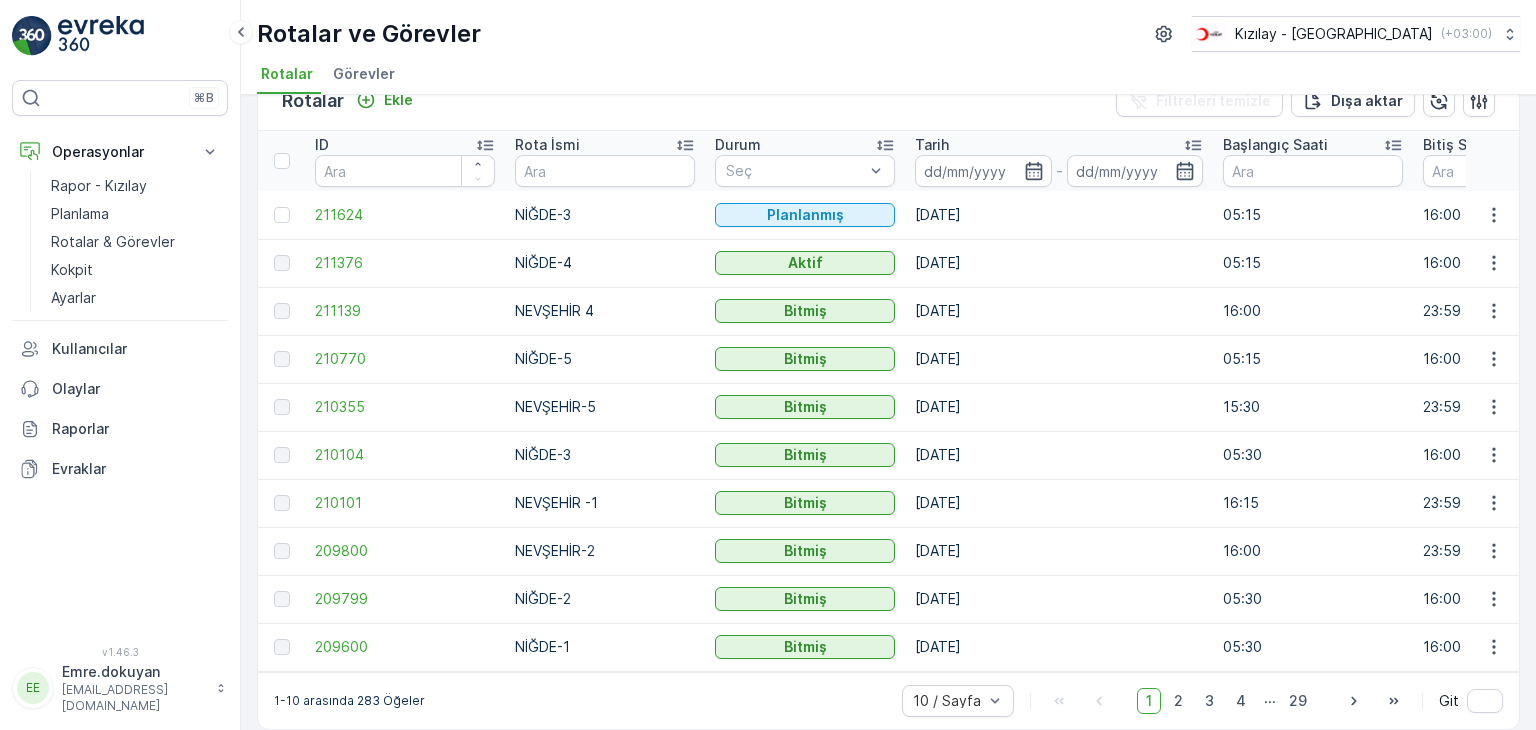 scroll, scrollTop: 64, scrollLeft: 0, axis: vertical 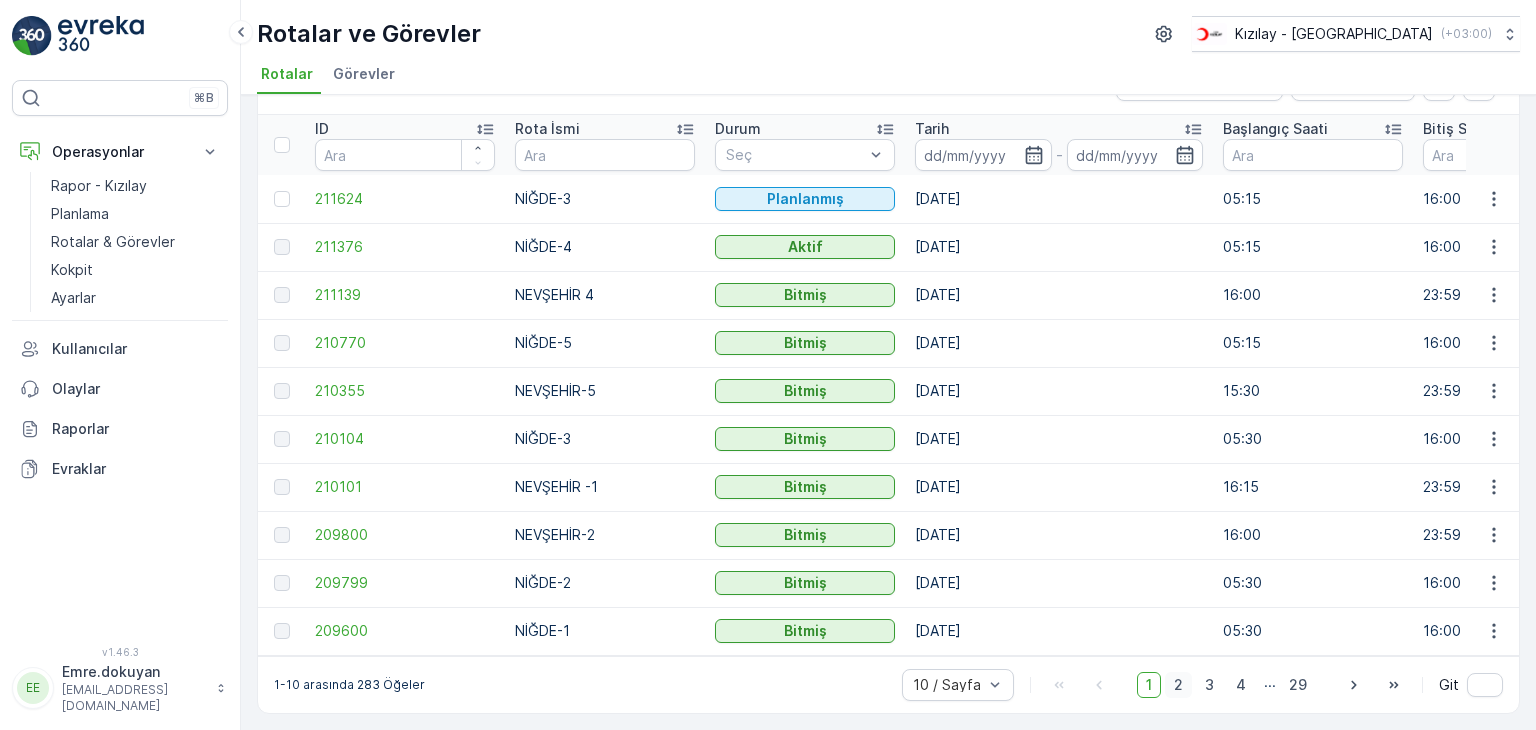 click on "2" at bounding box center [1178, 685] 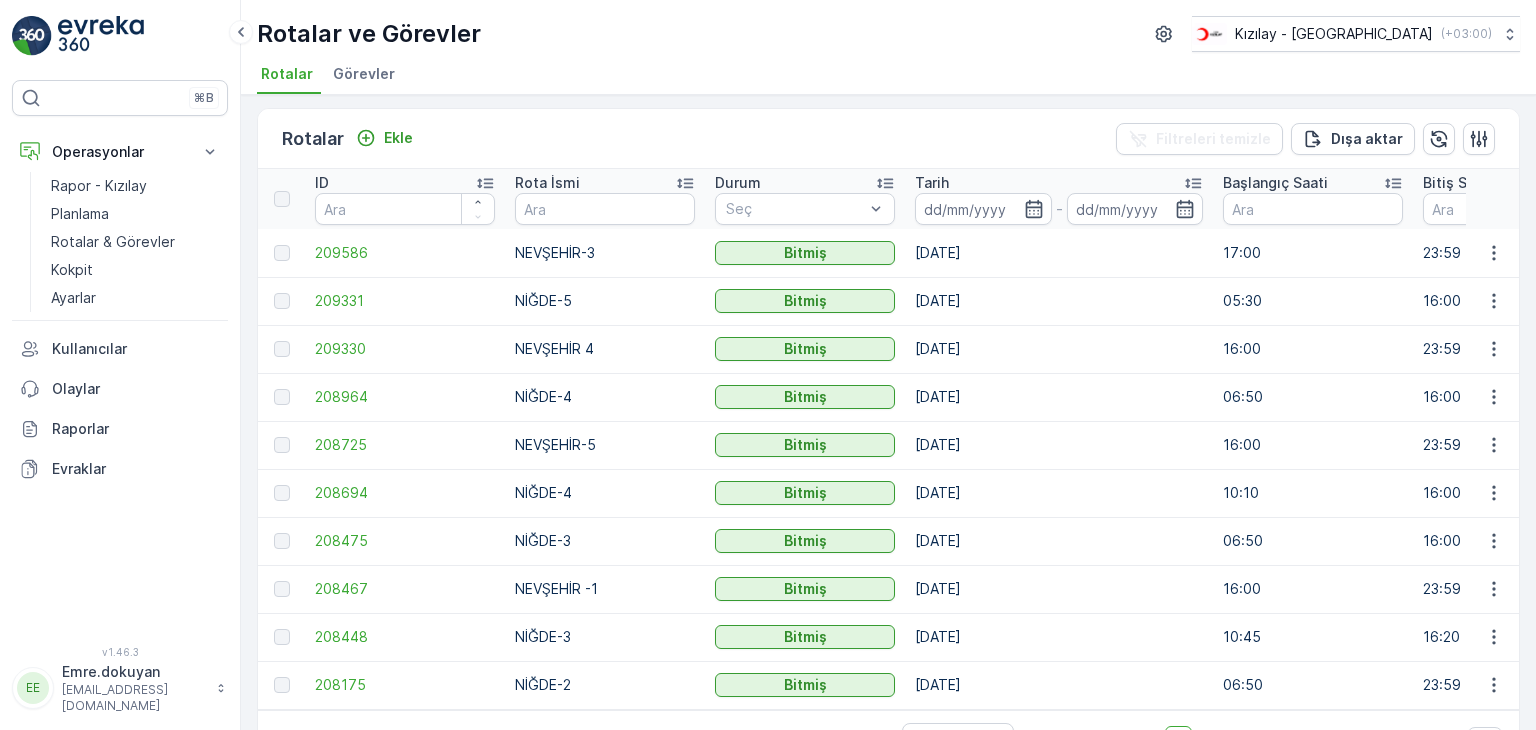 scroll, scrollTop: 64, scrollLeft: 0, axis: vertical 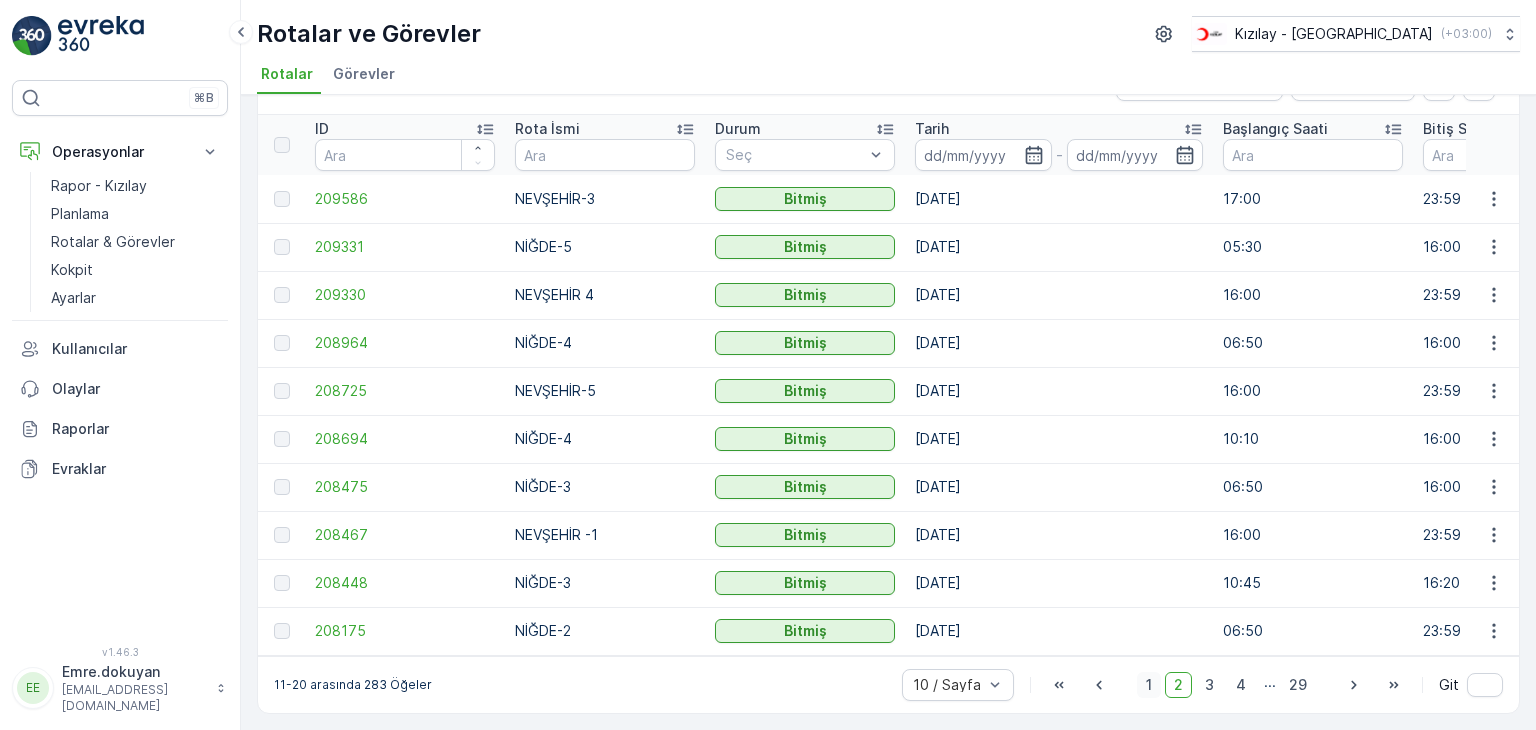 click on "1" at bounding box center [1149, 685] 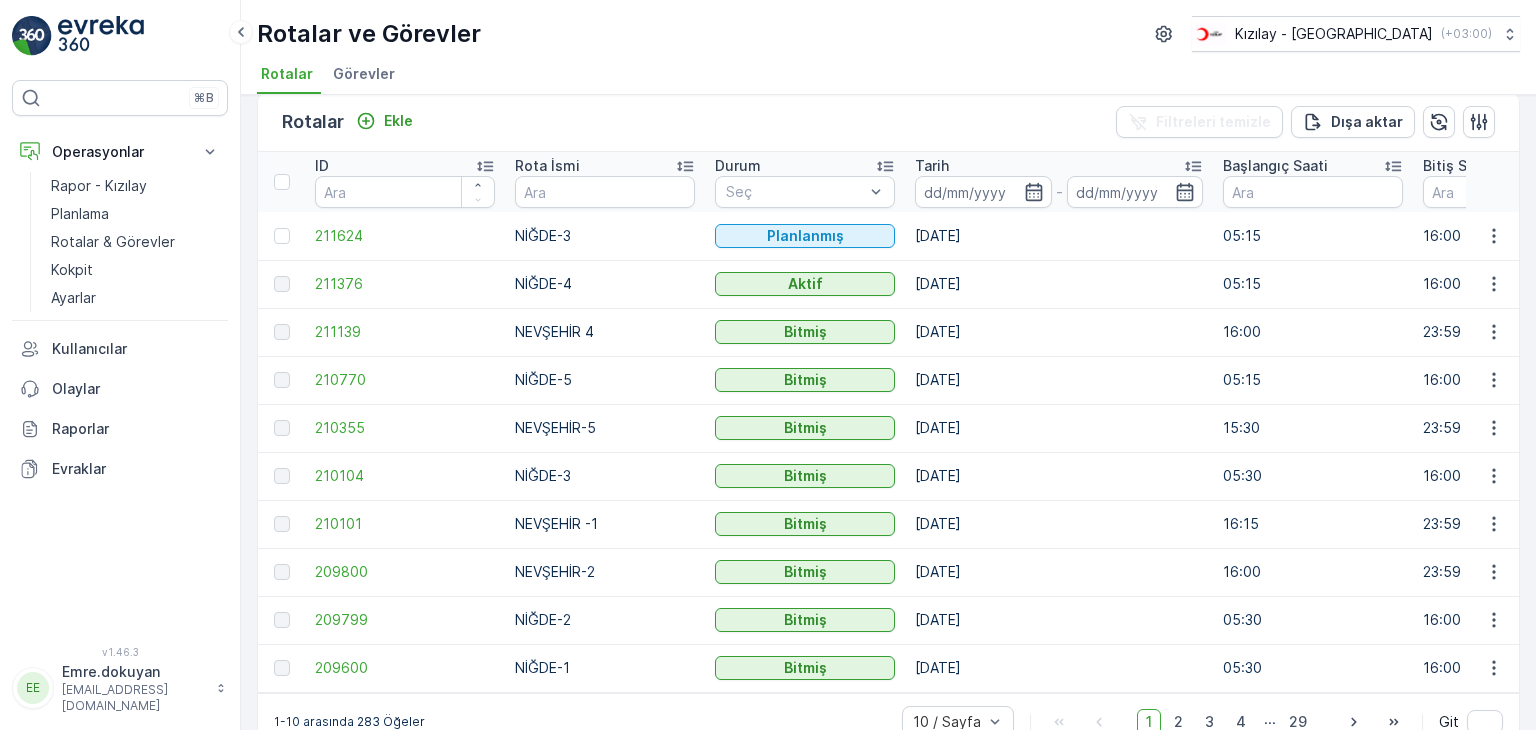scroll, scrollTop: 0, scrollLeft: 0, axis: both 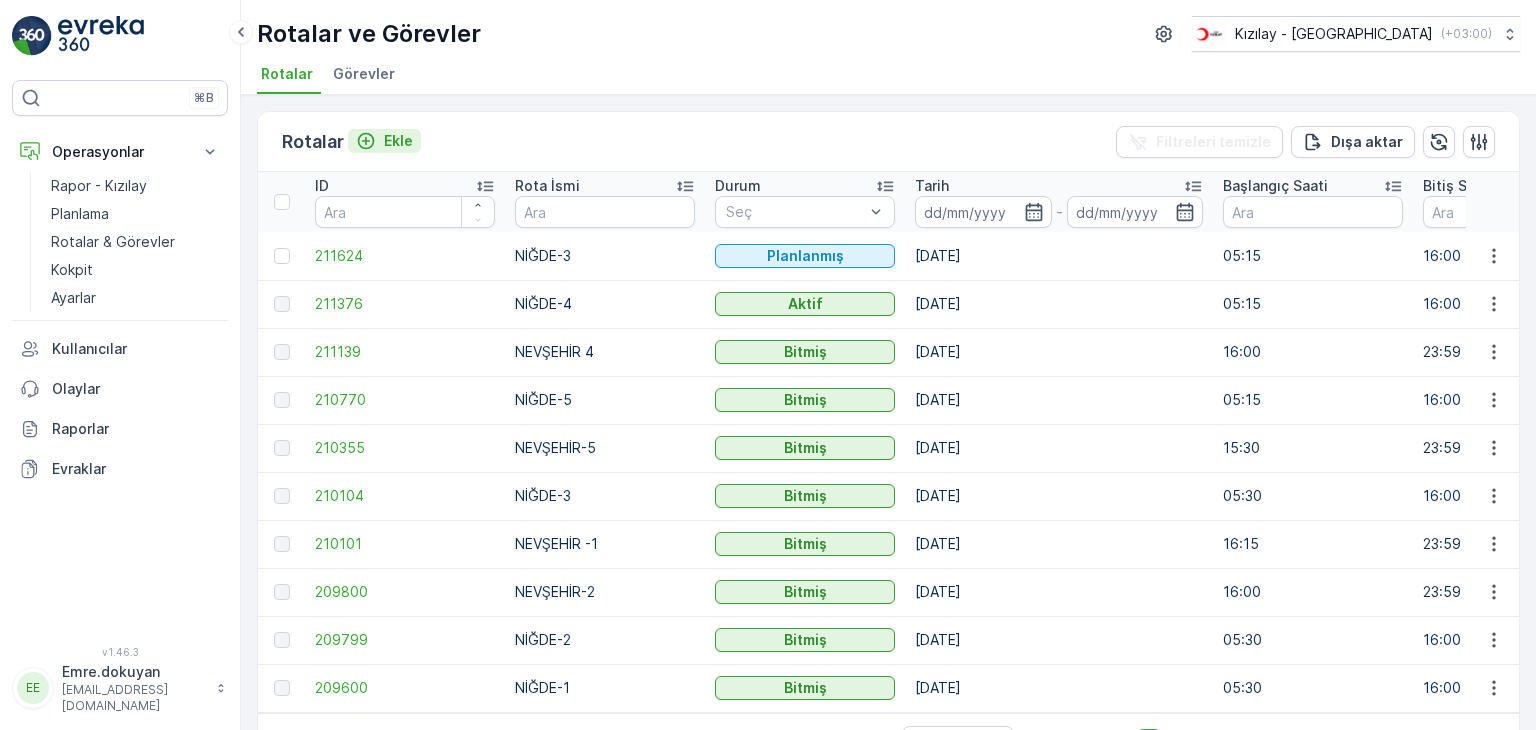 click on "Ekle" at bounding box center (398, 141) 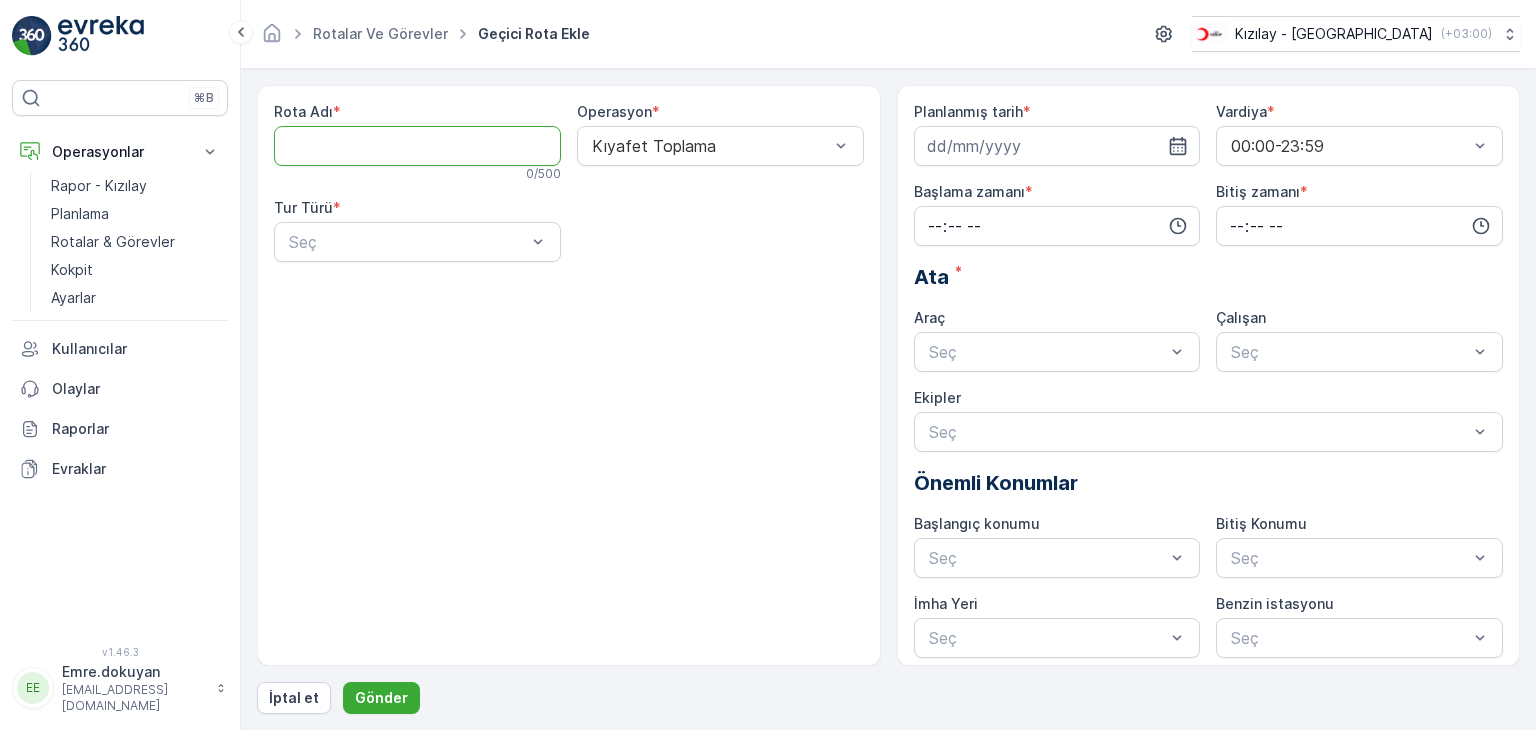 click on "Rota Adı" at bounding box center (417, 146) 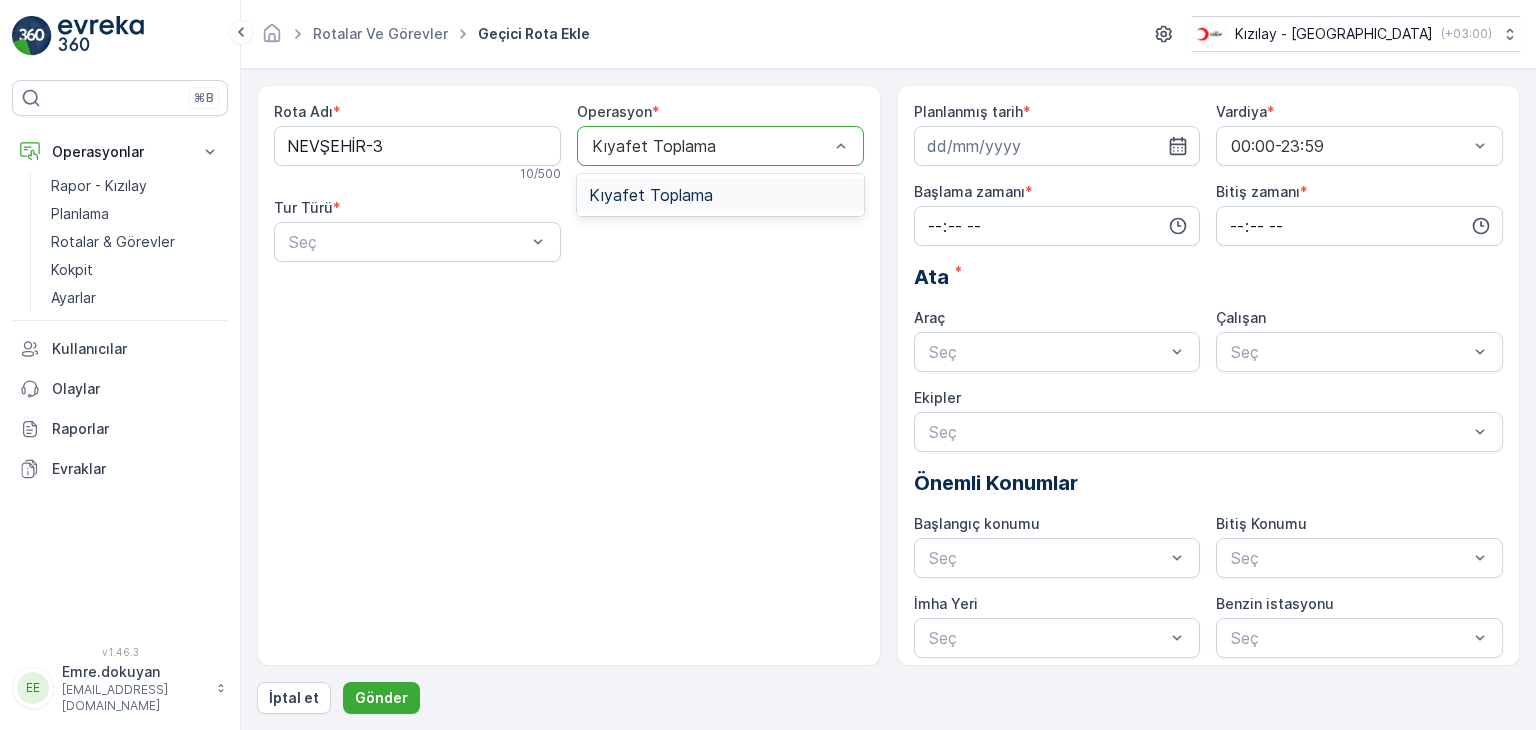 click at bounding box center (710, 146) 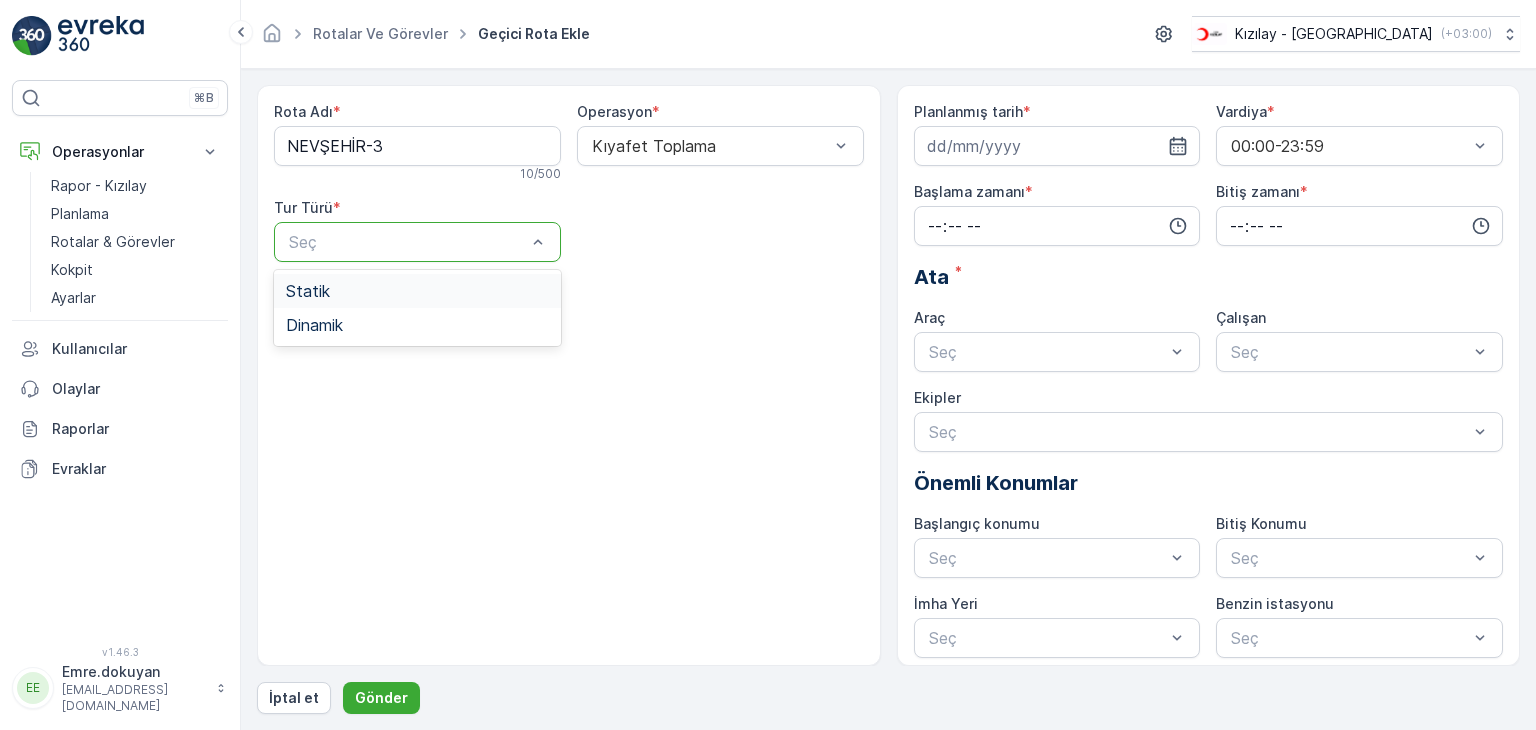 click at bounding box center [407, 242] 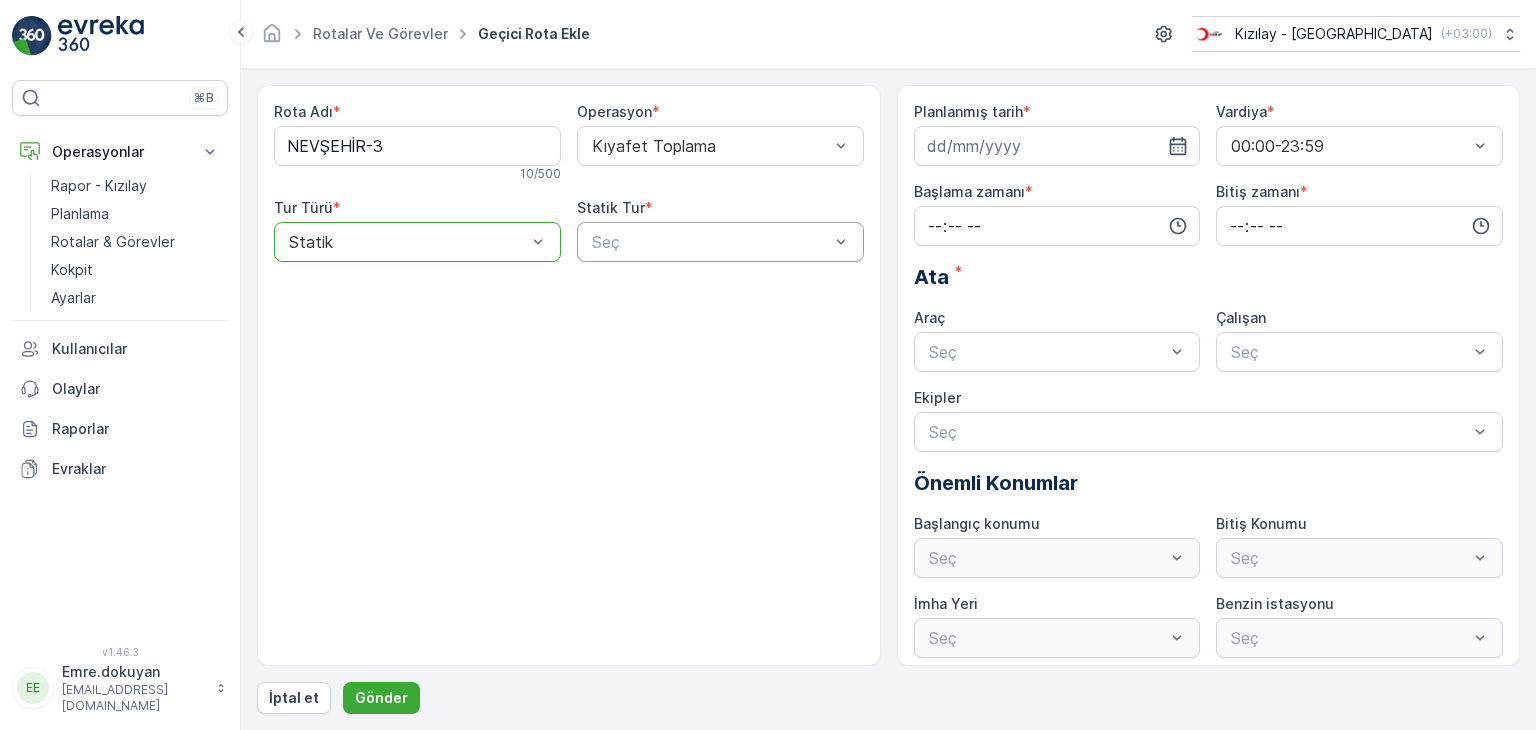 click on "Seç" at bounding box center [720, 242] 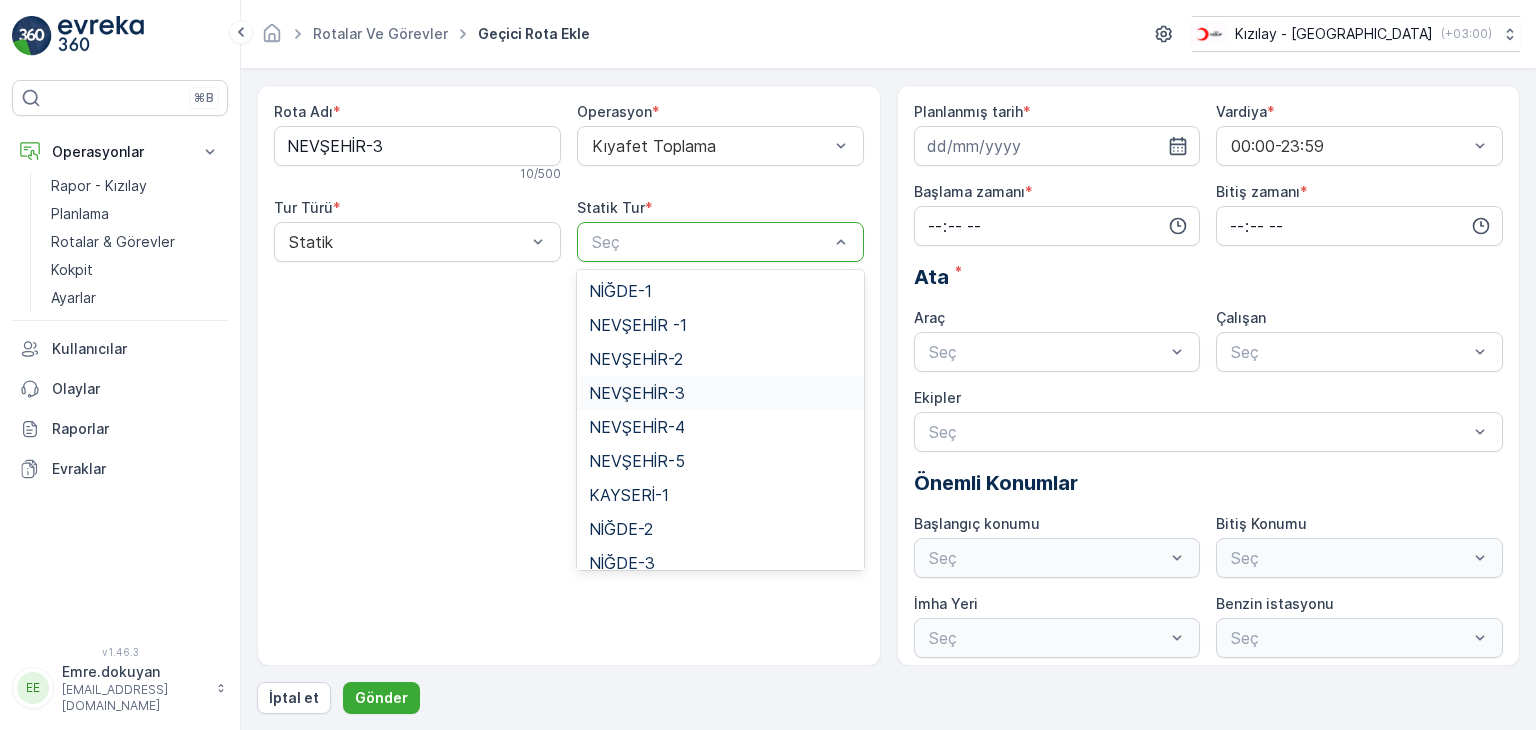 click on "NEVŞEHİR-3" at bounding box center [637, 393] 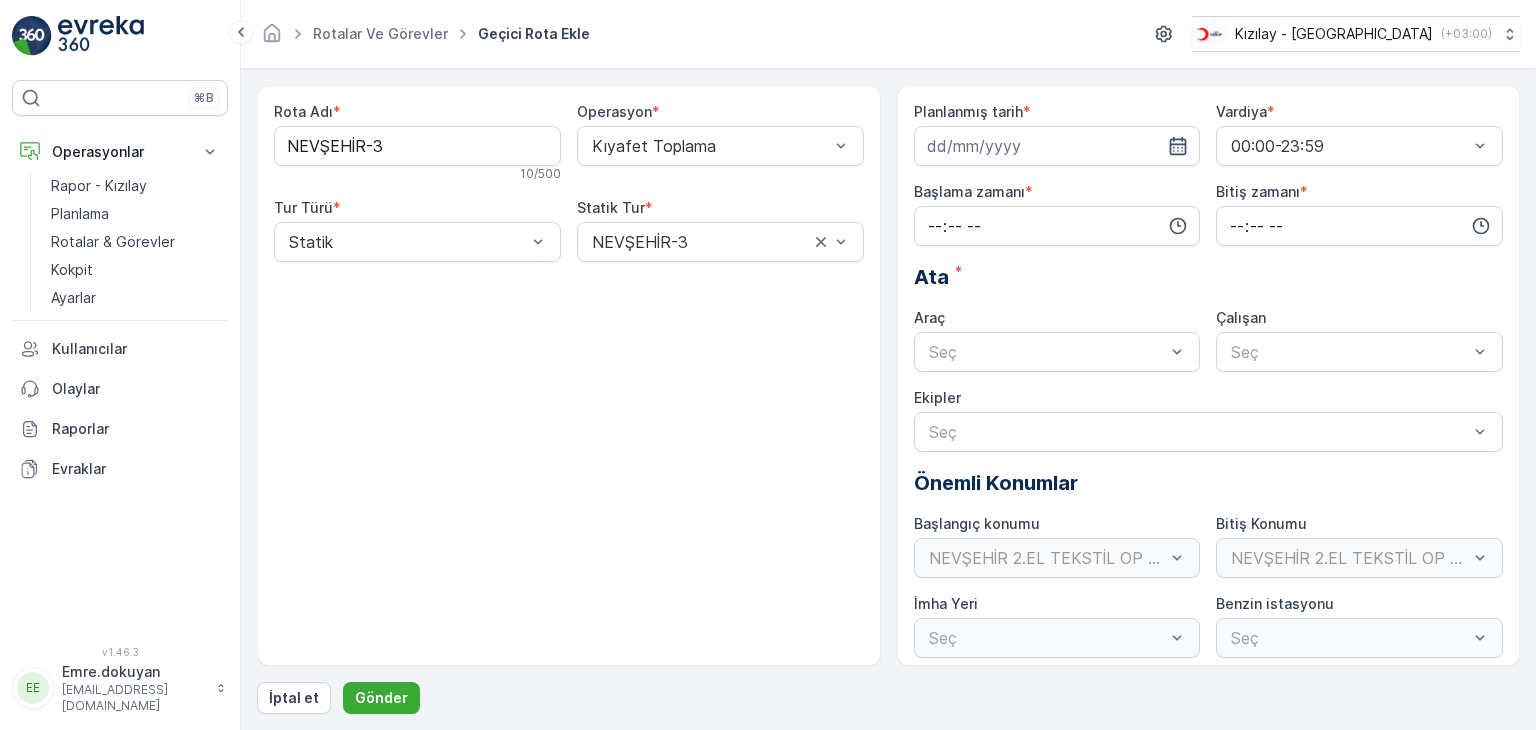 click 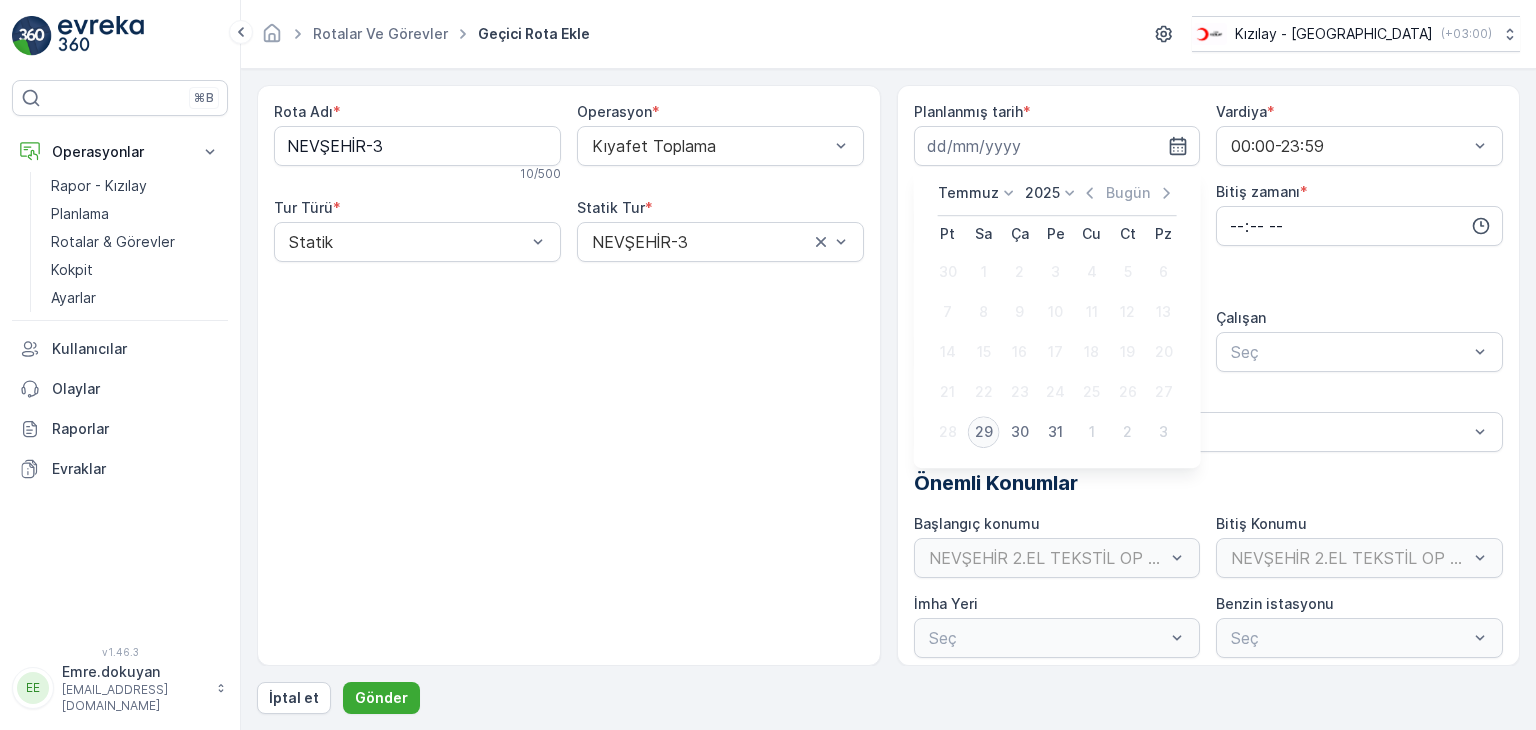 click on "29" at bounding box center (984, 432) 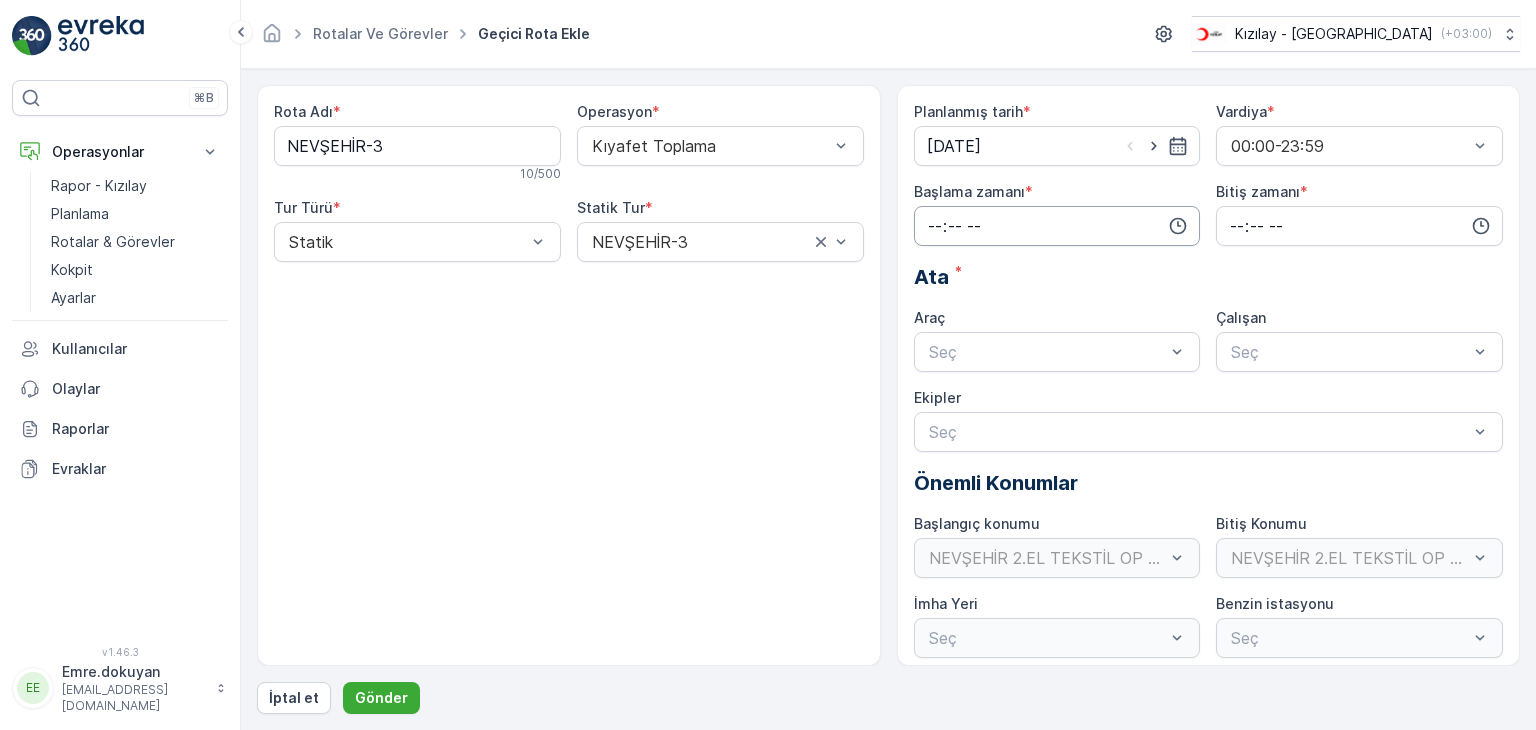 click at bounding box center (1057, 226) 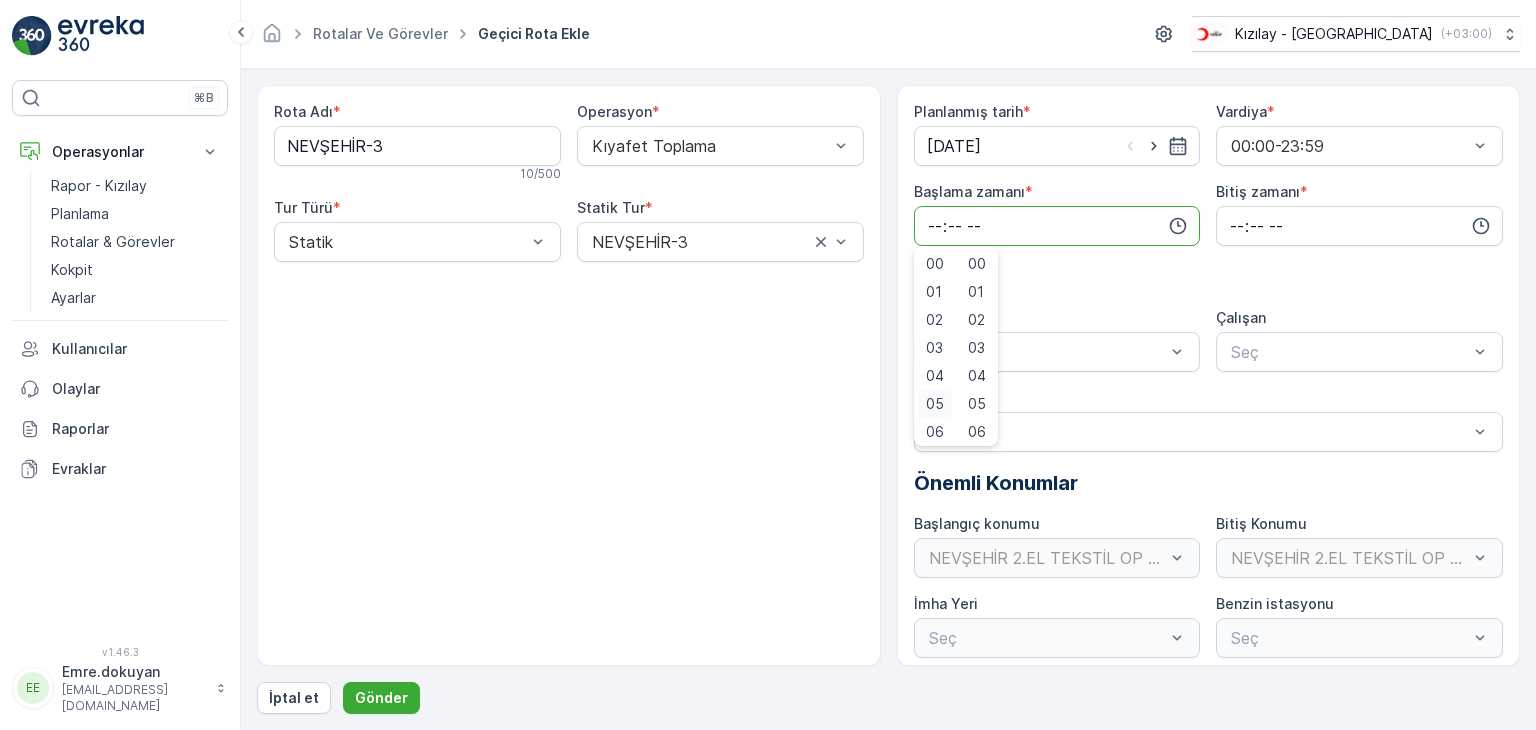 scroll, scrollTop: 100, scrollLeft: 0, axis: vertical 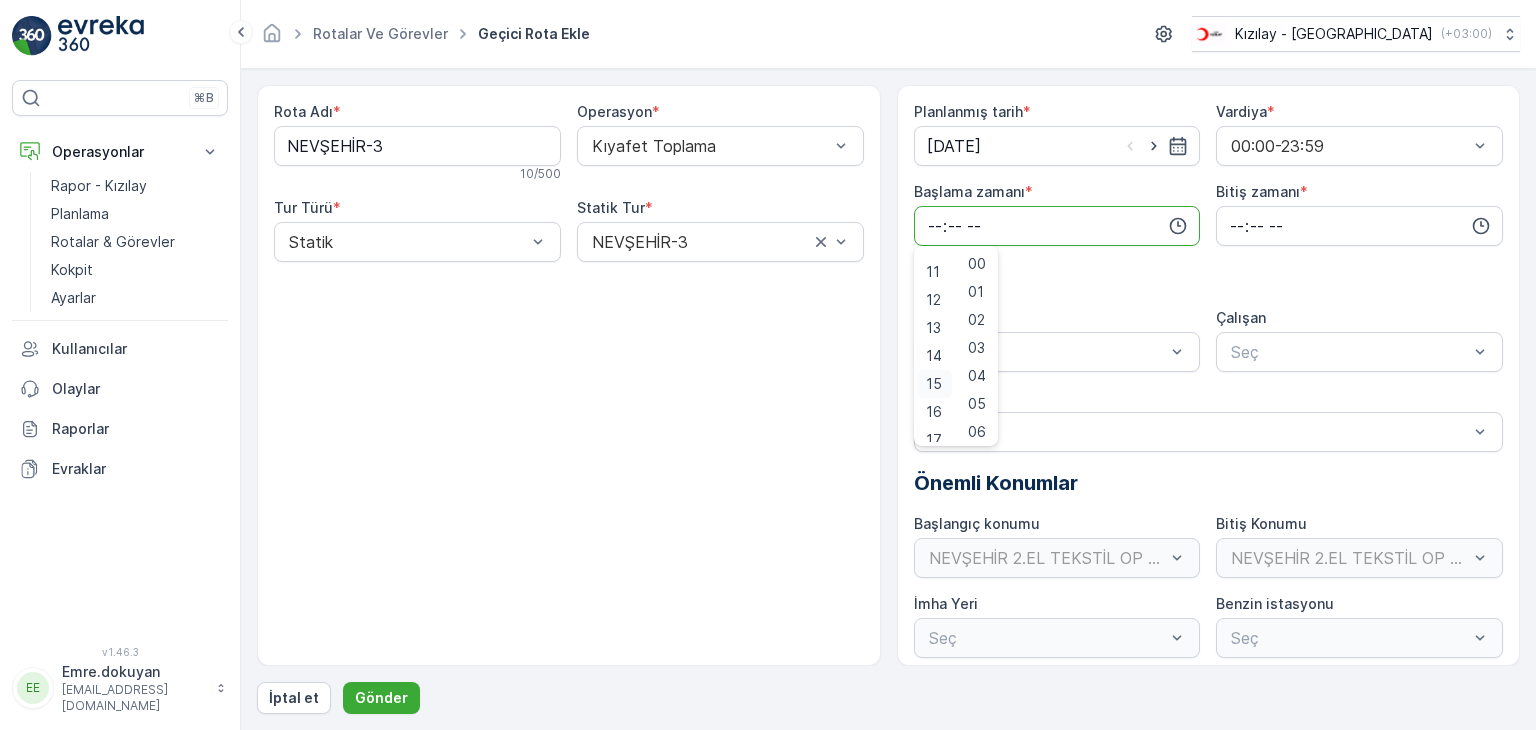 click on "15" at bounding box center [934, 384] 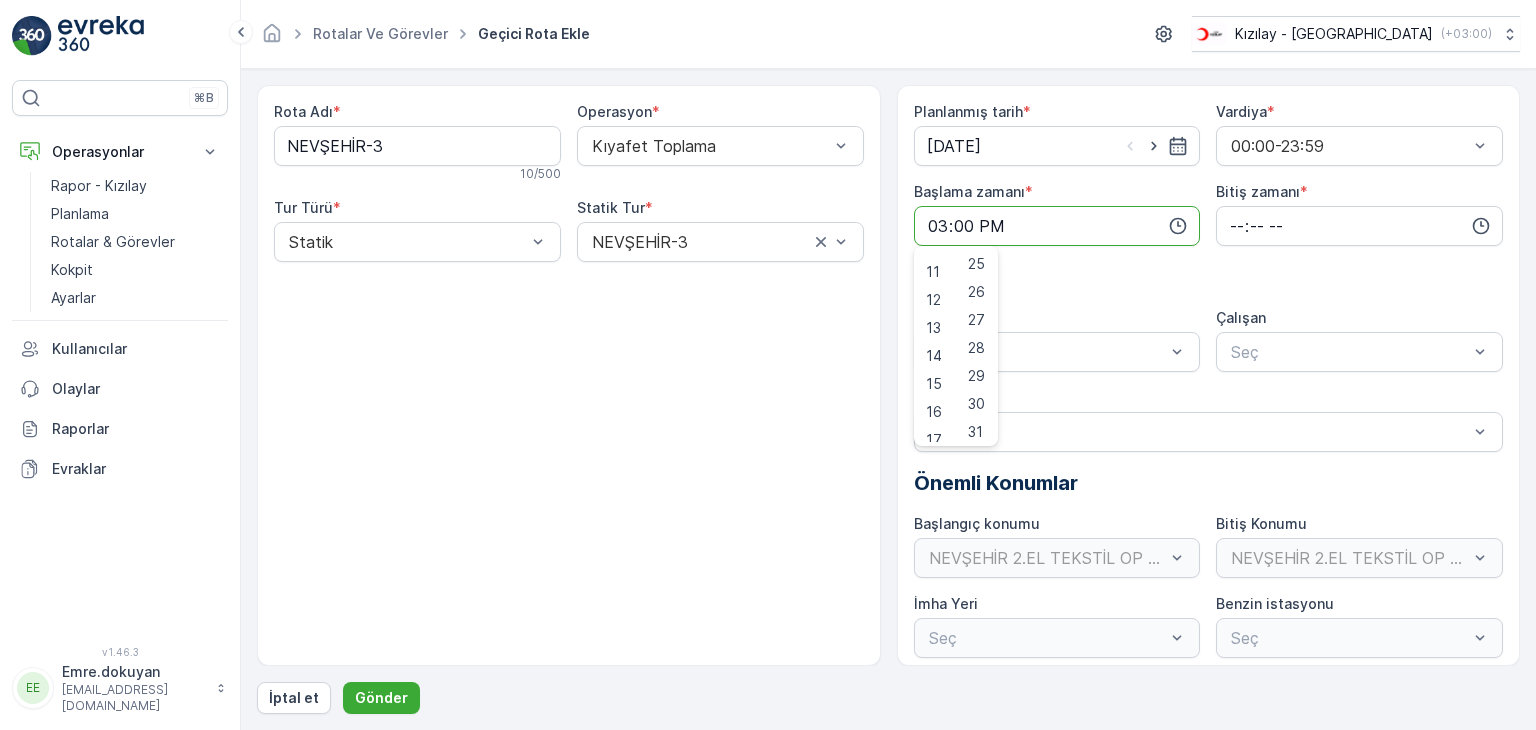scroll, scrollTop: 800, scrollLeft: 0, axis: vertical 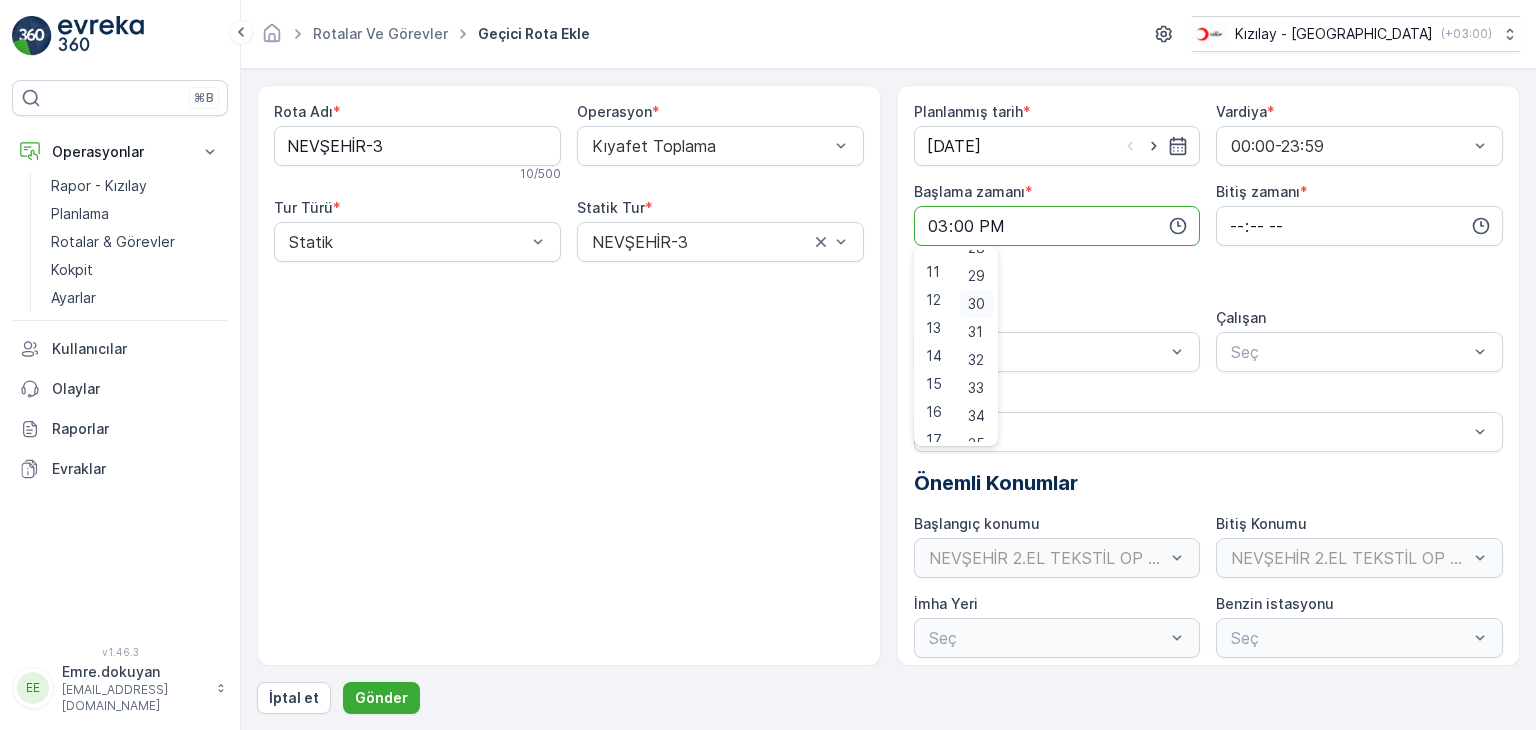 click on "30" at bounding box center (976, 304) 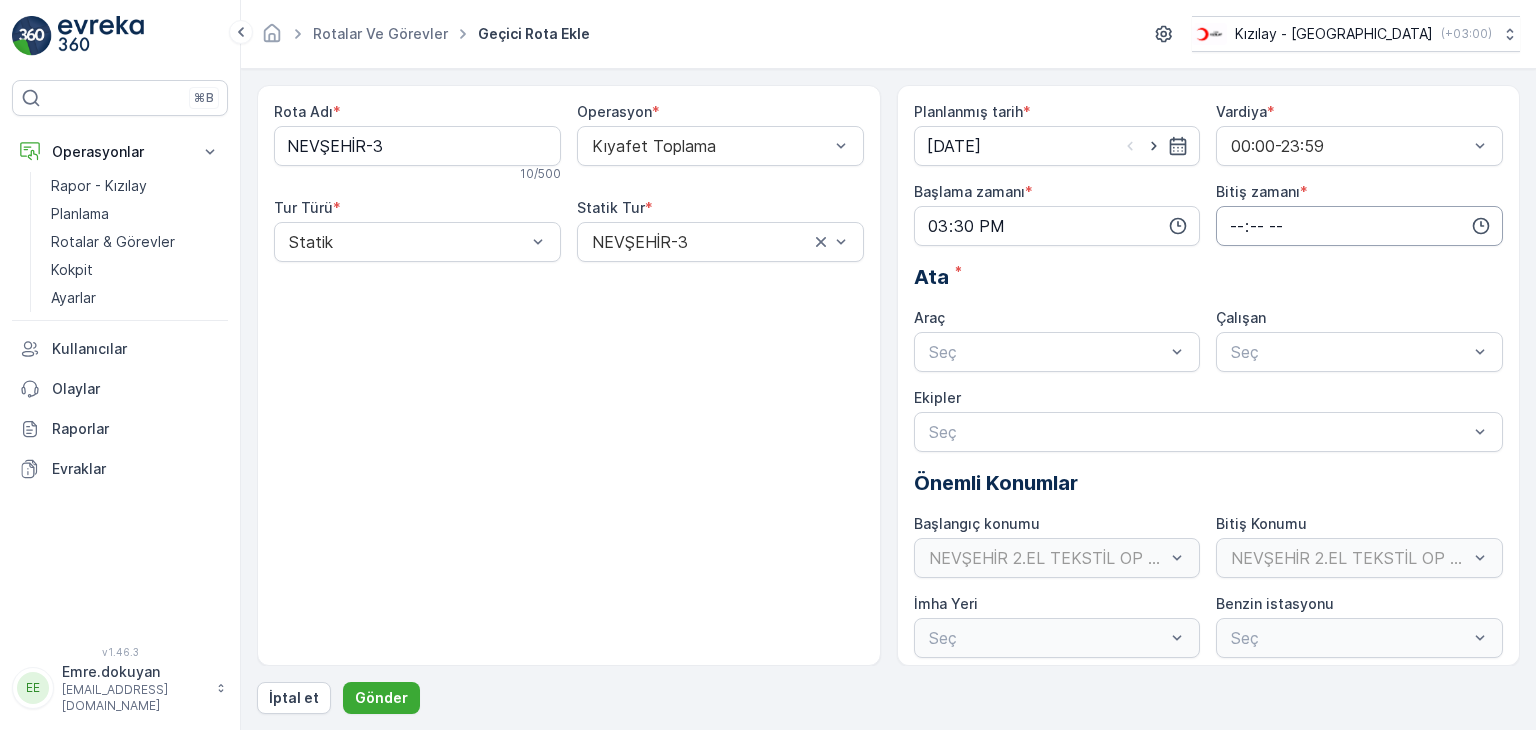 click at bounding box center (1359, 226) 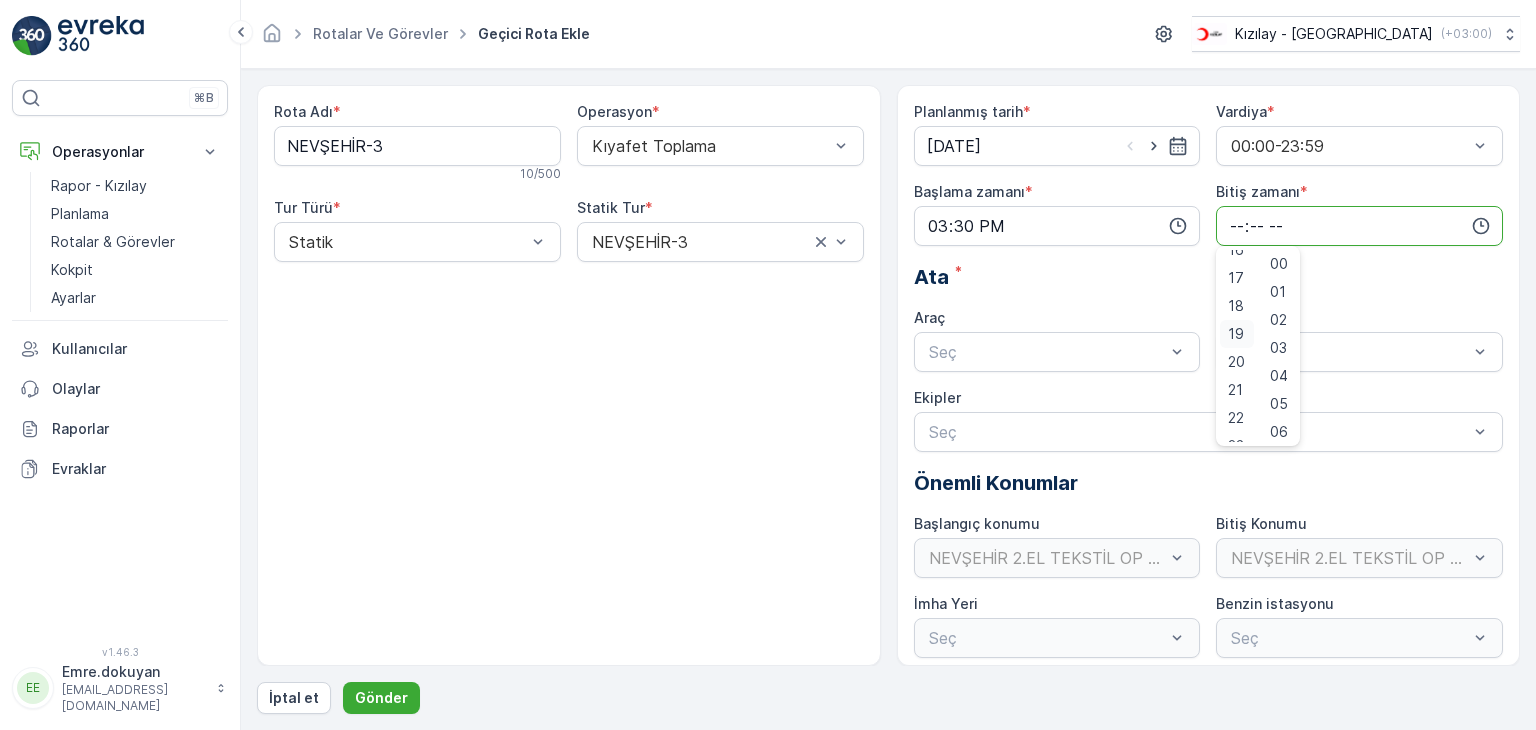scroll, scrollTop: 480, scrollLeft: 0, axis: vertical 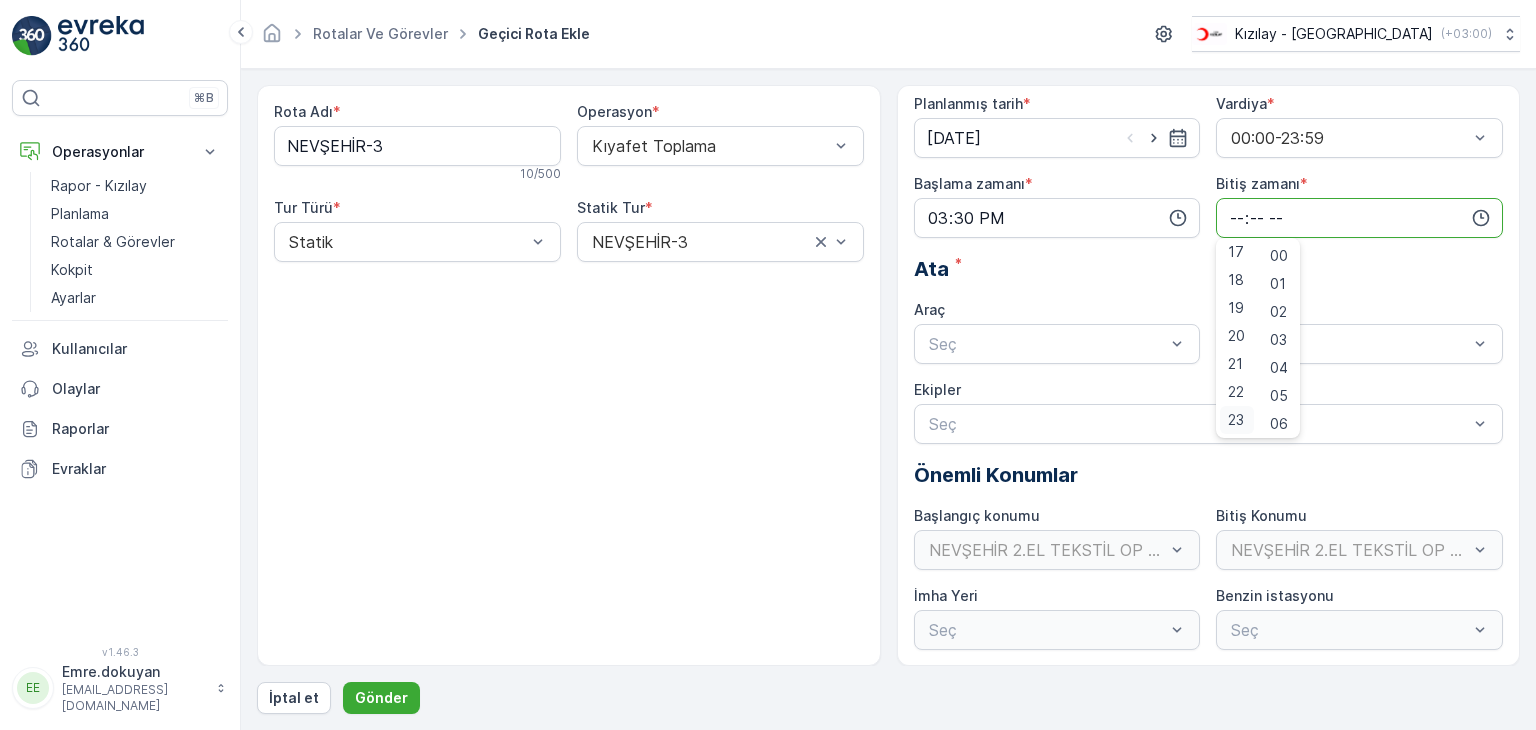 click on "23" at bounding box center (1236, 420) 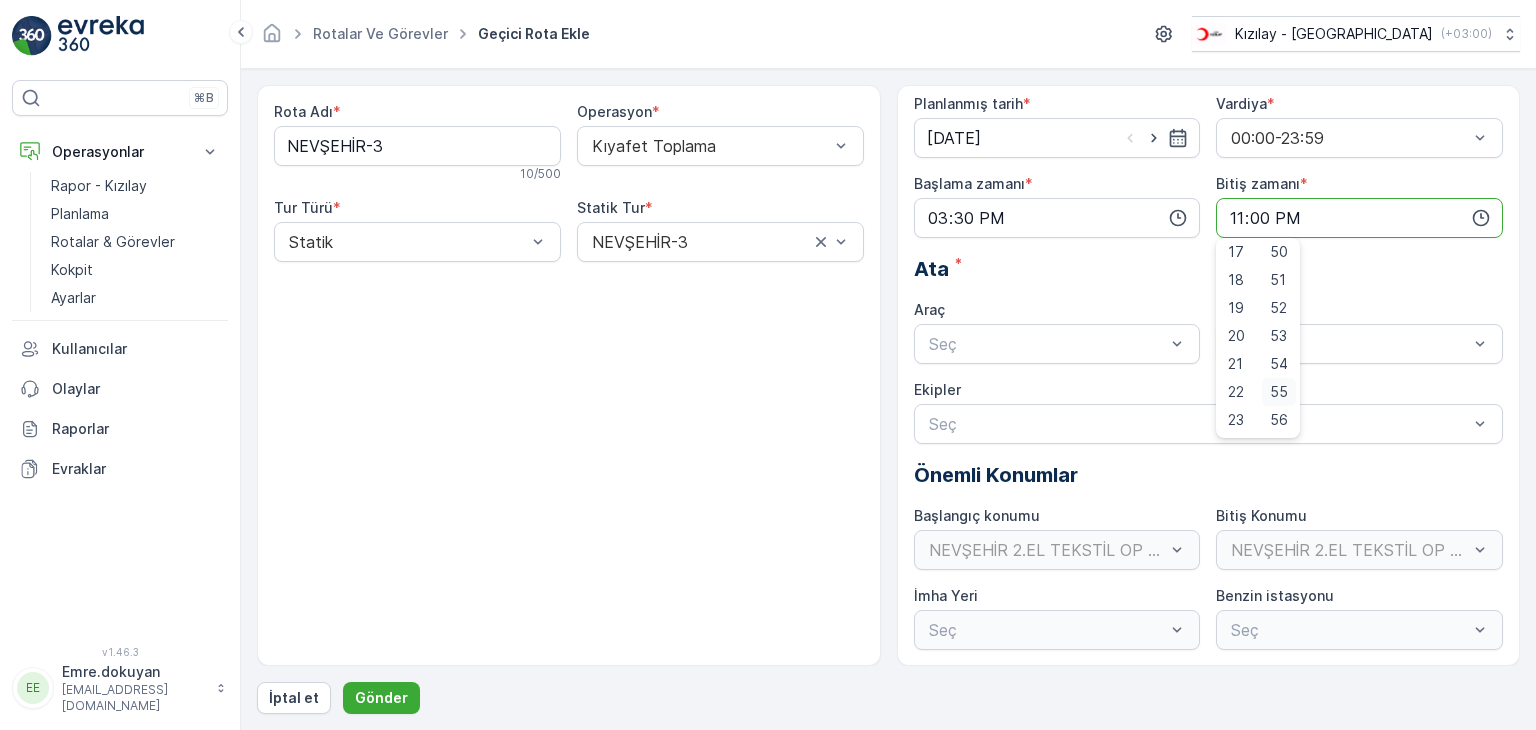 scroll, scrollTop: 1488, scrollLeft: 0, axis: vertical 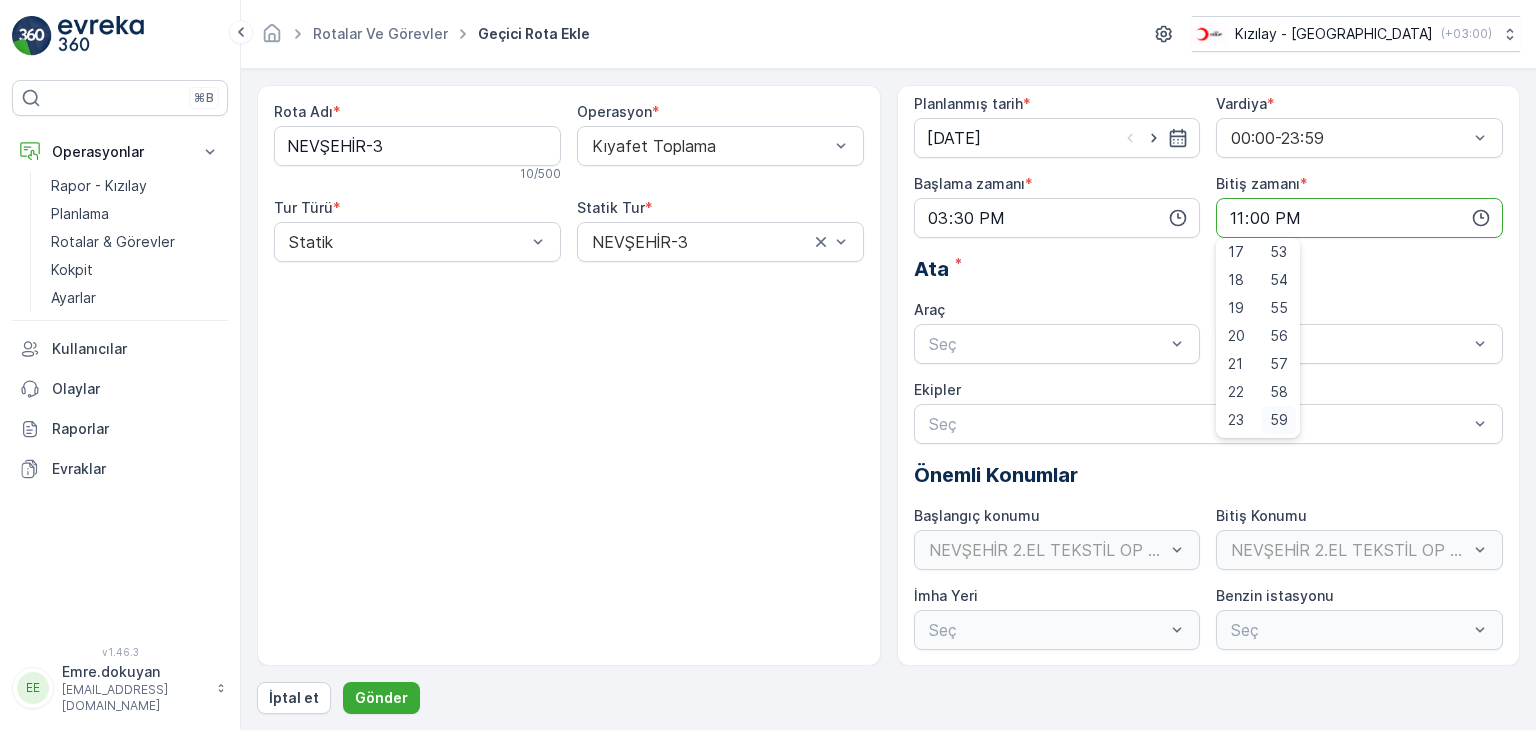 click on "59" at bounding box center [1279, 420] 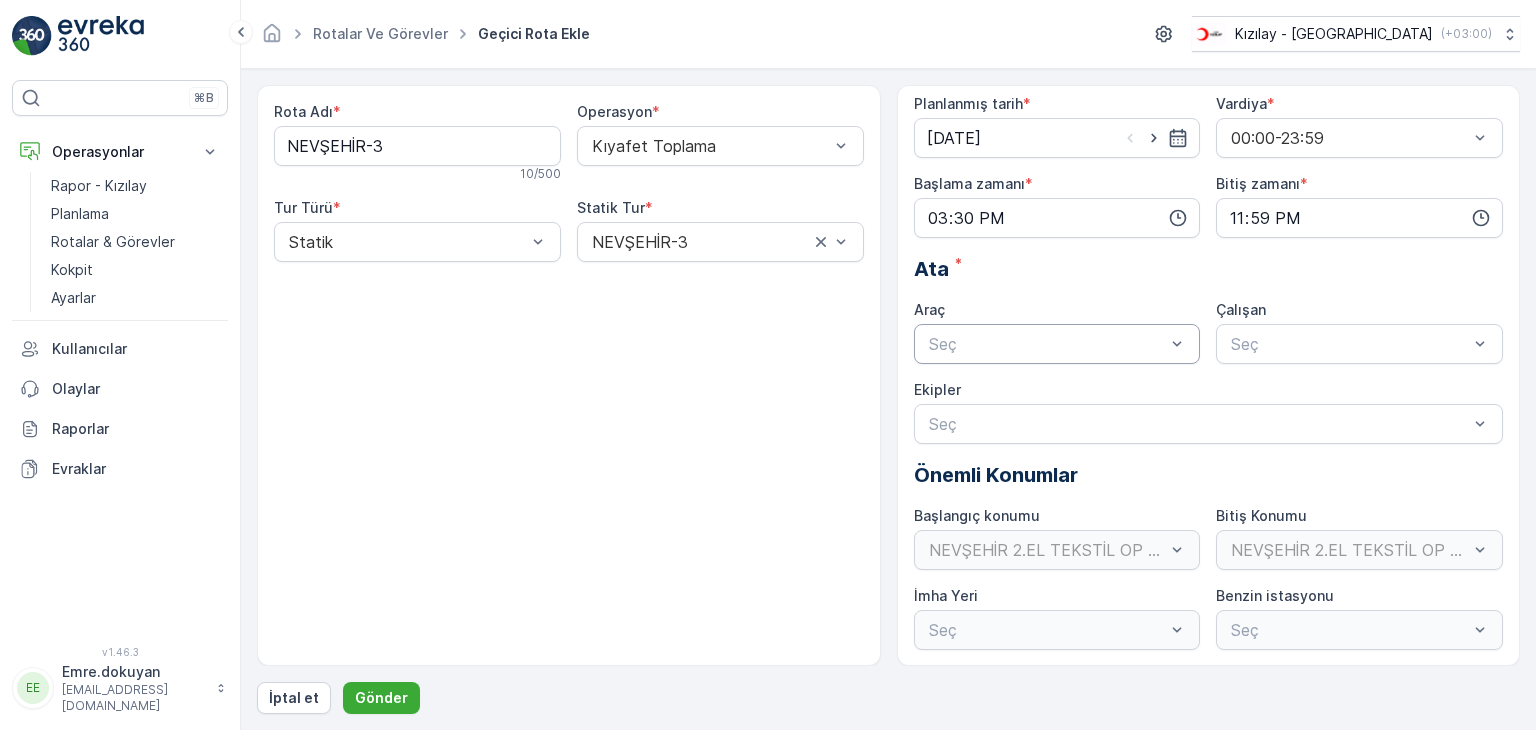 click at bounding box center (1047, 344) 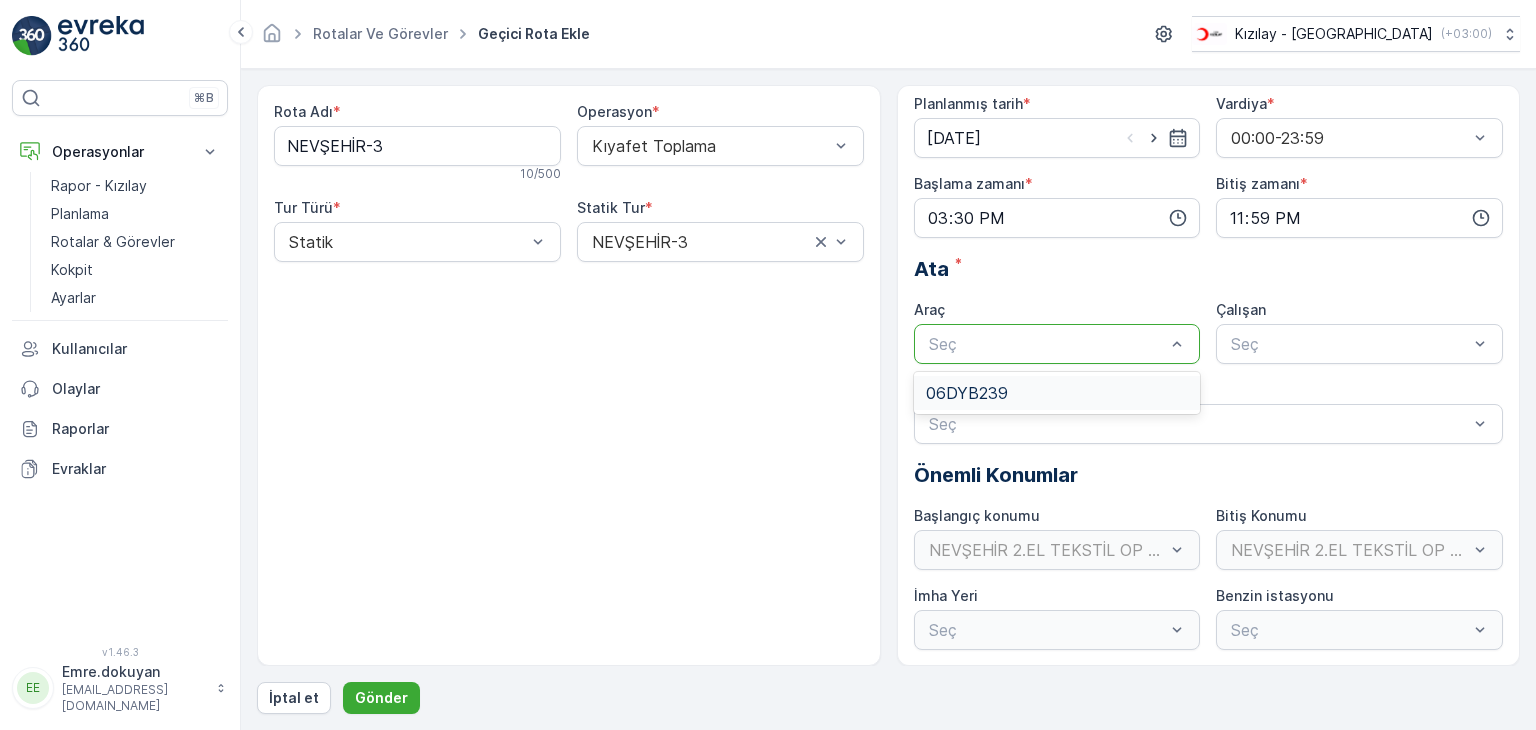 click on "06DYB239" at bounding box center [967, 393] 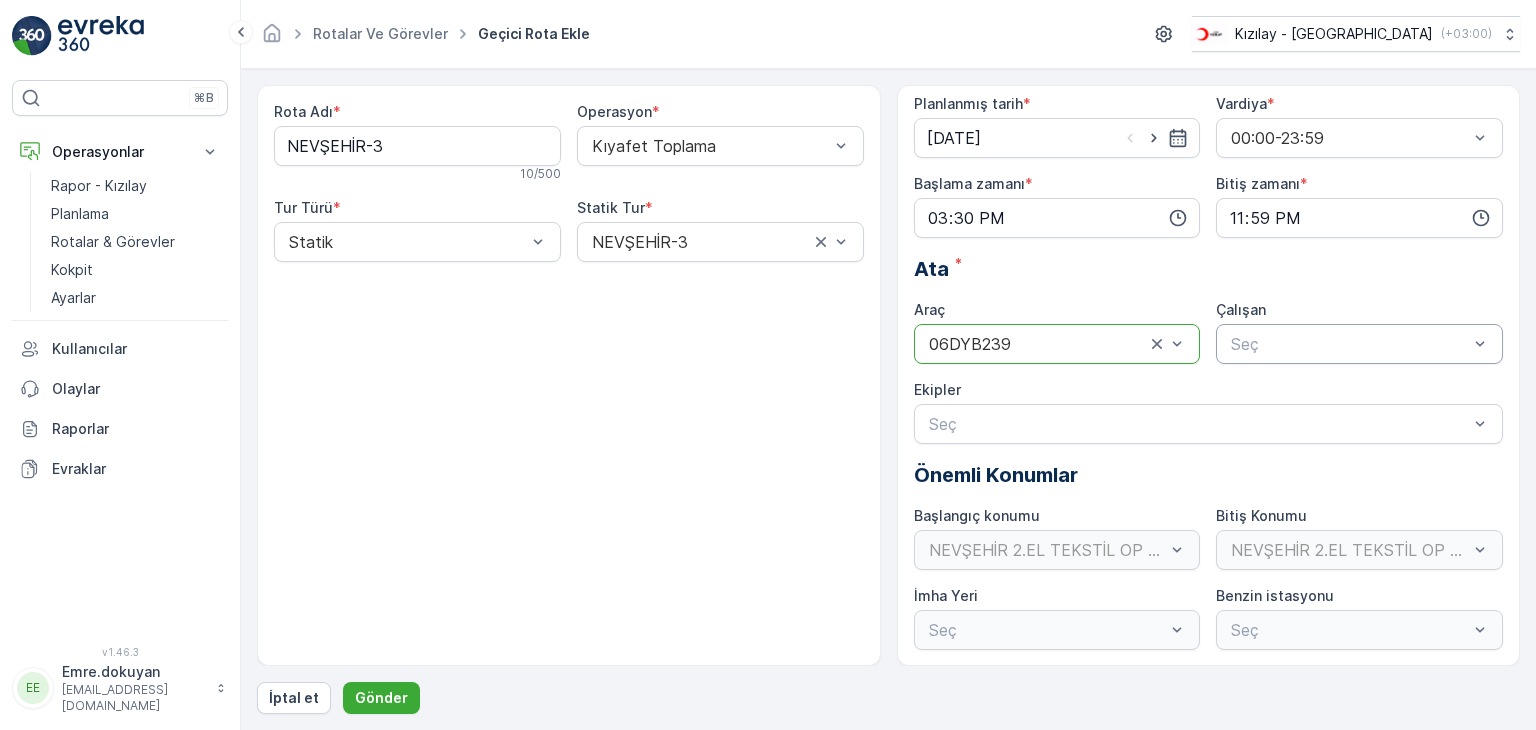 click at bounding box center (1349, 344) 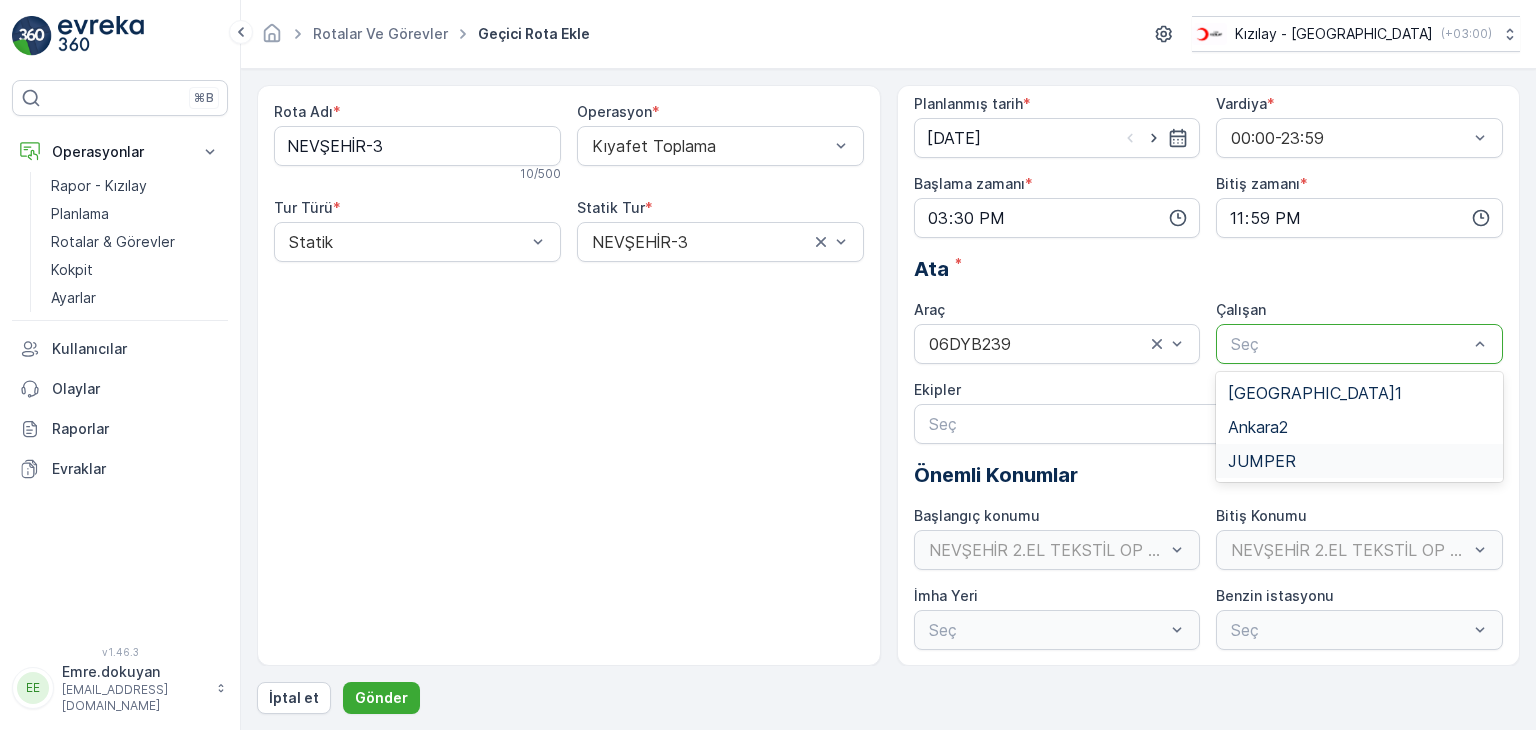 click on "JUMPER" at bounding box center (1262, 461) 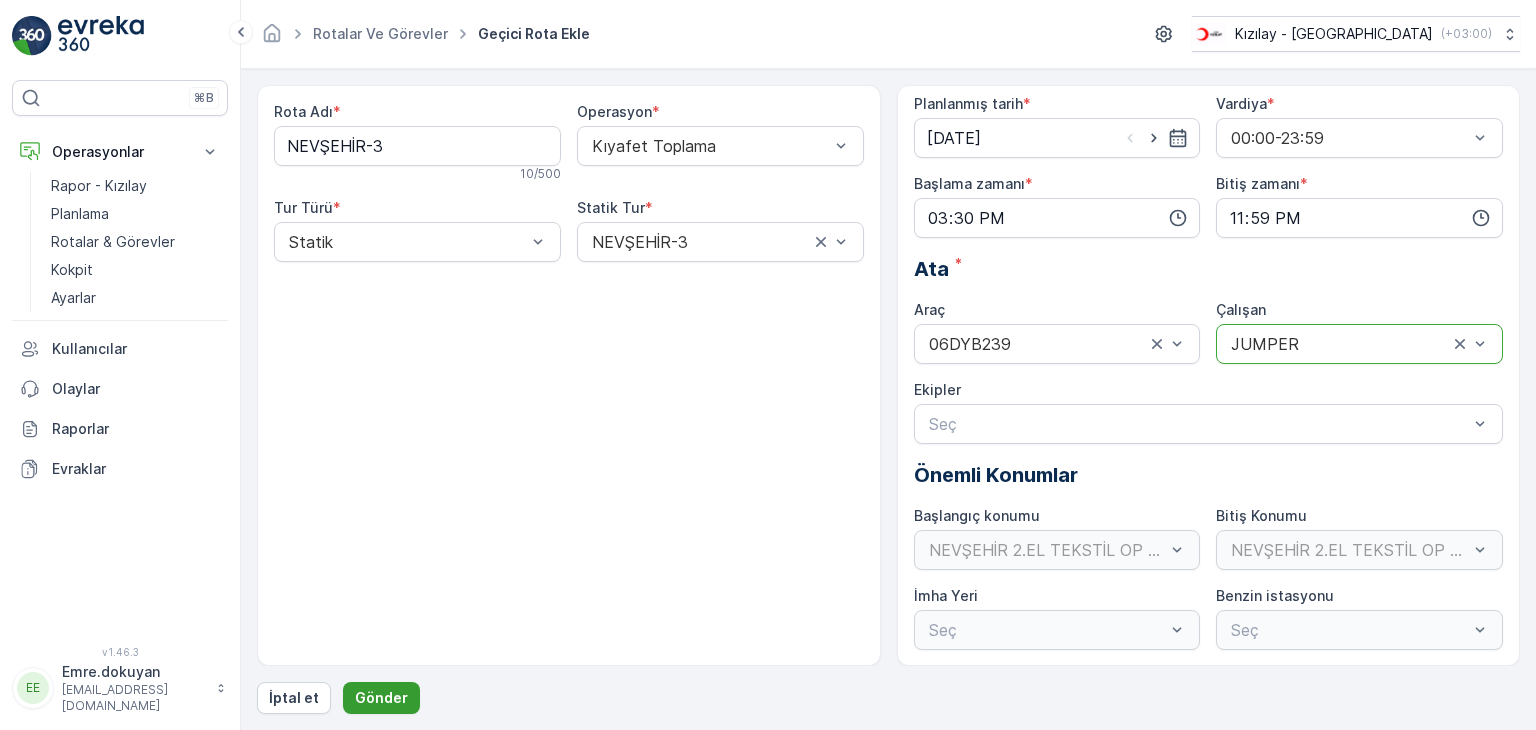 click on "Gönder" at bounding box center [381, 698] 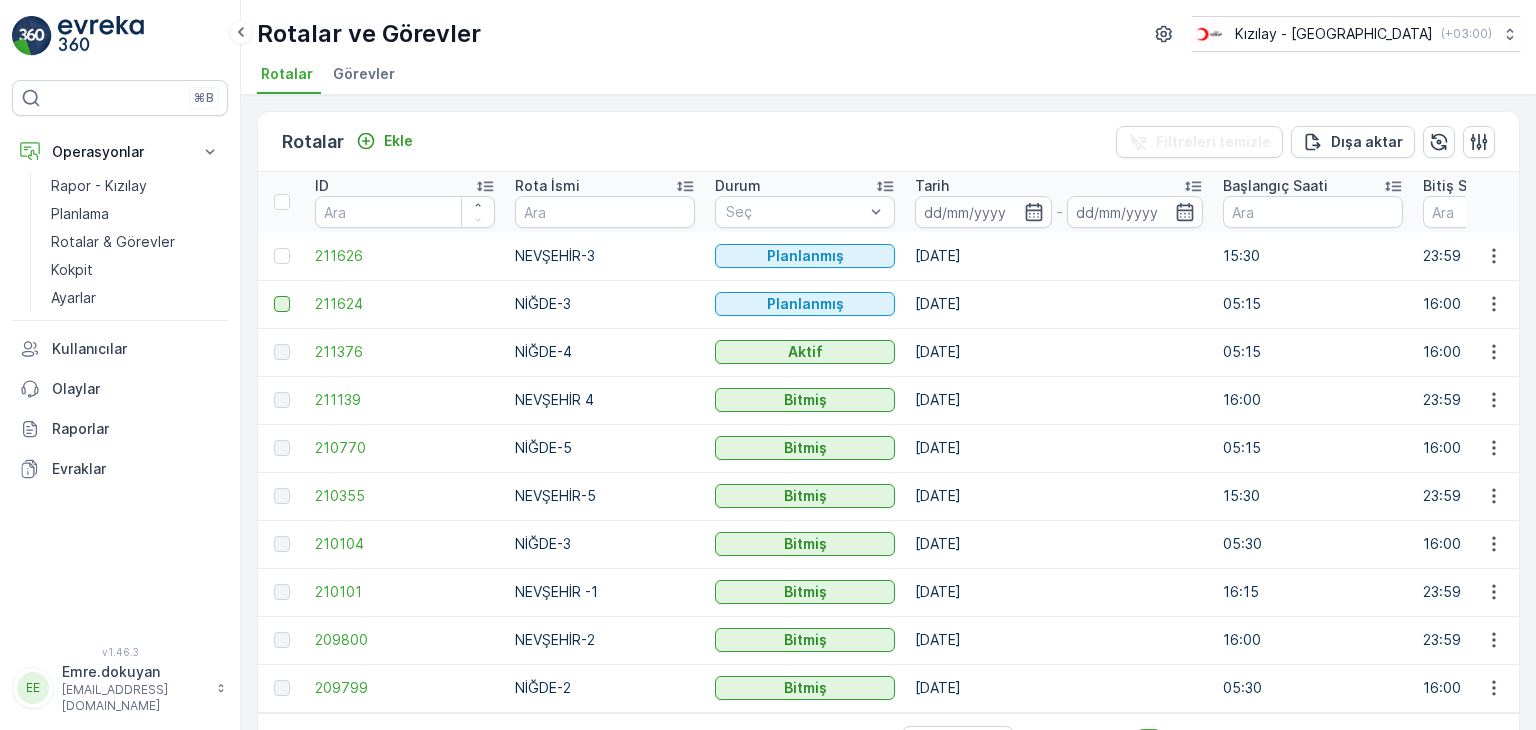 click at bounding box center (282, 304) 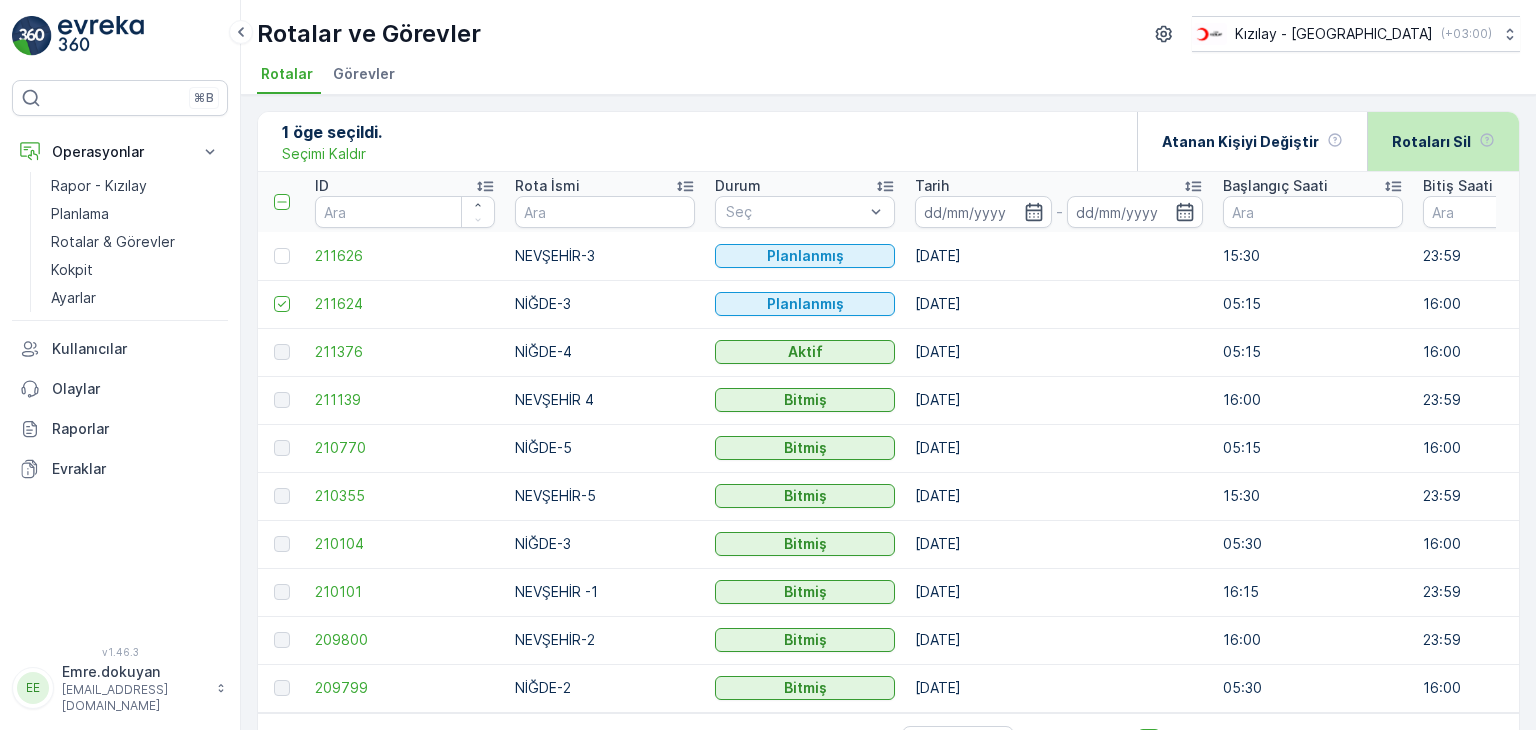 click on "Rotaları Sil" at bounding box center [1431, 142] 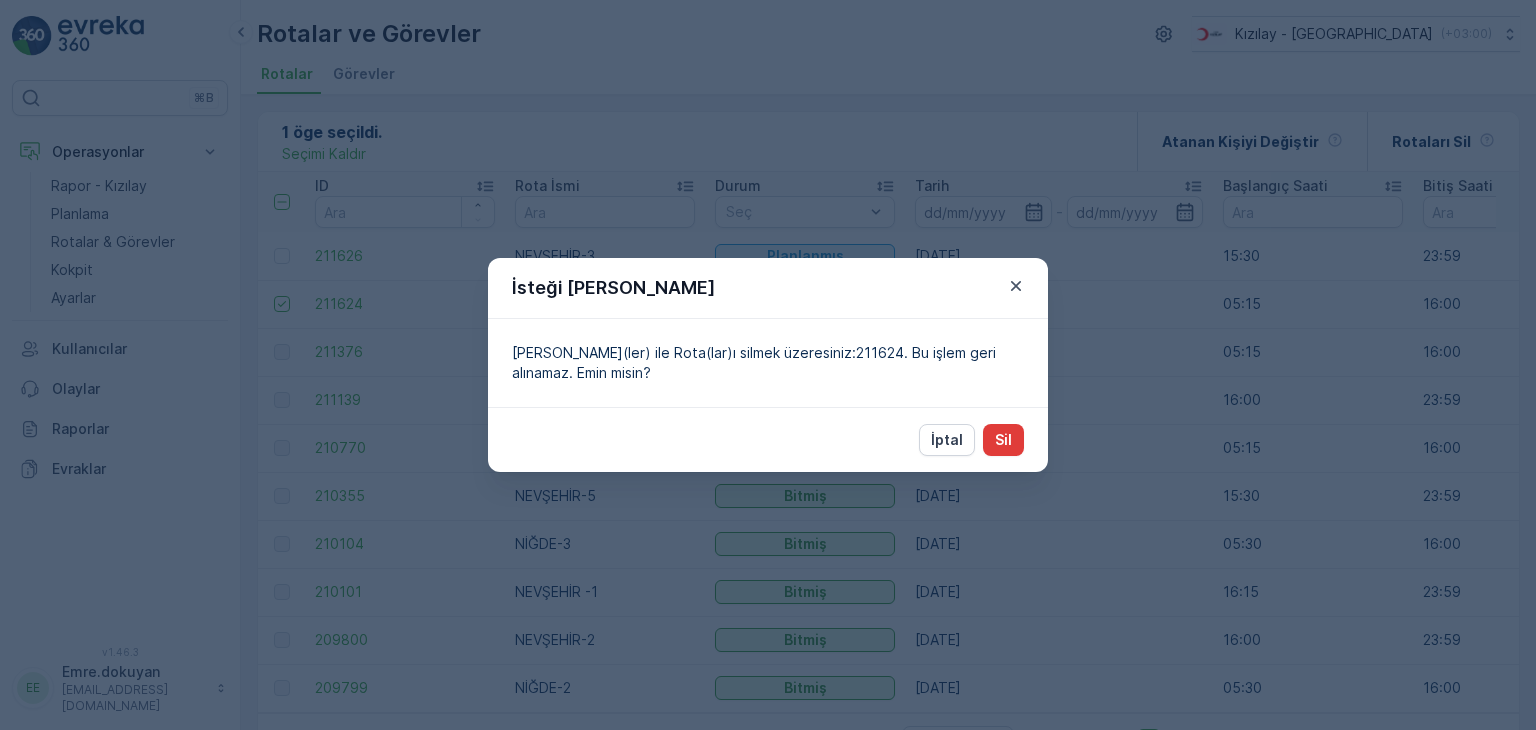 click on "Sil" at bounding box center [1003, 440] 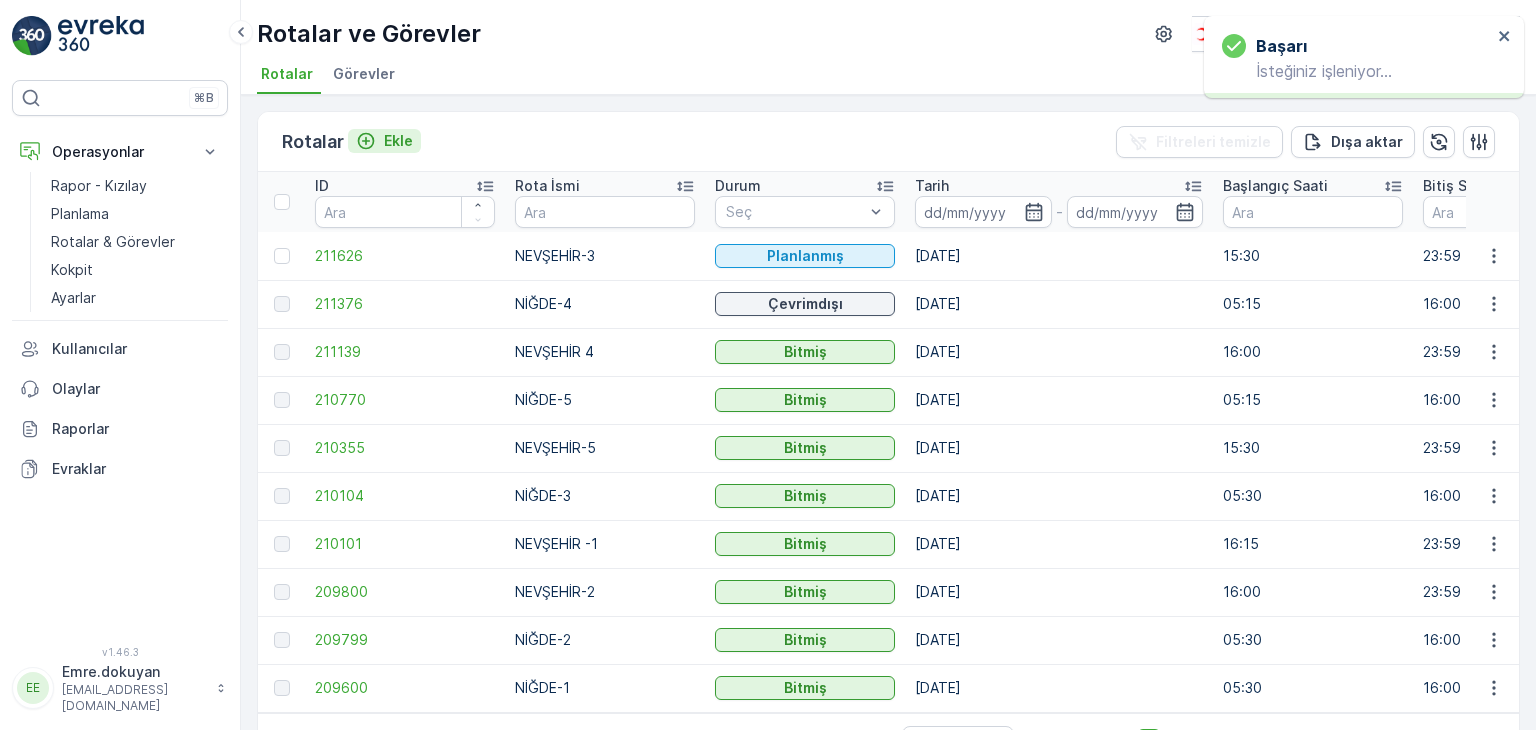 click on "Ekle" at bounding box center [398, 141] 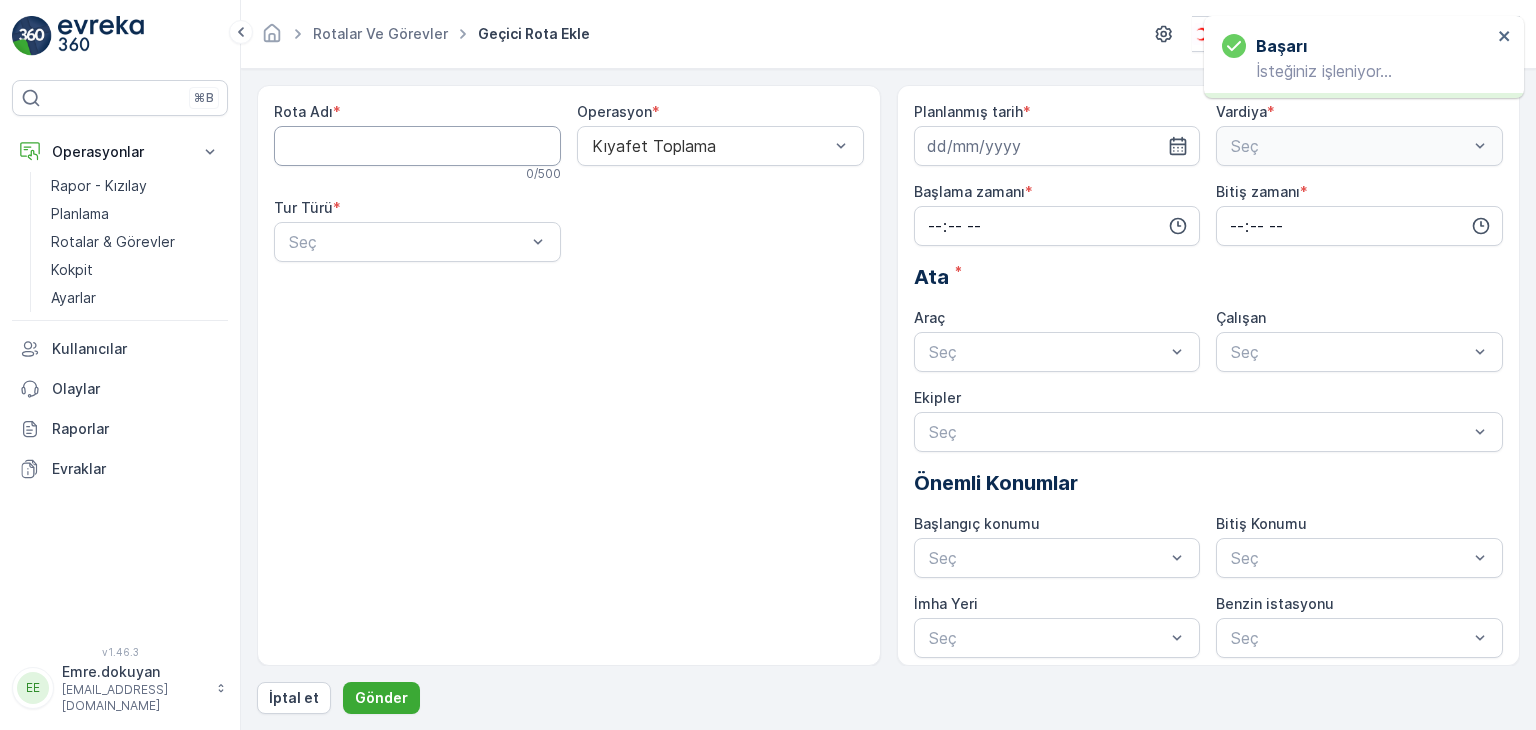 click on "Rota Adı" at bounding box center [417, 146] 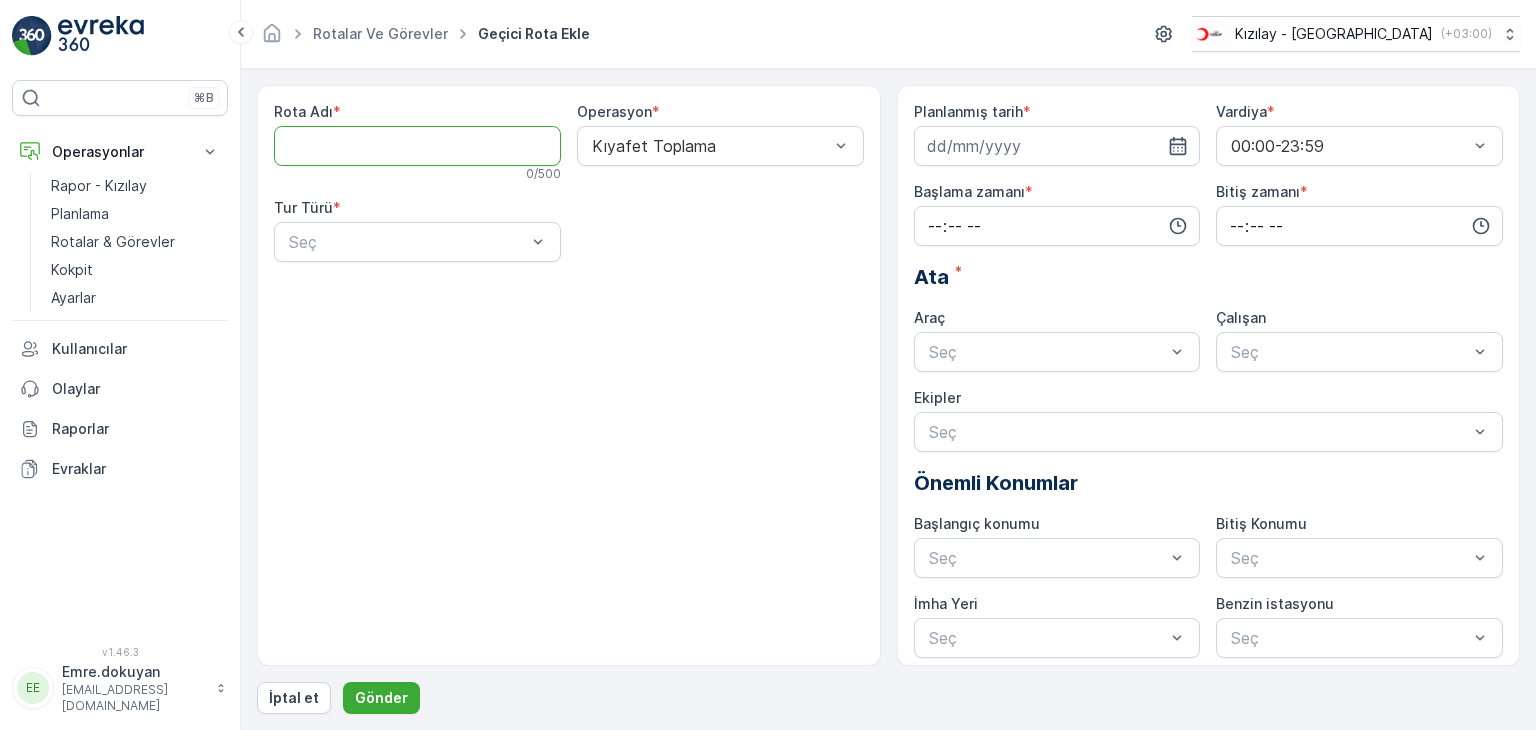 type on "NİĞDE-1" 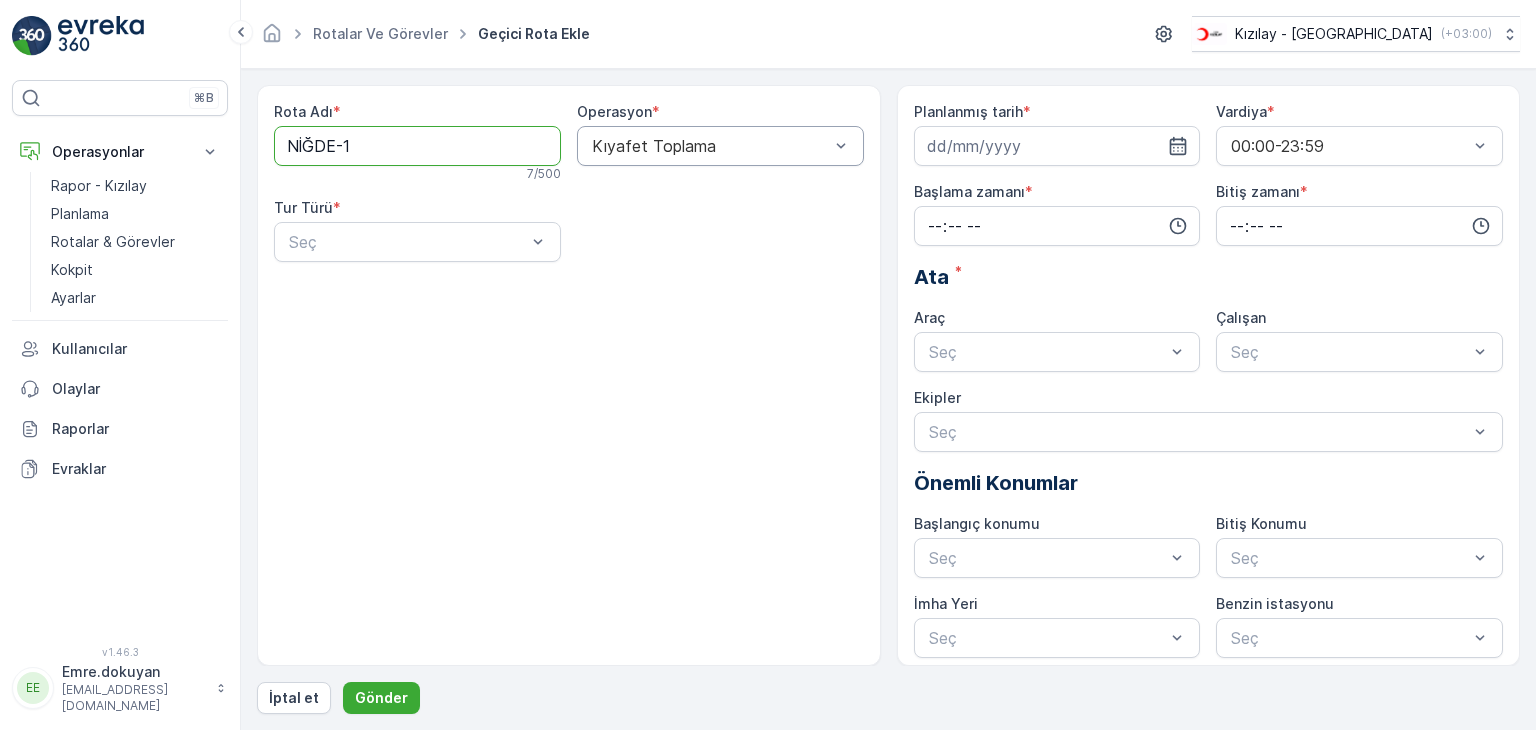 click at bounding box center [710, 146] 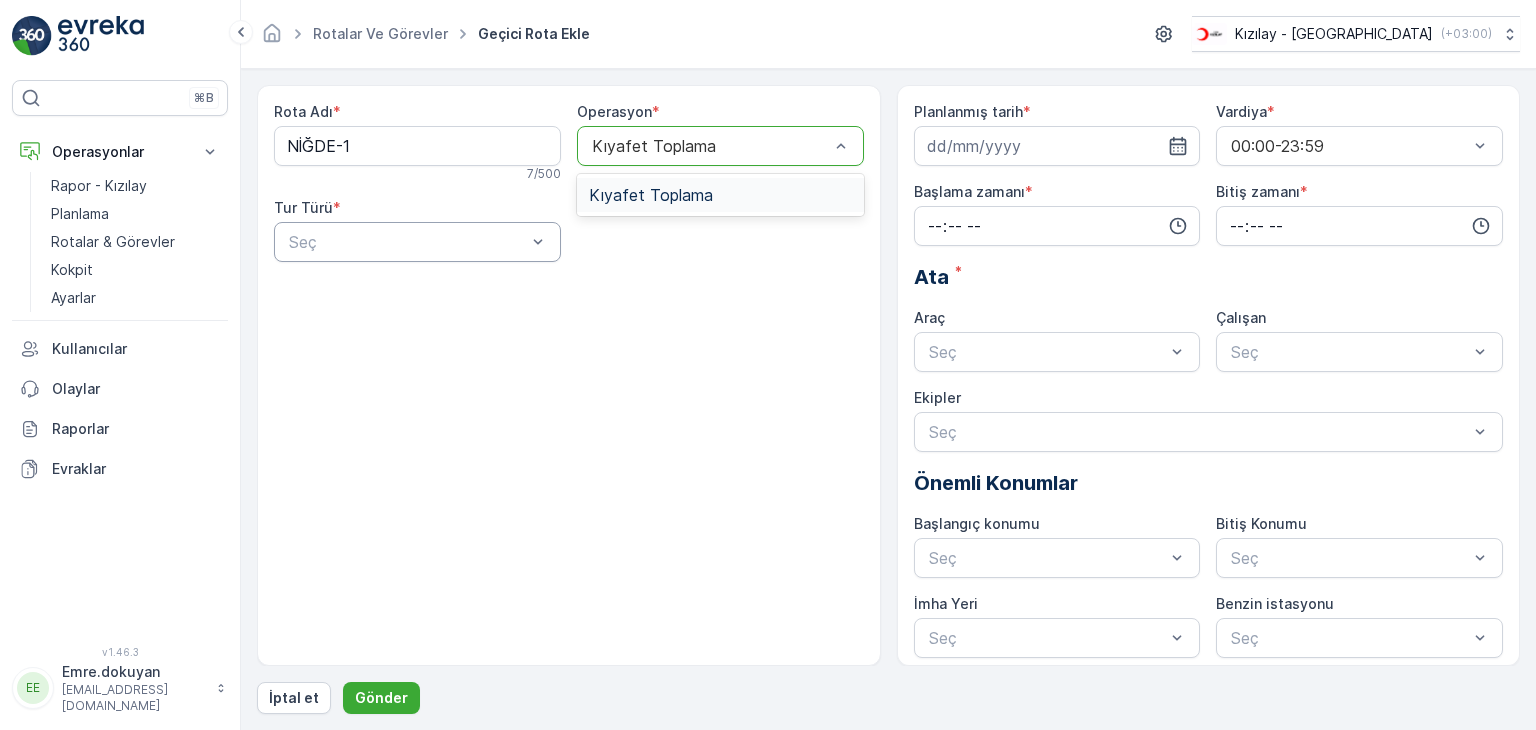 drag, startPoint x: 676, startPoint y: 196, endPoint x: 501, endPoint y: 222, distance: 176.92088 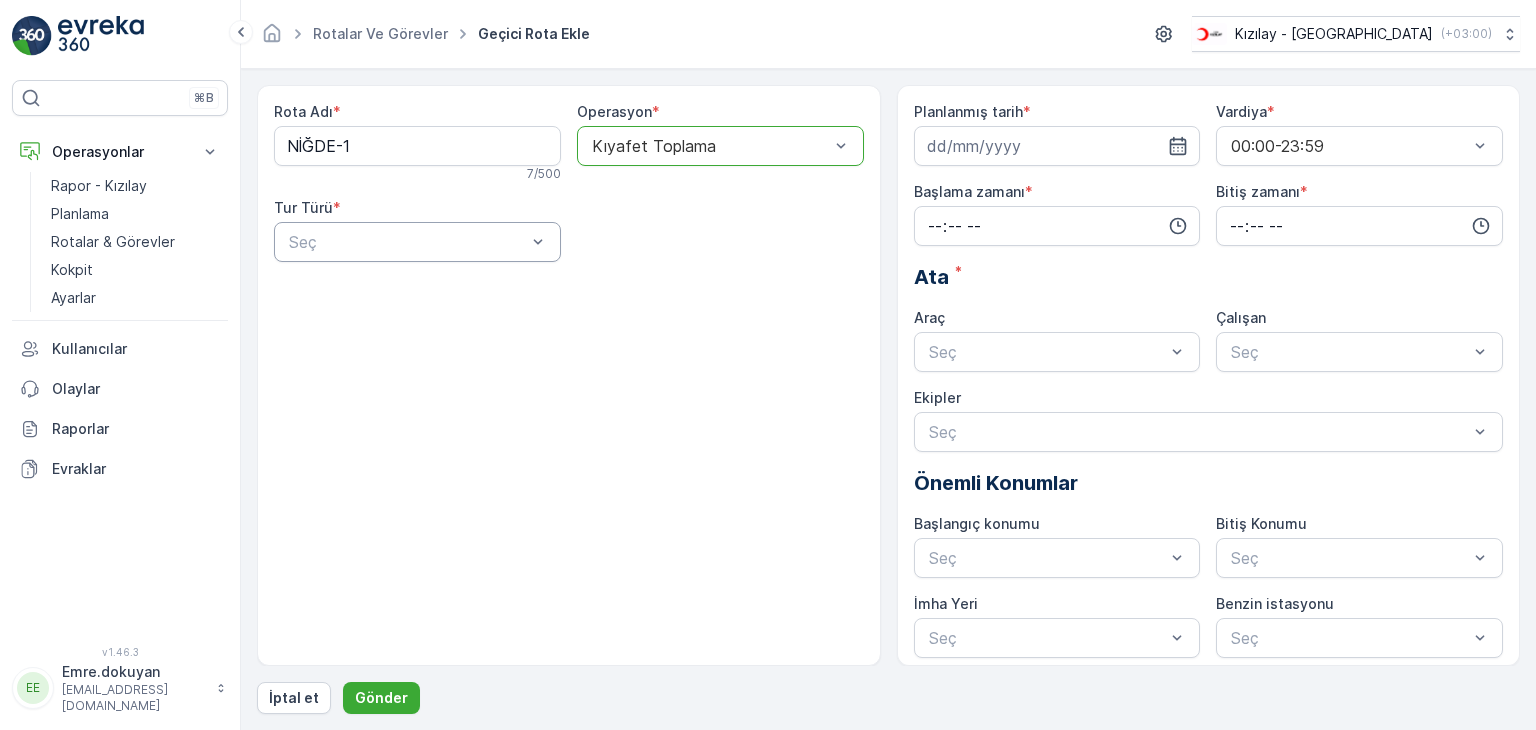 click at bounding box center [407, 242] 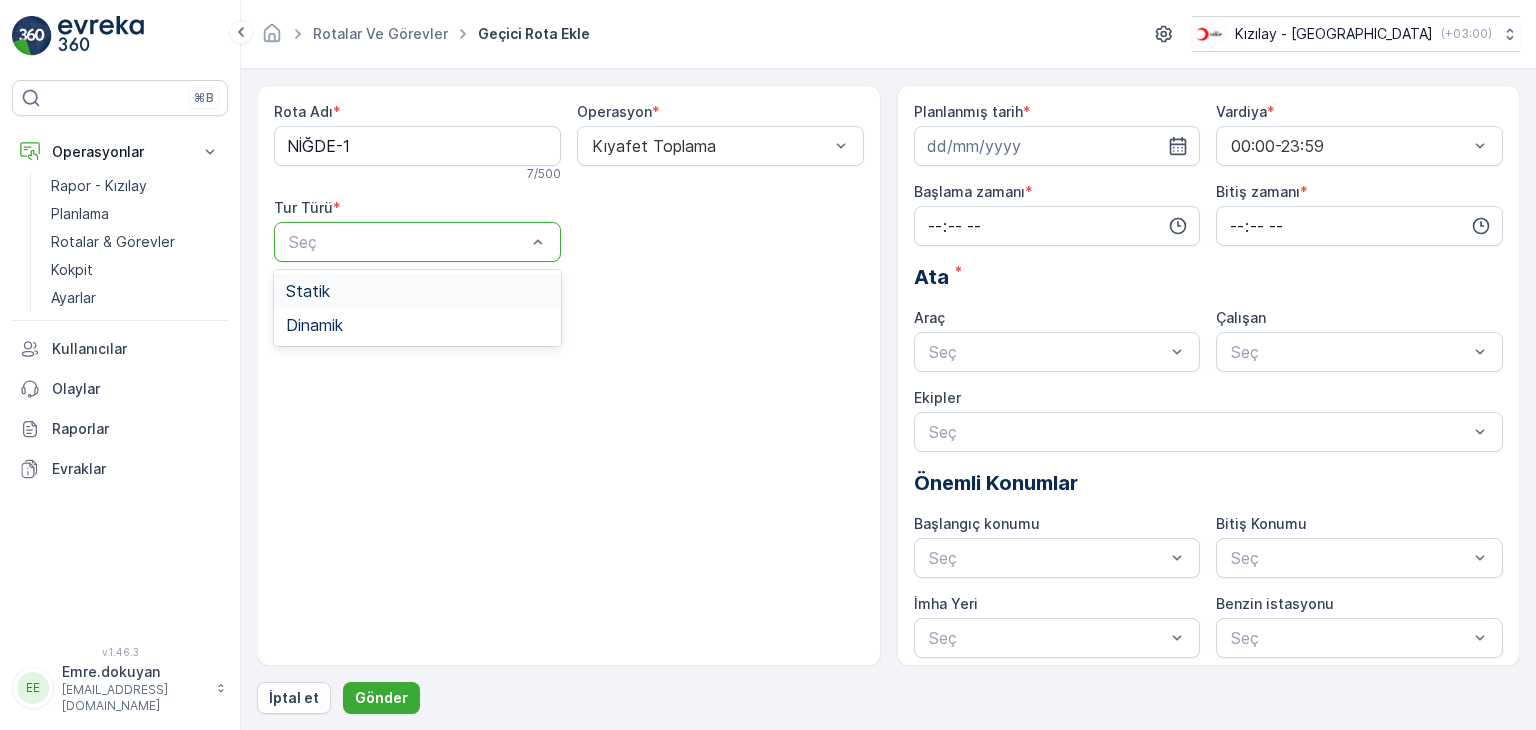 click on "Statik" at bounding box center [417, 291] 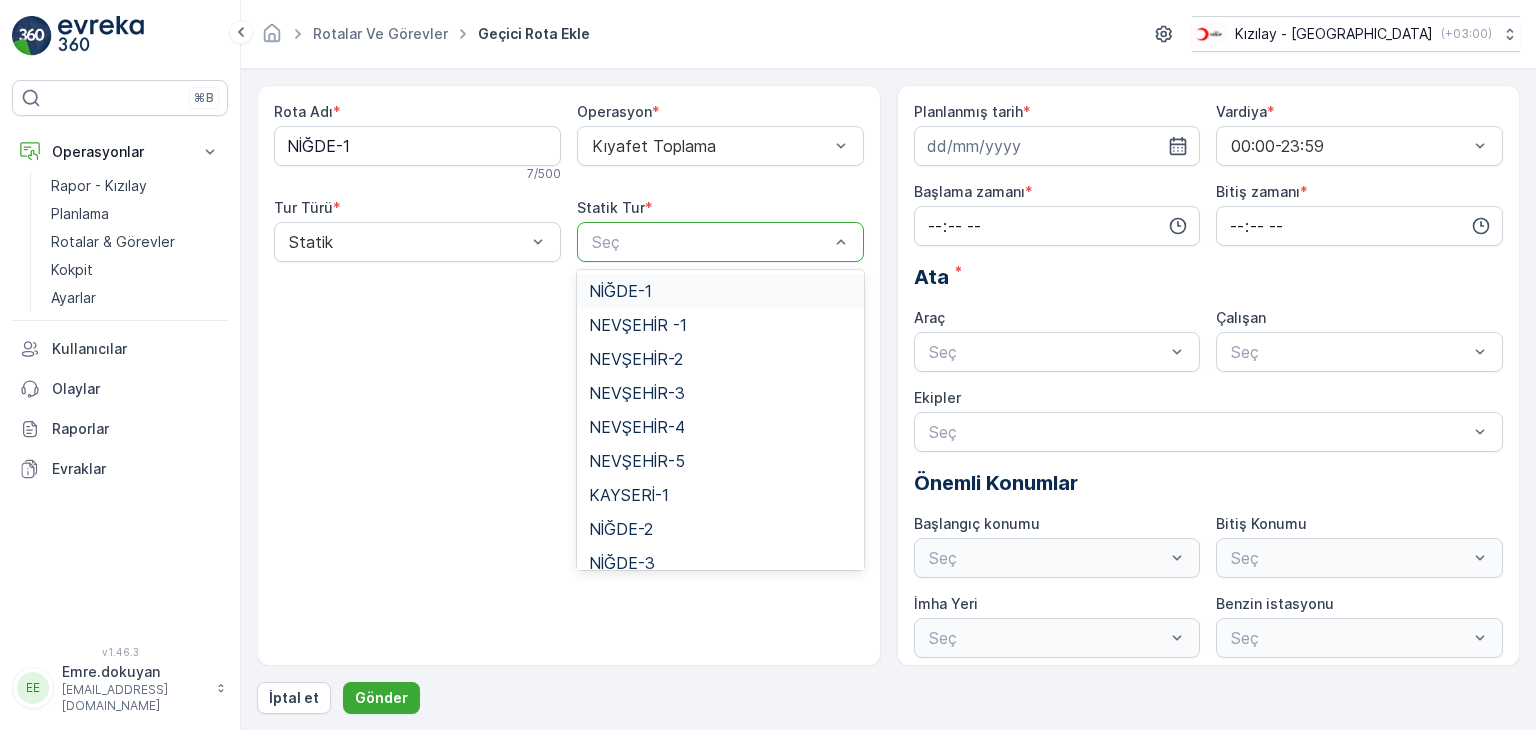 click on "NİĞDE-1" at bounding box center [620, 291] 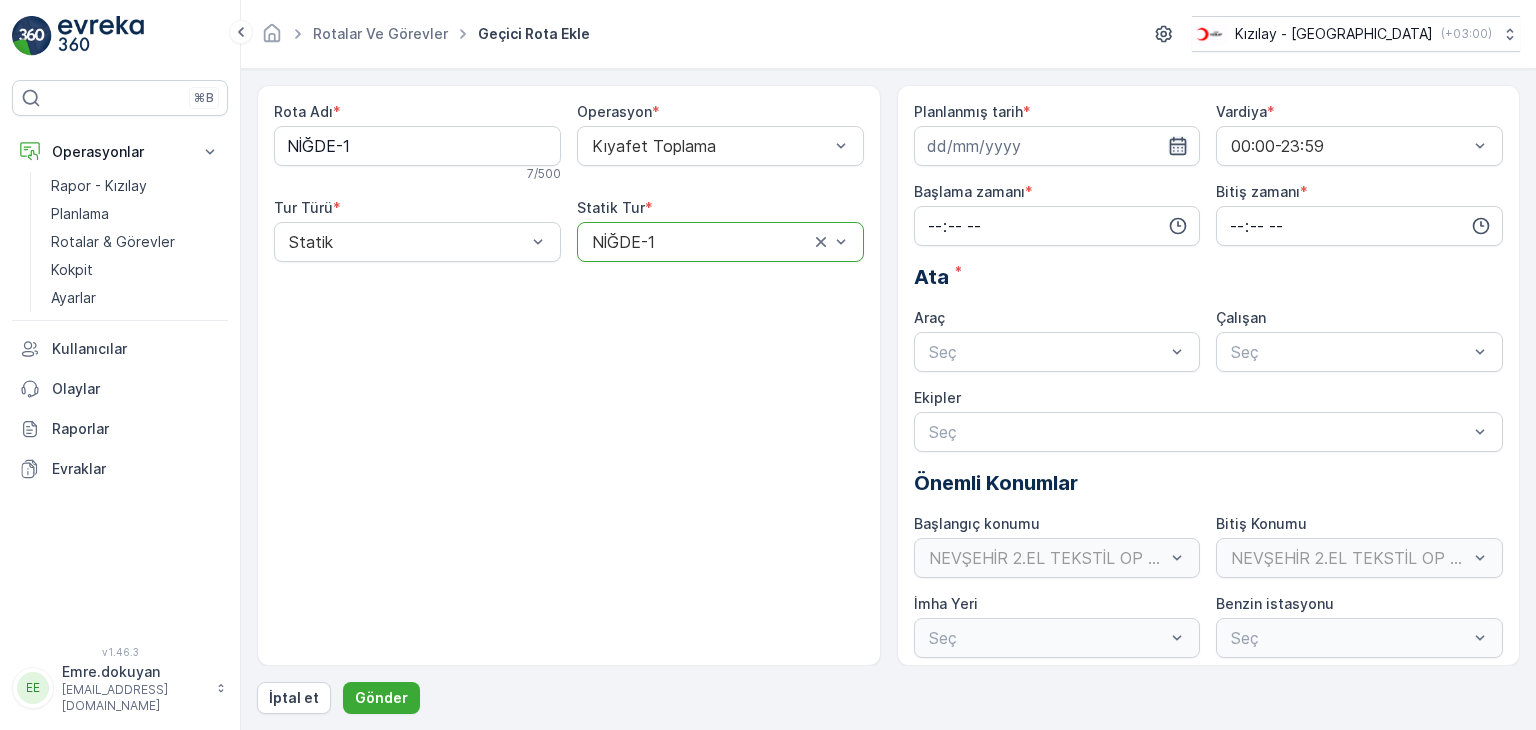 click 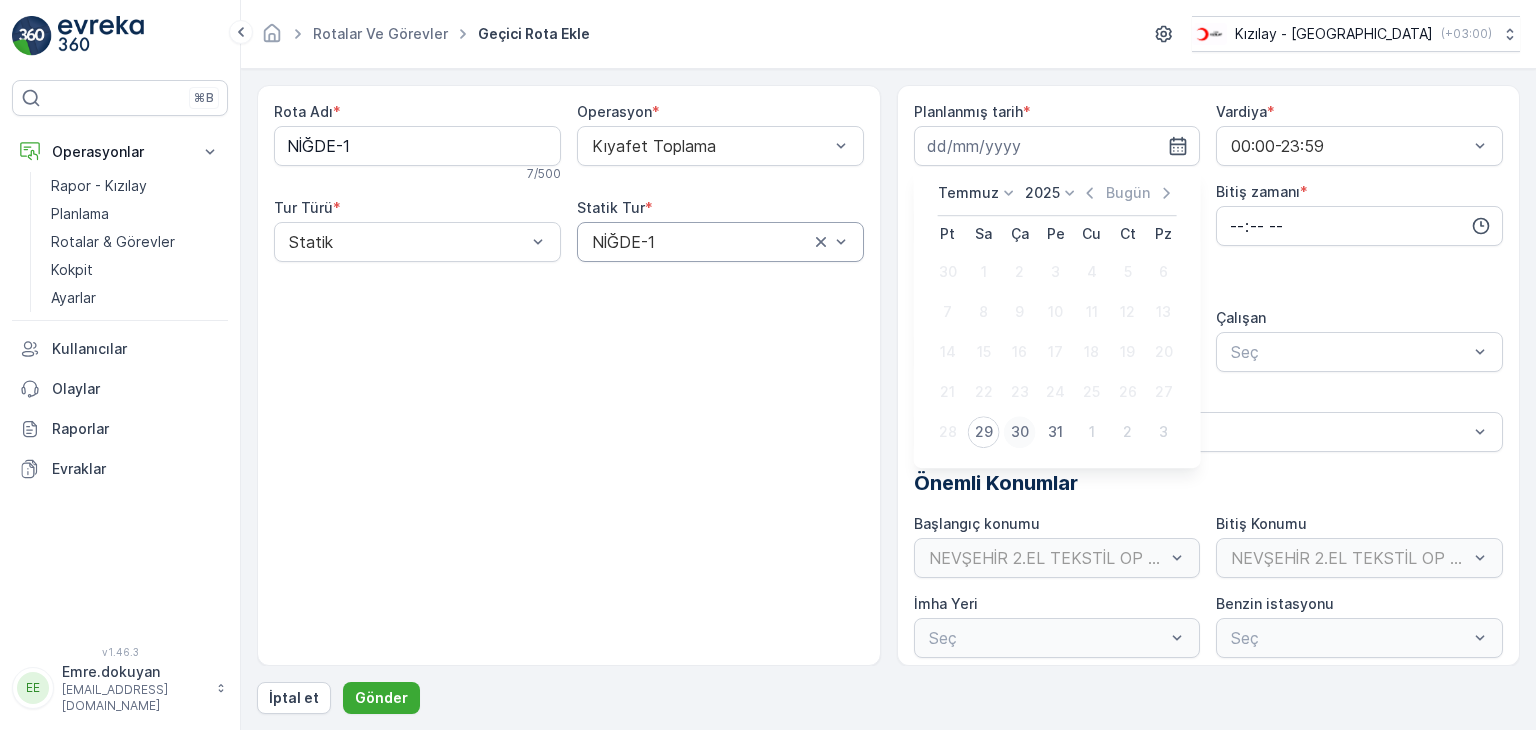 click on "30" at bounding box center [1020, 432] 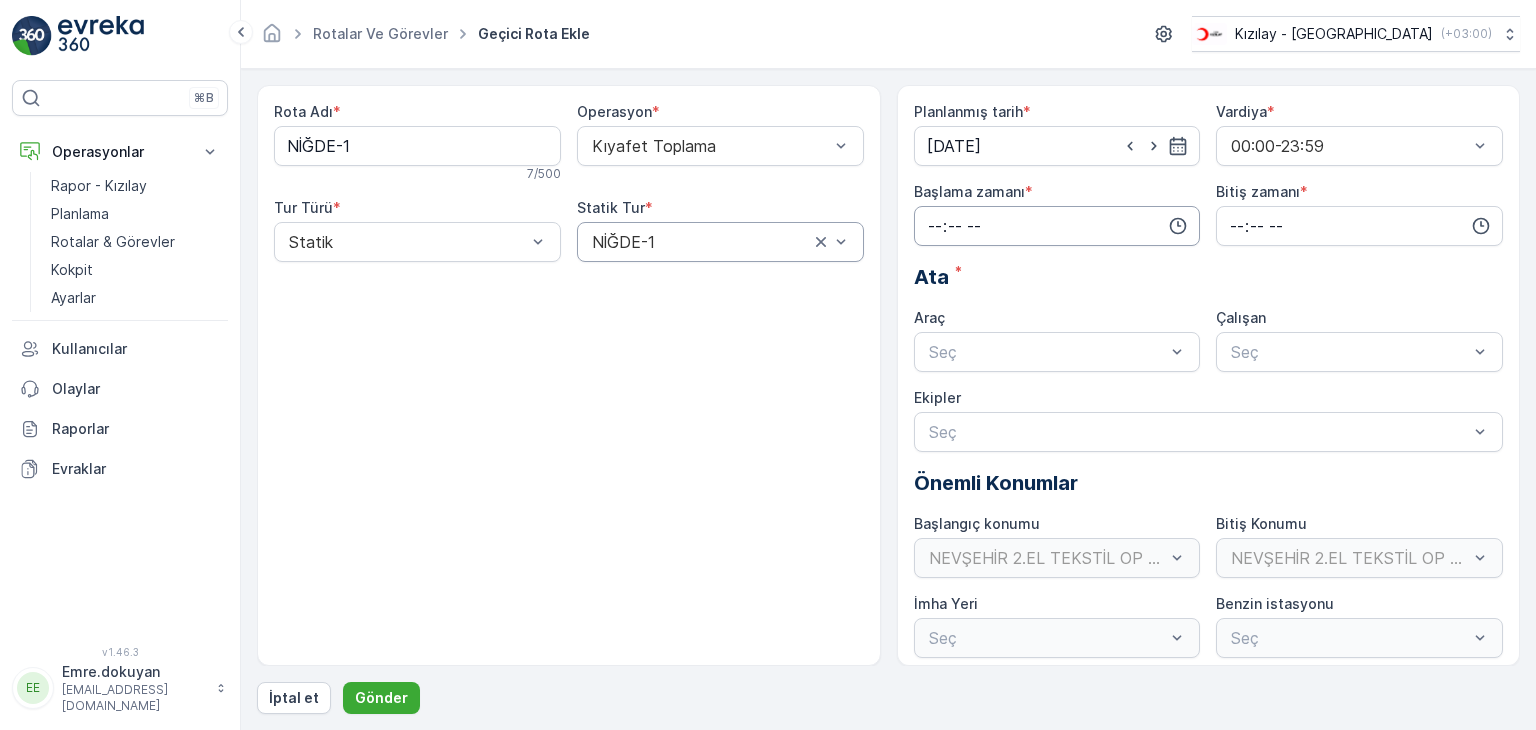 click at bounding box center (1057, 226) 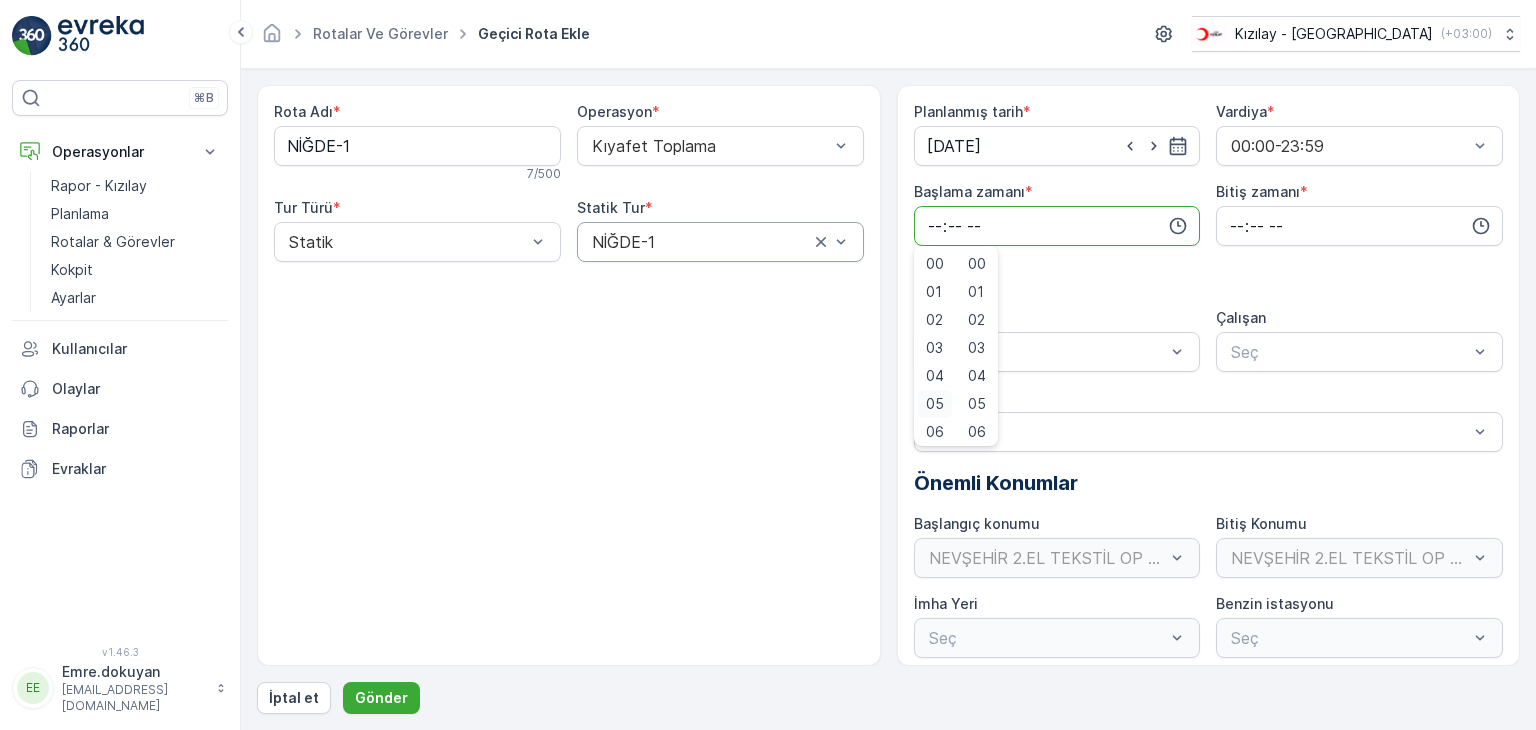 click on "05" at bounding box center (935, 404) 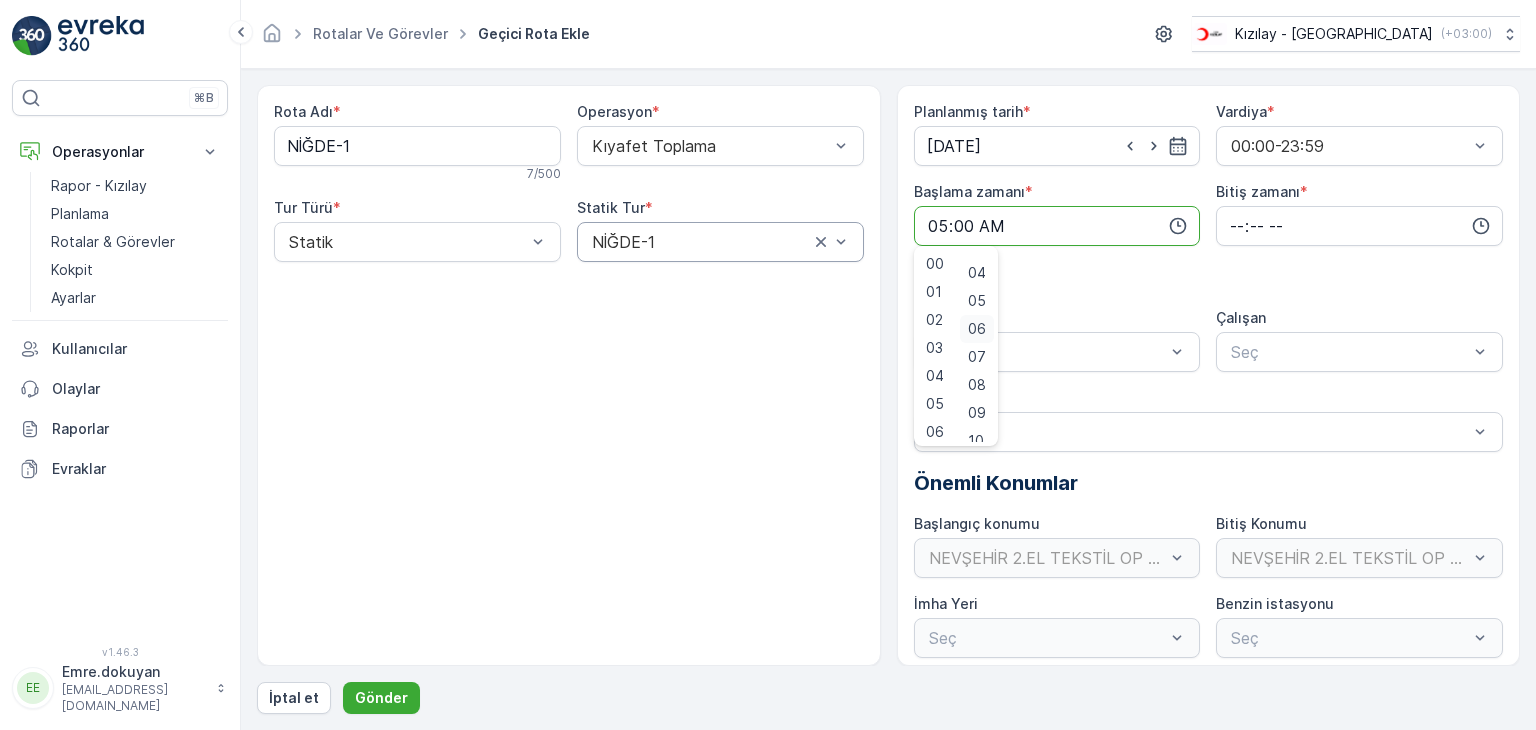 scroll, scrollTop: 200, scrollLeft: 0, axis: vertical 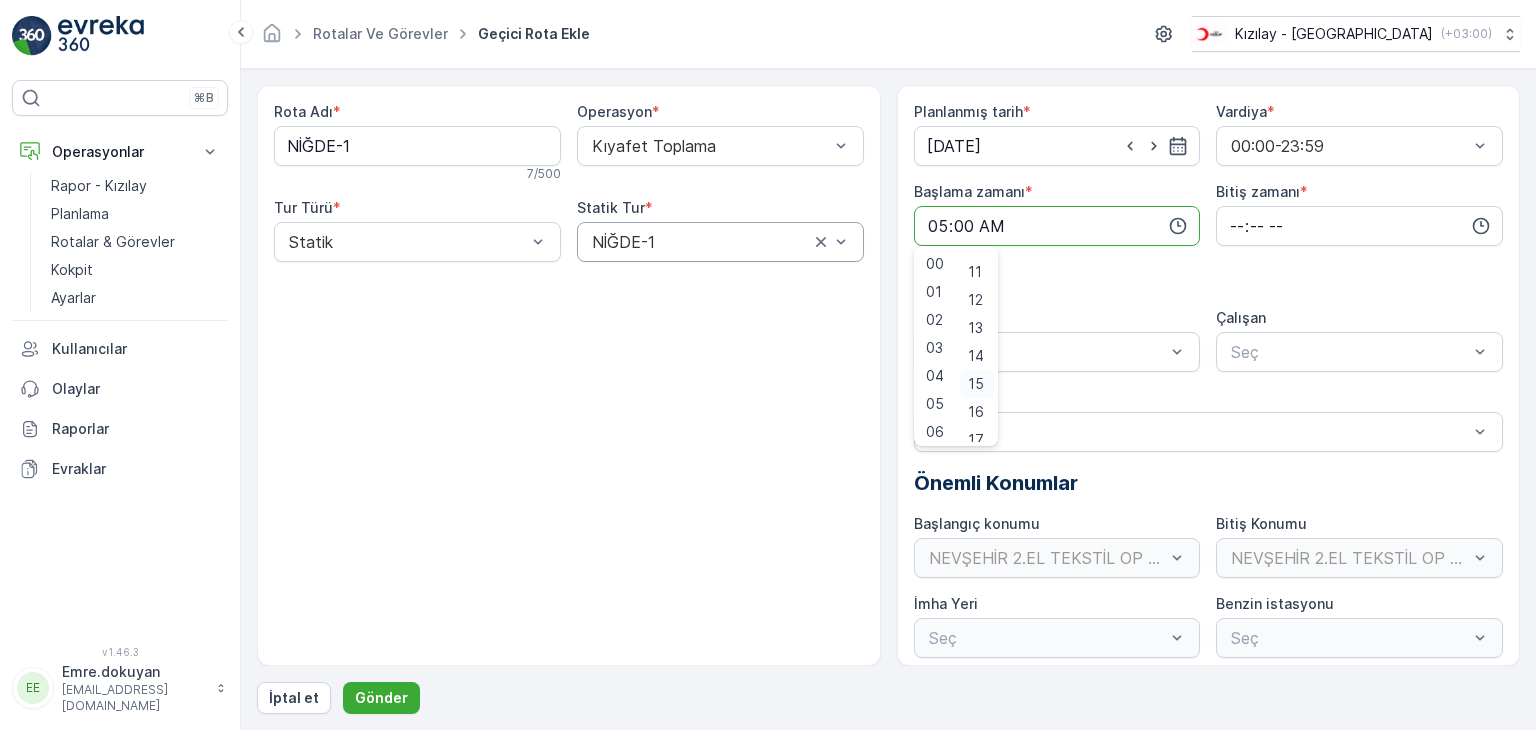 click on "15" at bounding box center [976, 384] 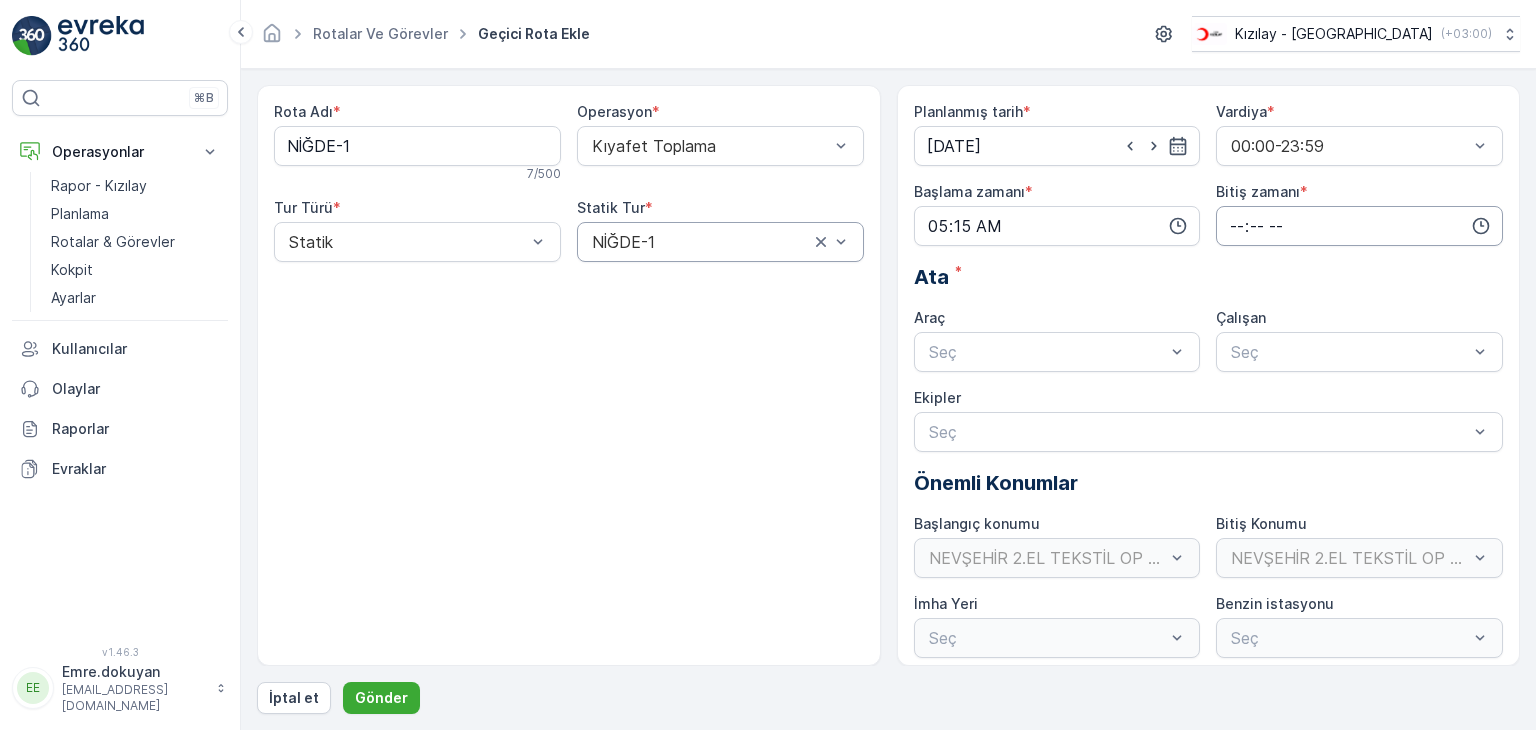 click at bounding box center (1359, 226) 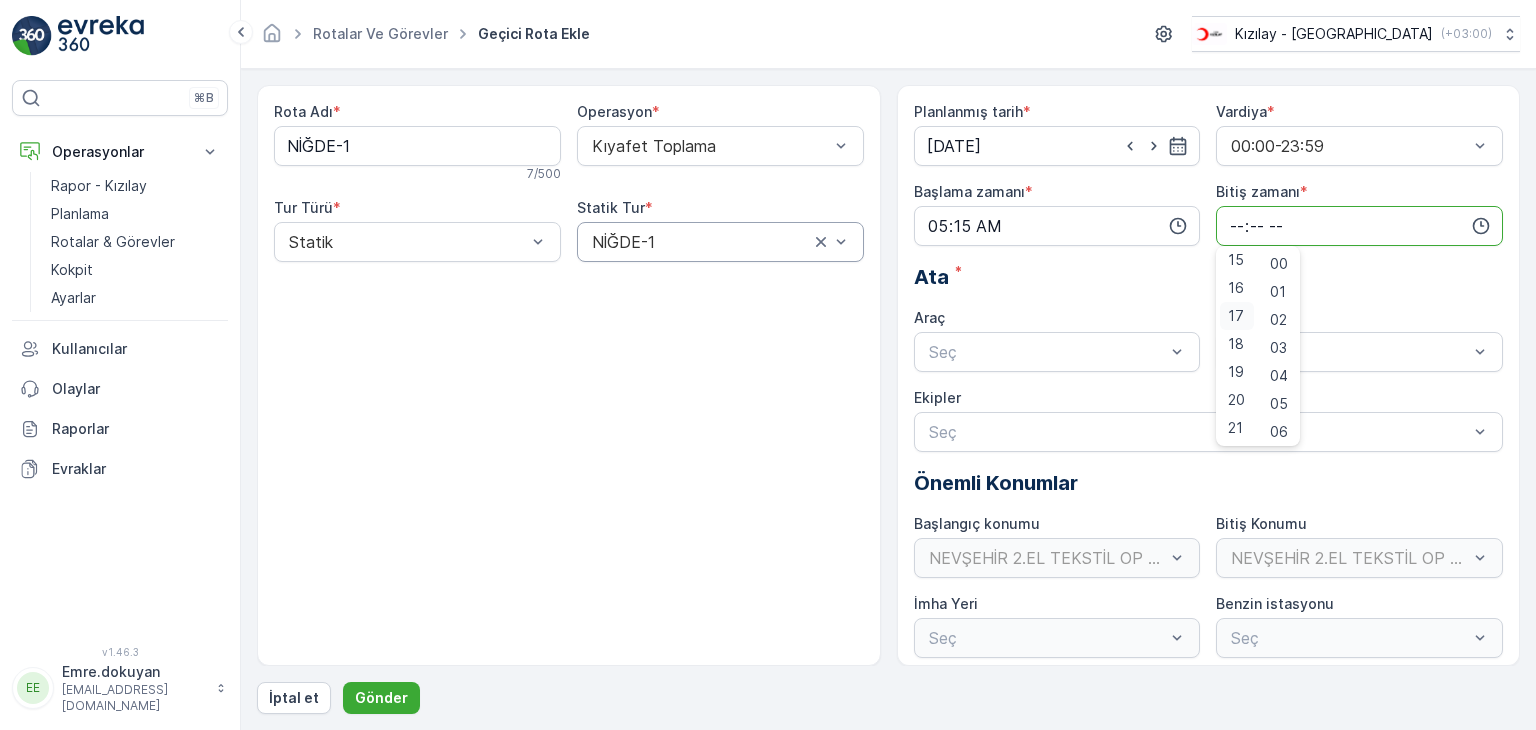 scroll, scrollTop: 380, scrollLeft: 0, axis: vertical 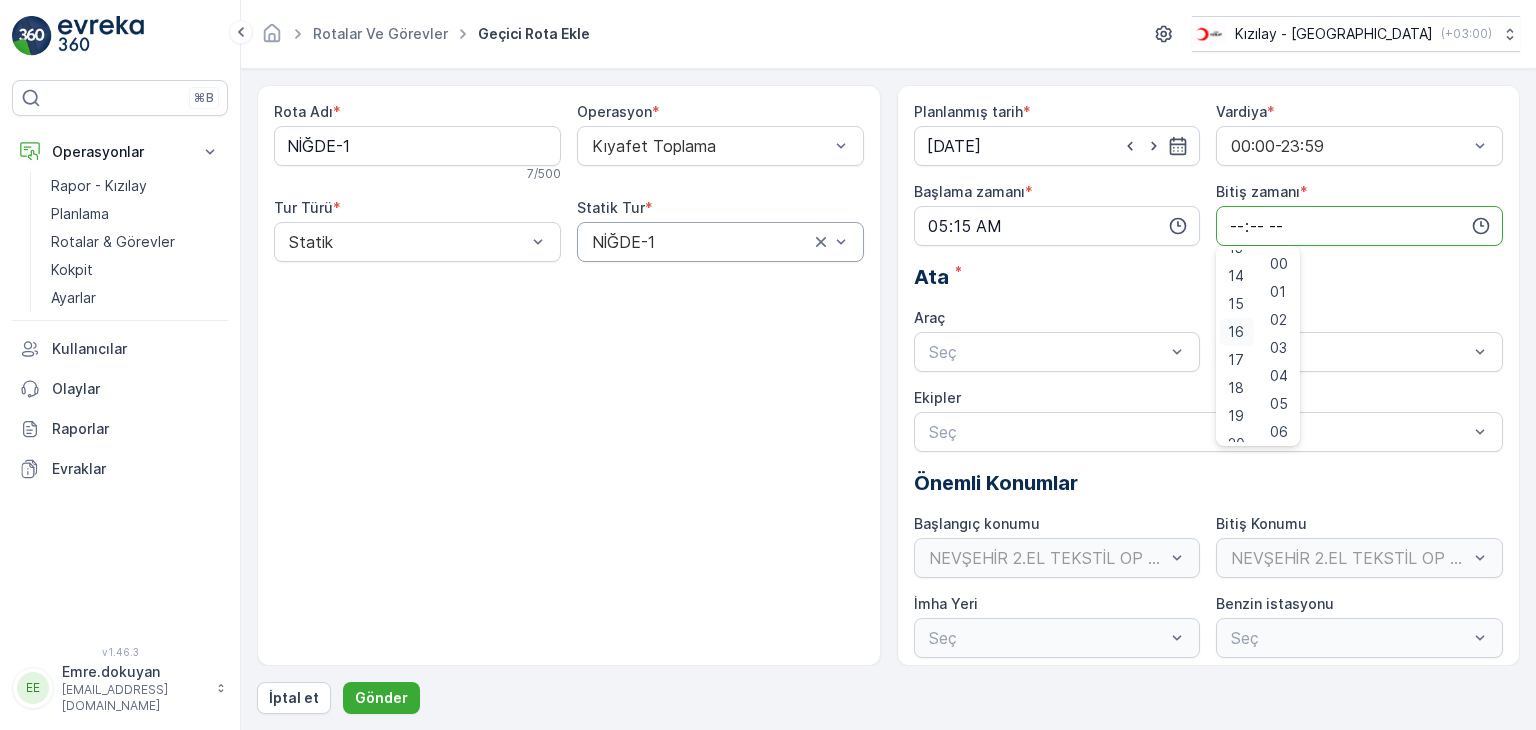 click on "16" at bounding box center [1236, 332] 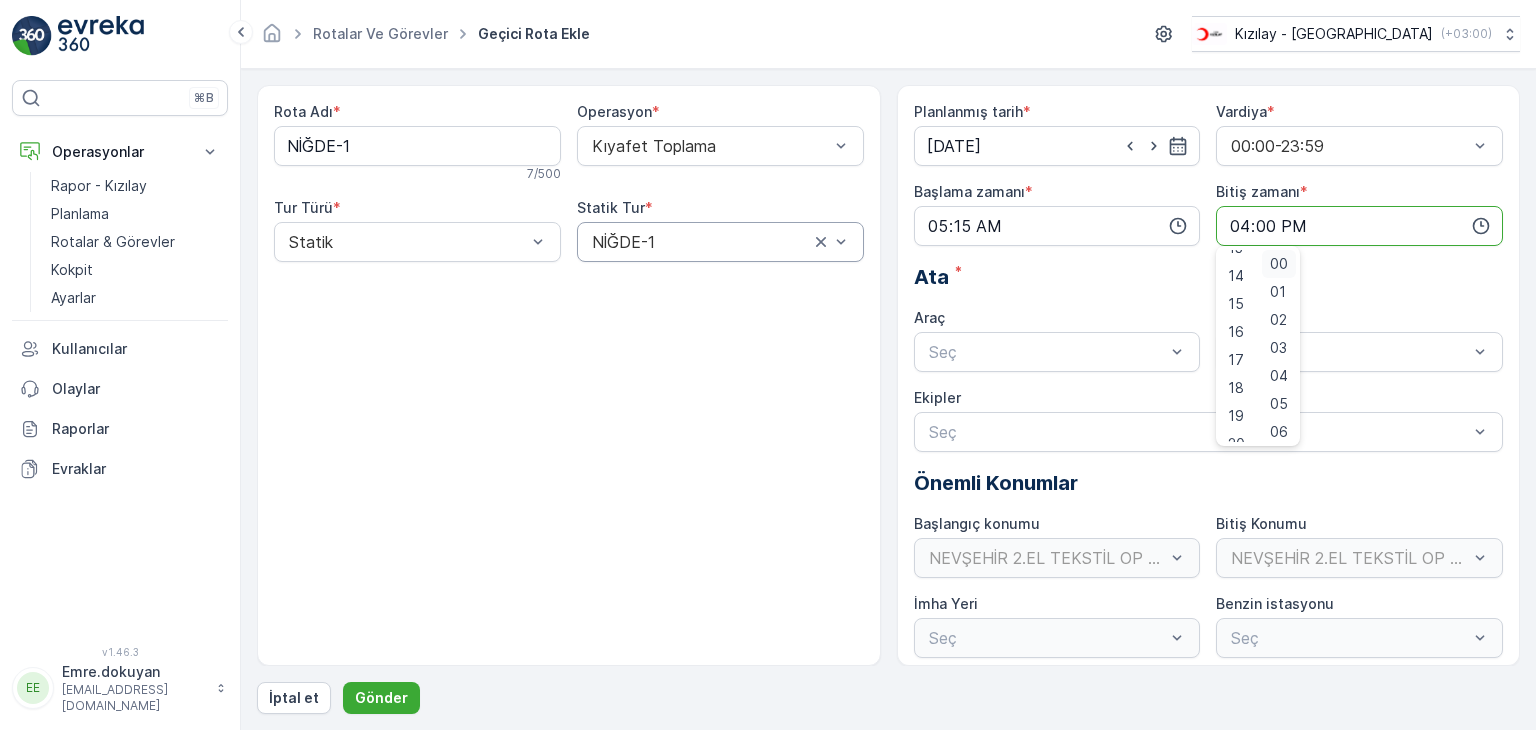 click on "00" at bounding box center [1279, 264] 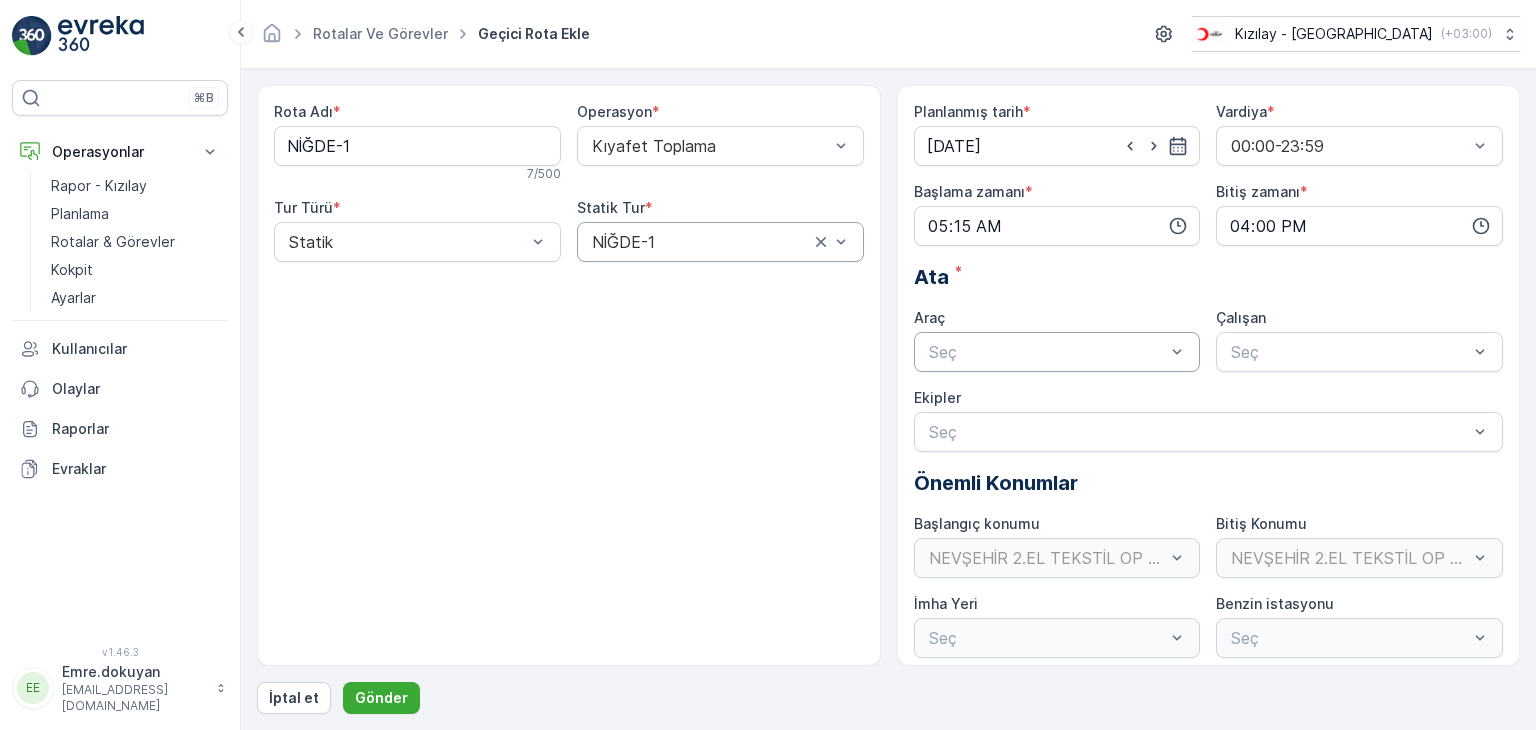 click at bounding box center (1047, 352) 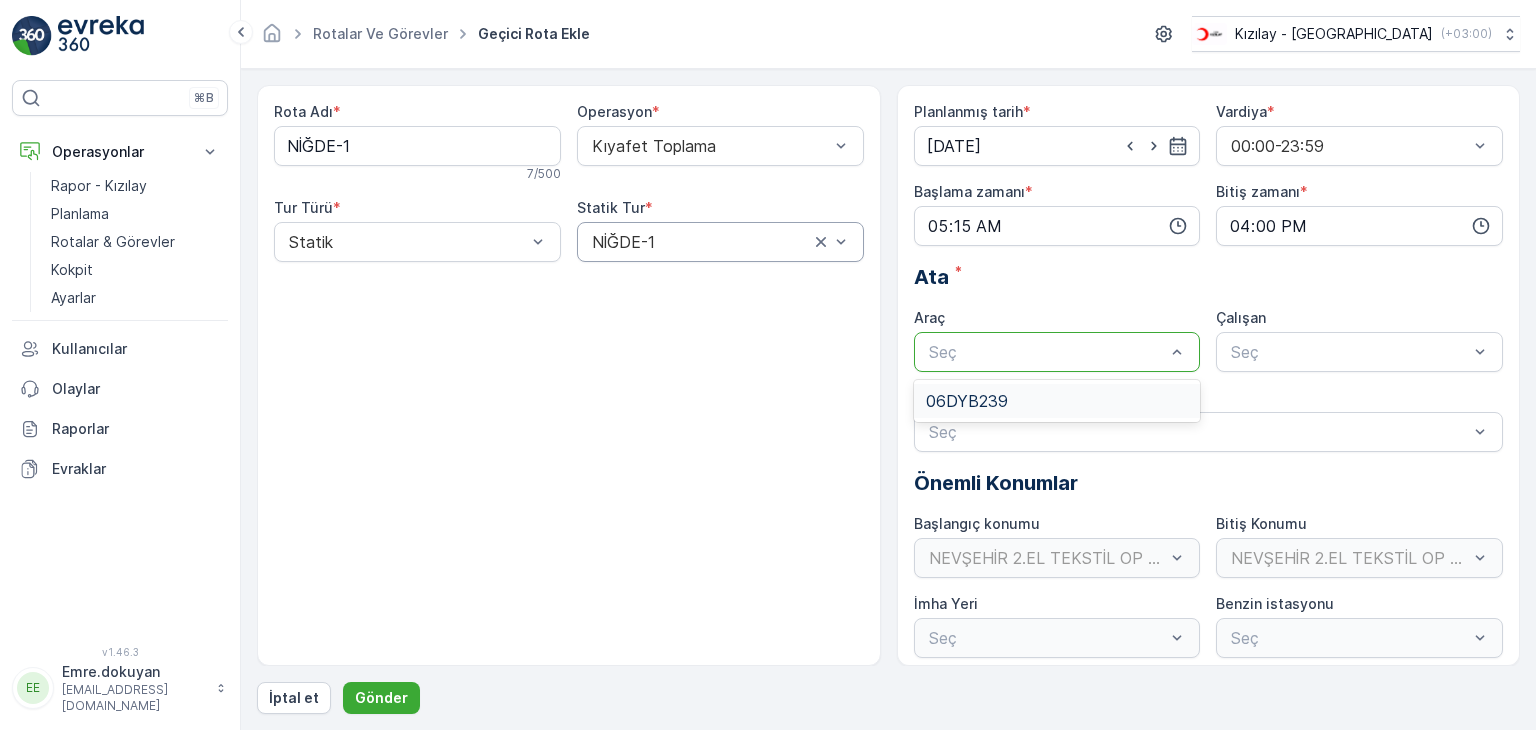 click on "06DYB239" at bounding box center (1057, 401) 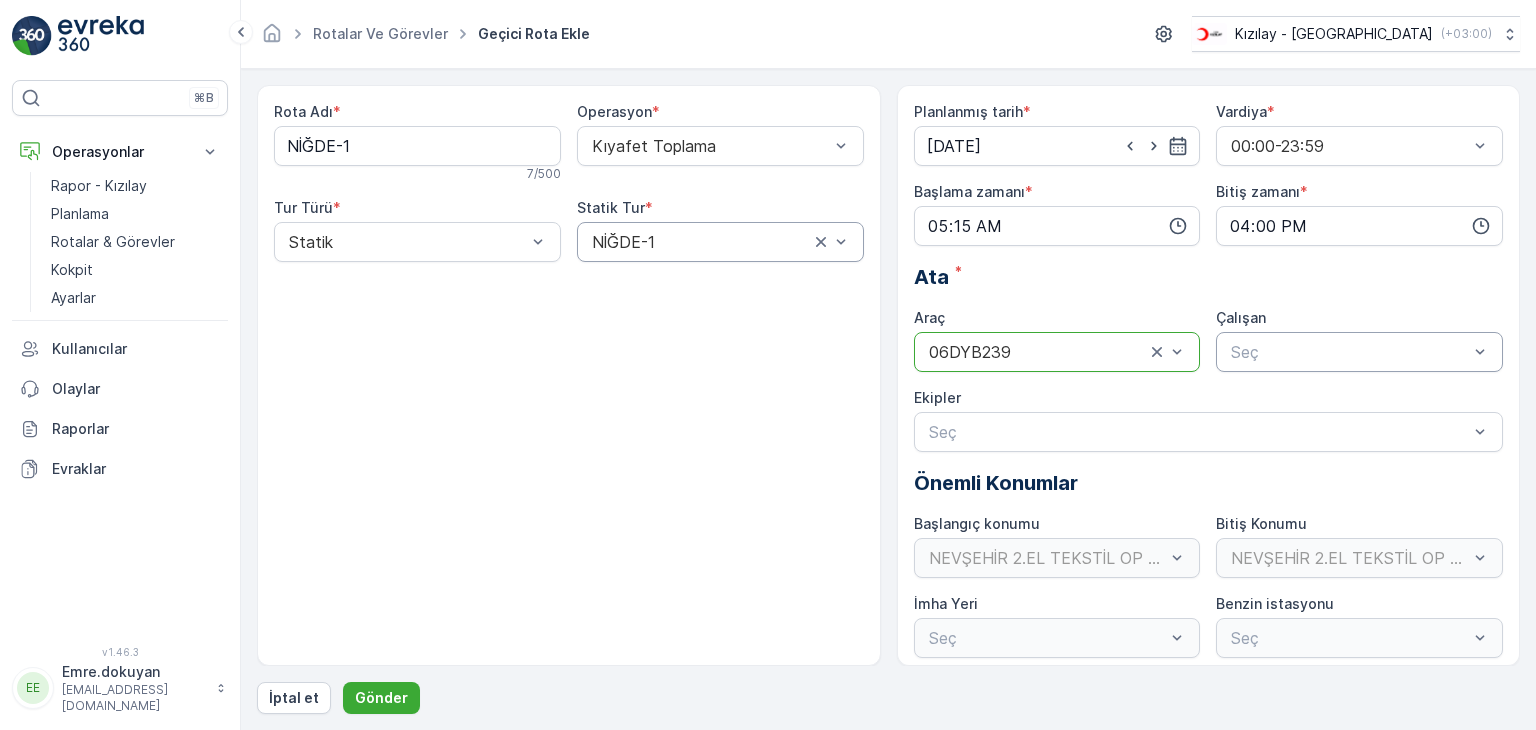 click at bounding box center [1349, 352] 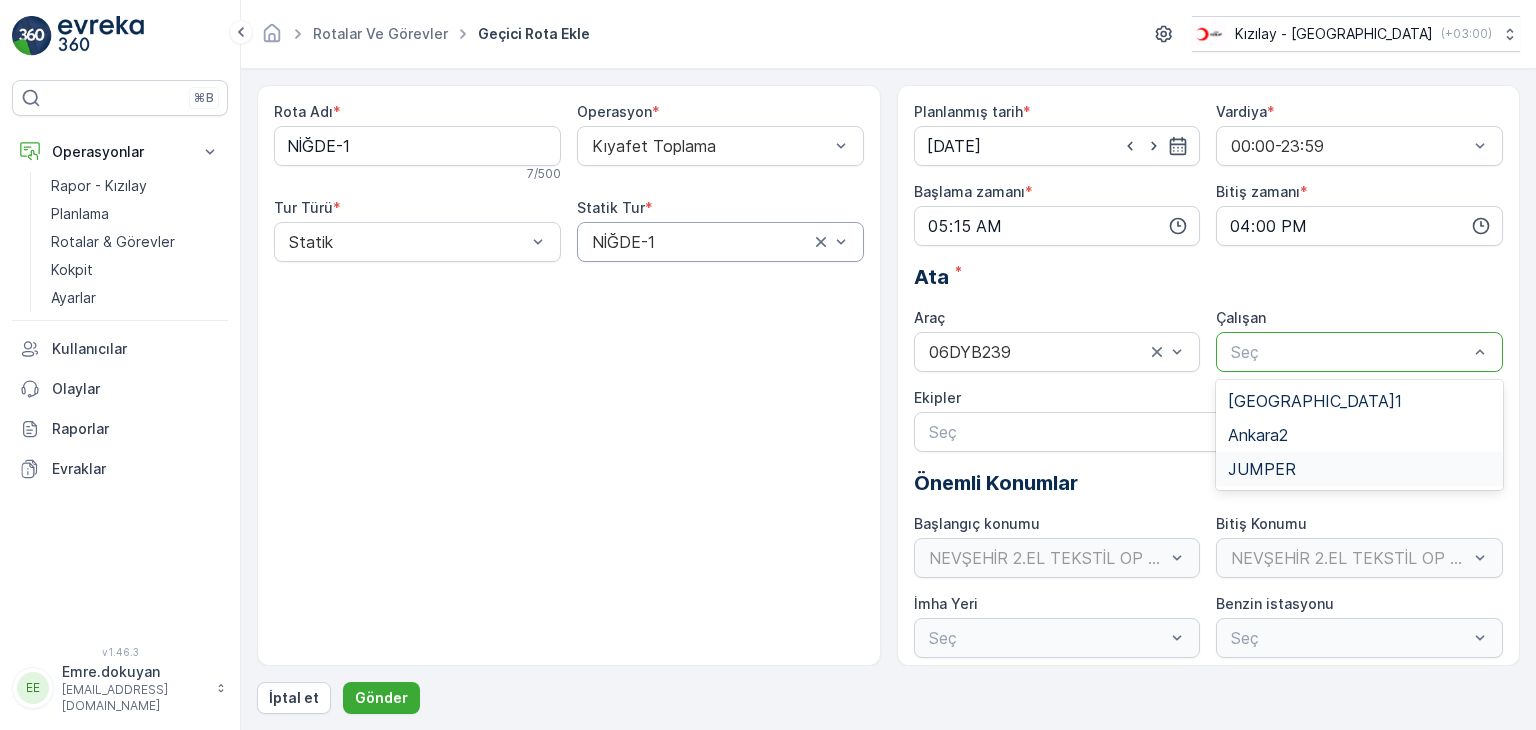 click on "JUMPER" at bounding box center [1262, 469] 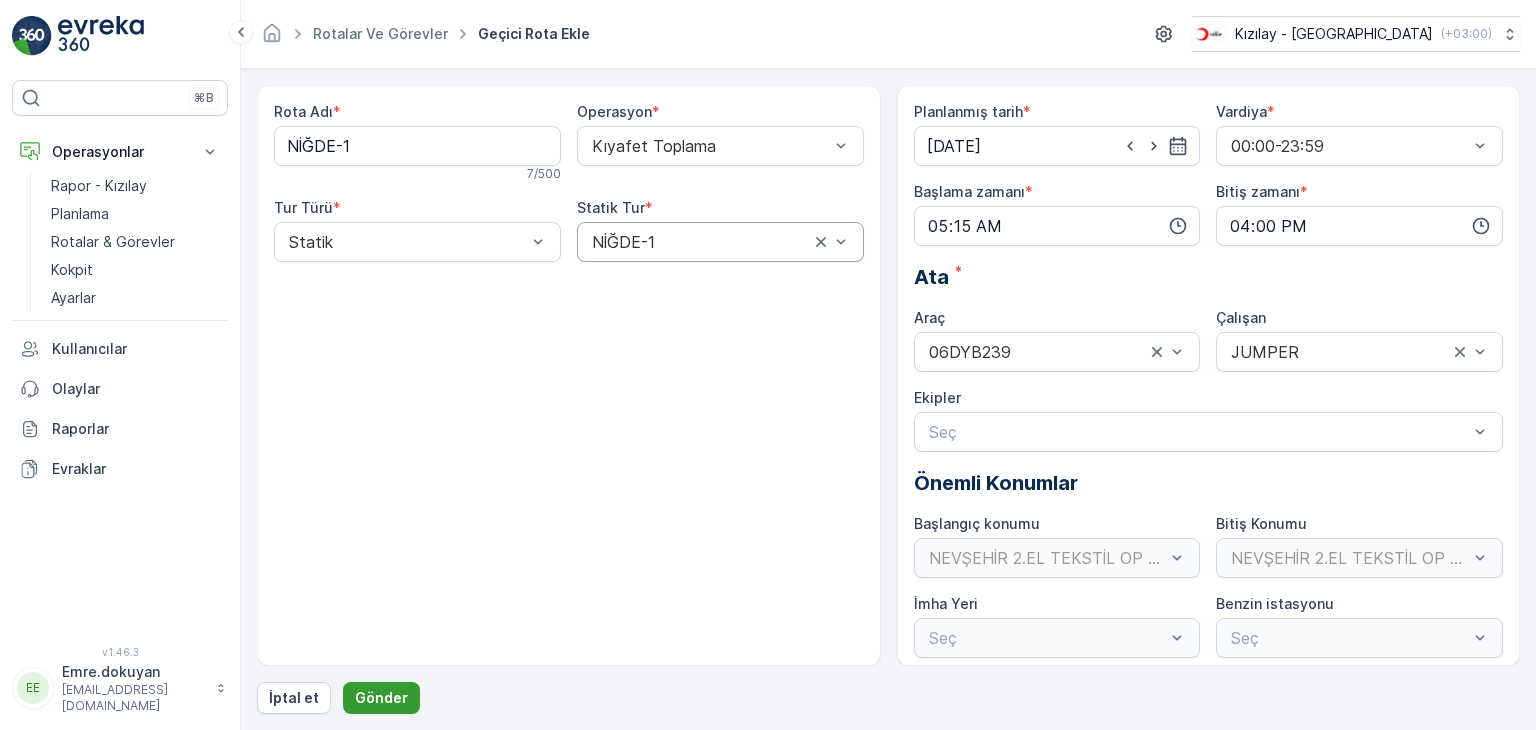 click on "Gönder" at bounding box center (381, 698) 